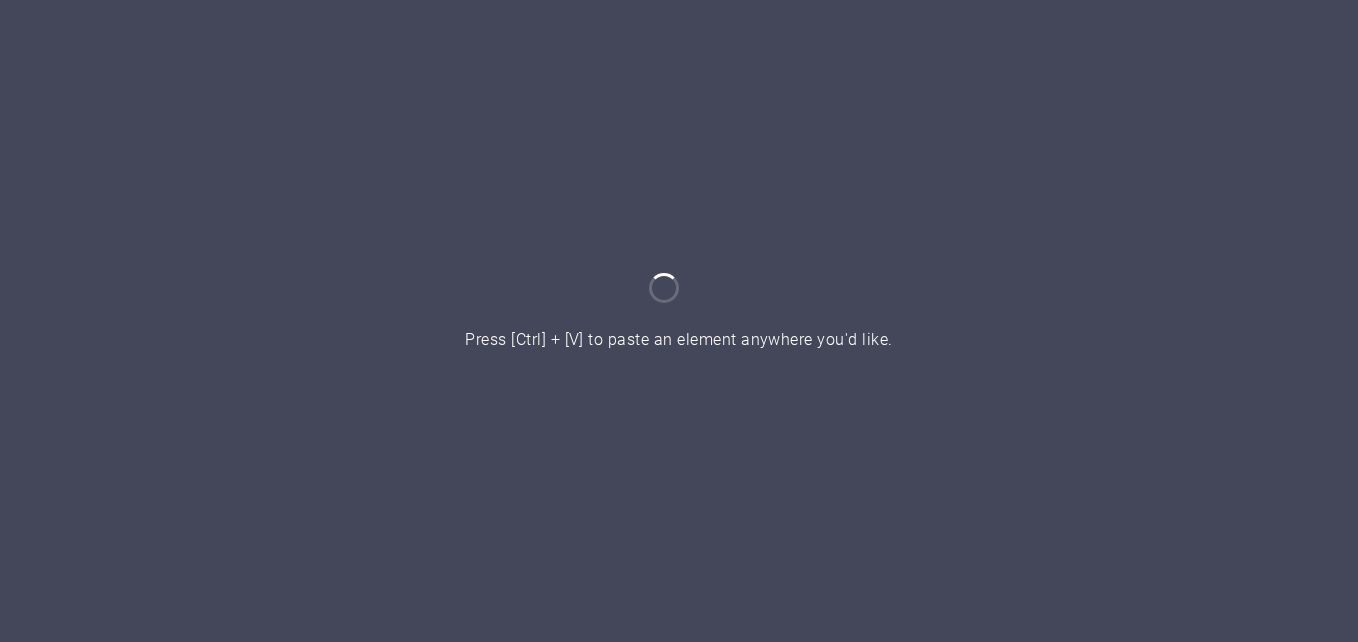 scroll, scrollTop: 0, scrollLeft: 0, axis: both 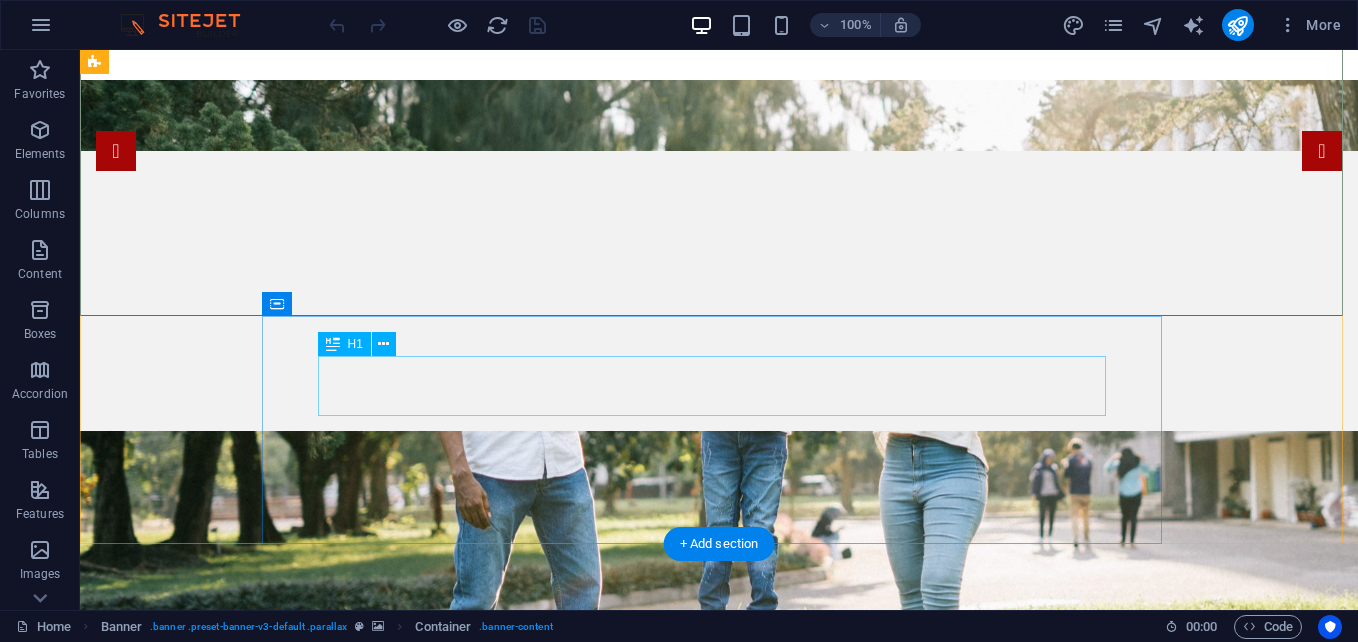 click on "[BRAND][DOMAIN] – Your Insurance" at bounding box center [719, 979] 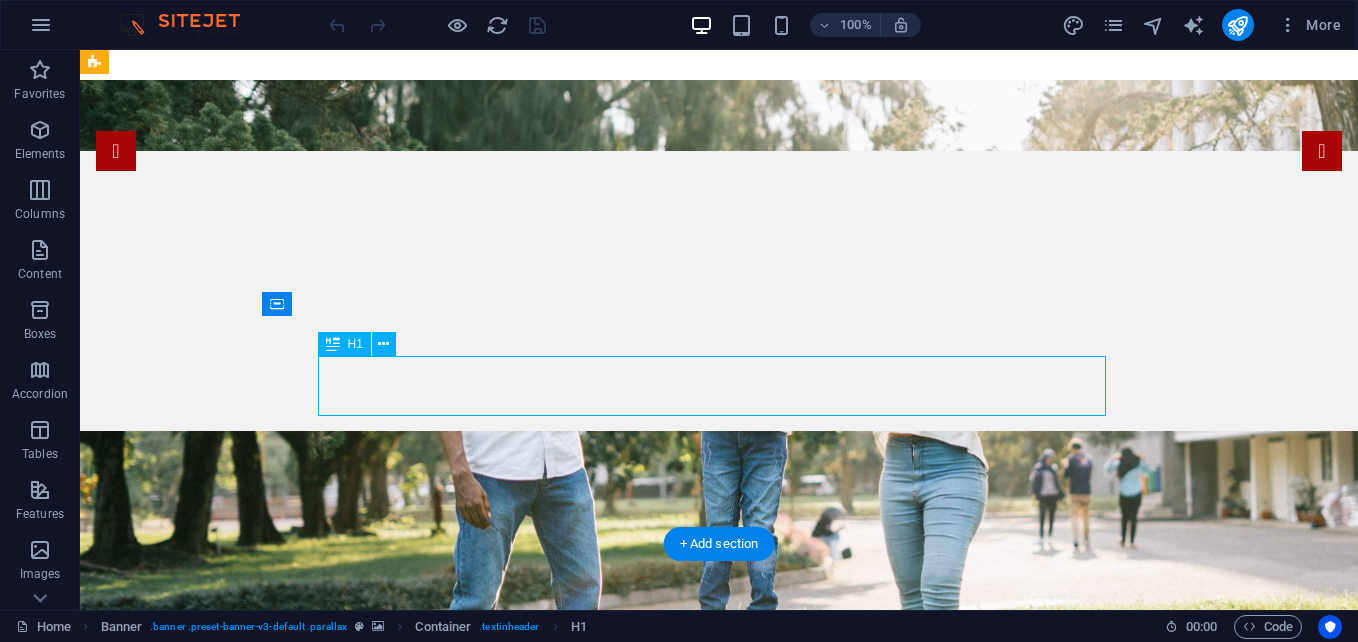 click on "[BRAND][DOMAIN] – Your Insurance" at bounding box center (719, 979) 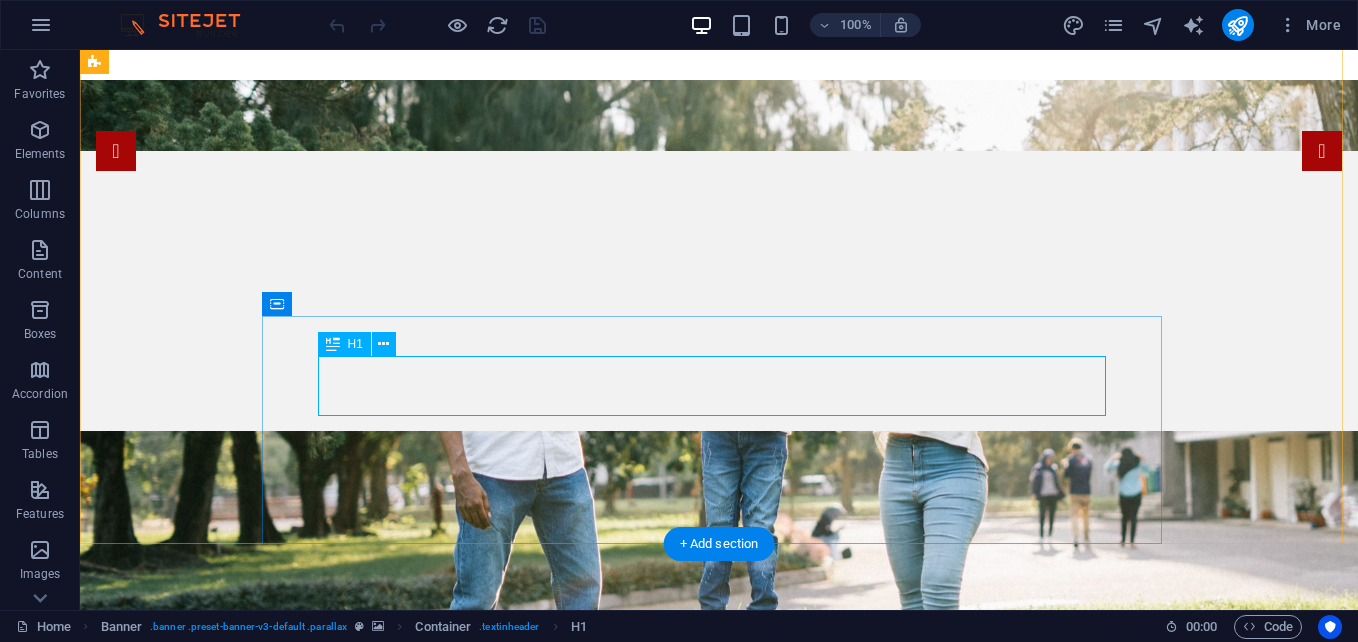 click on "[BRAND][DOMAIN] – Your Insurance" at bounding box center (719, 979) 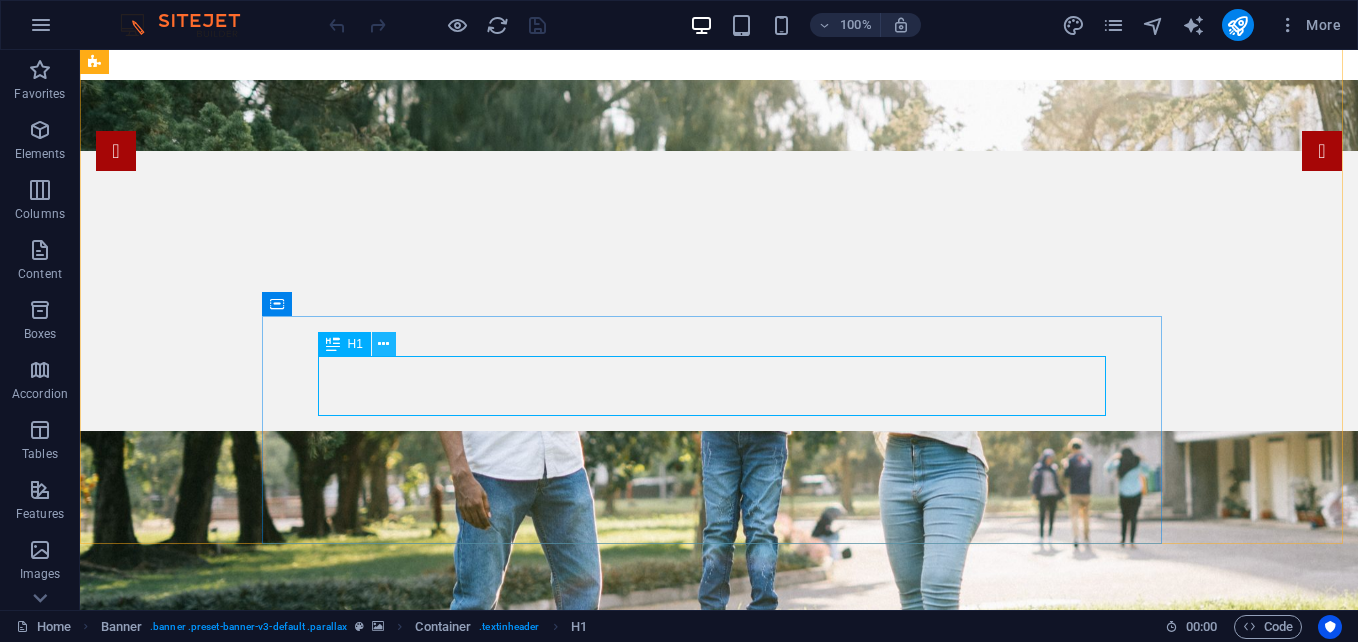 click at bounding box center (383, 344) 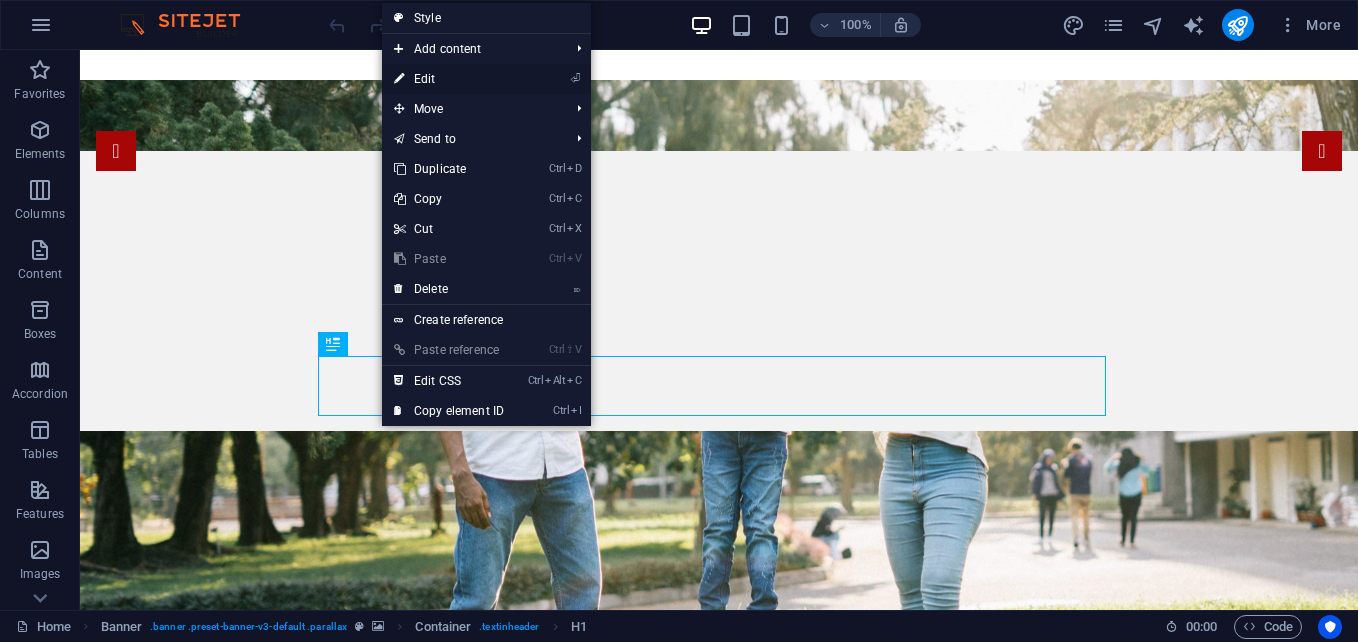 click on "⏎  Edit" at bounding box center [449, 79] 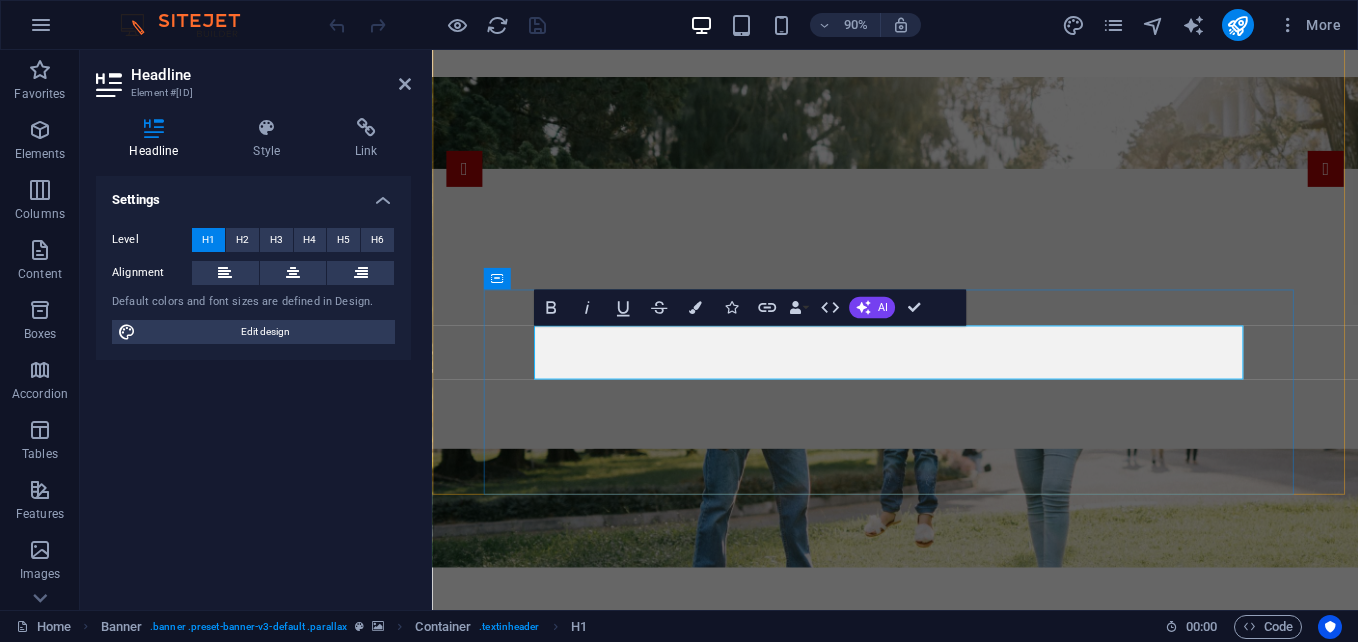 click on "republikhiojing.online  – Your Insurance" at bounding box center (947, 978) 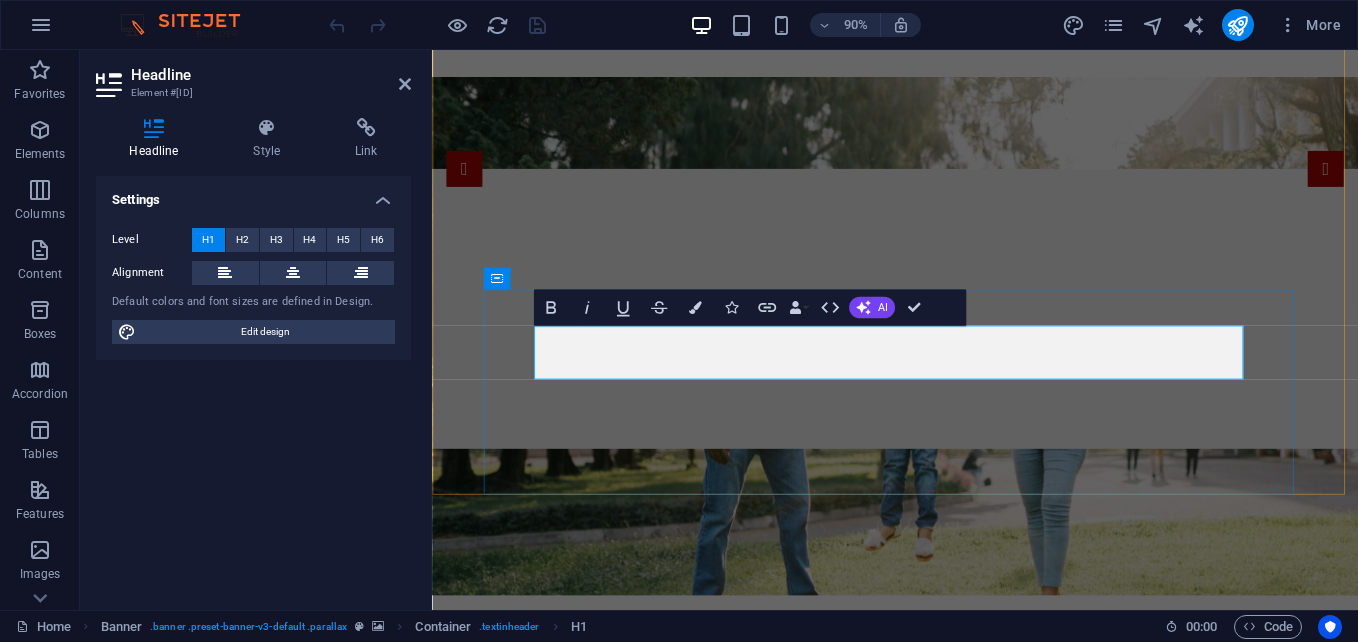 type 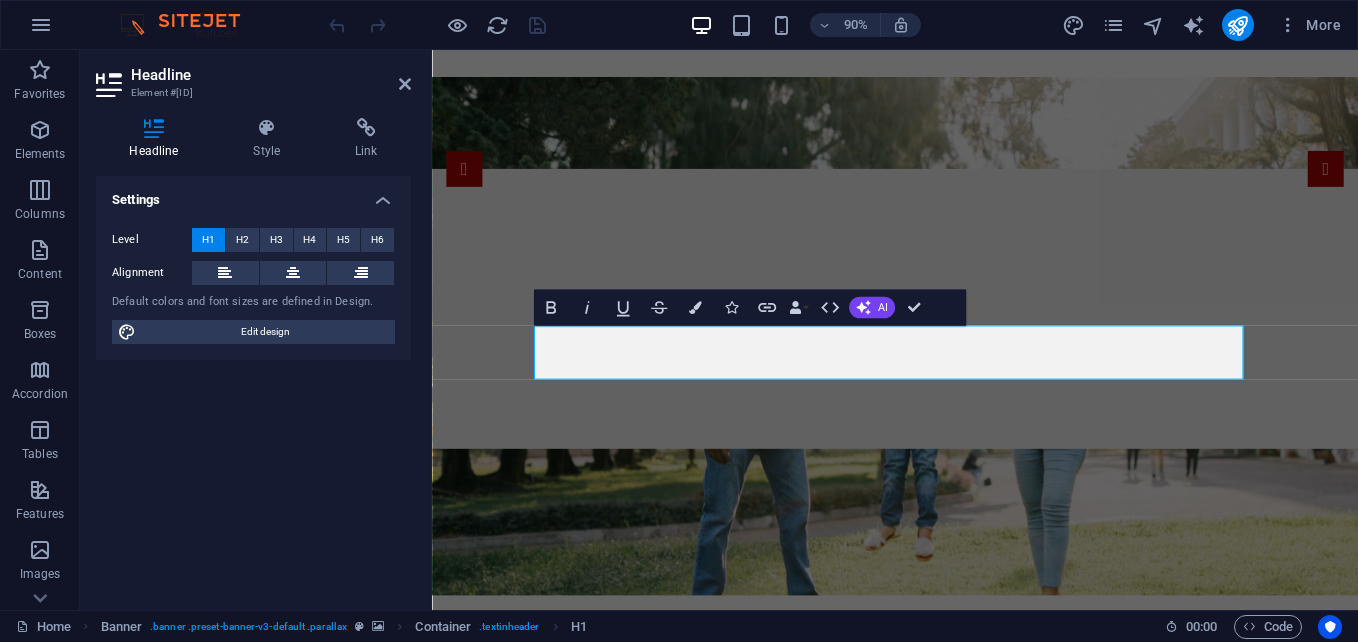 click on "Headline Element #ed-822297639" at bounding box center (253, 76) 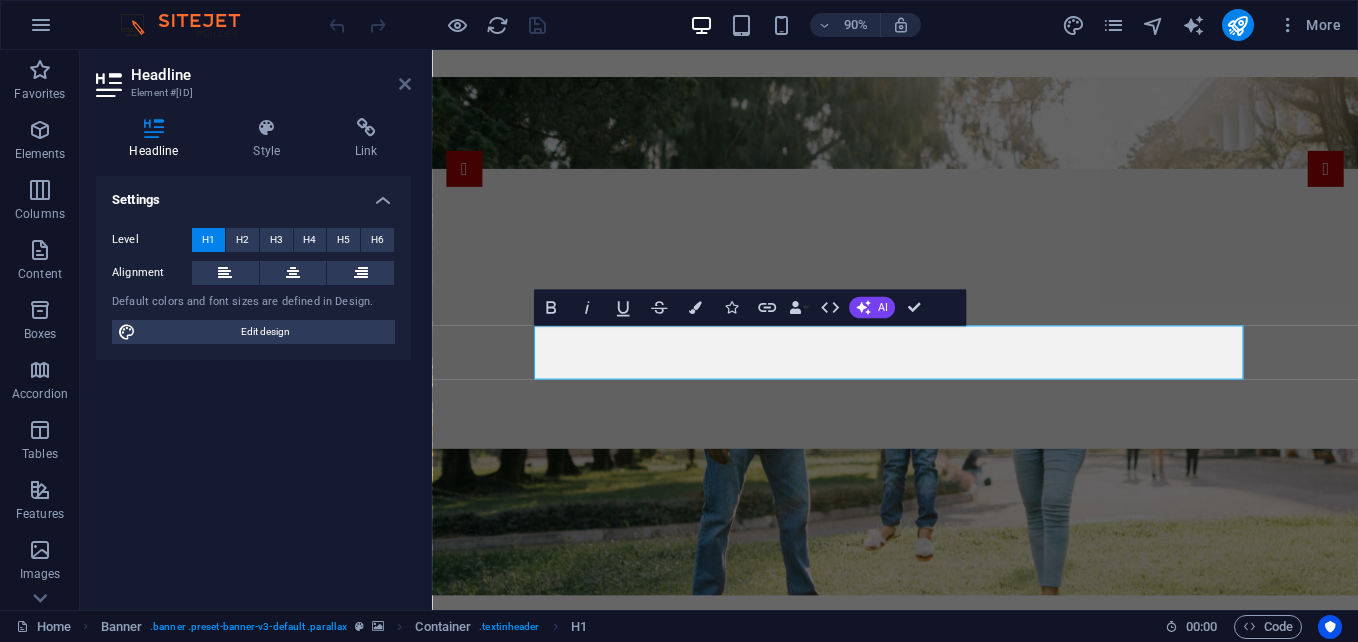click at bounding box center [405, 84] 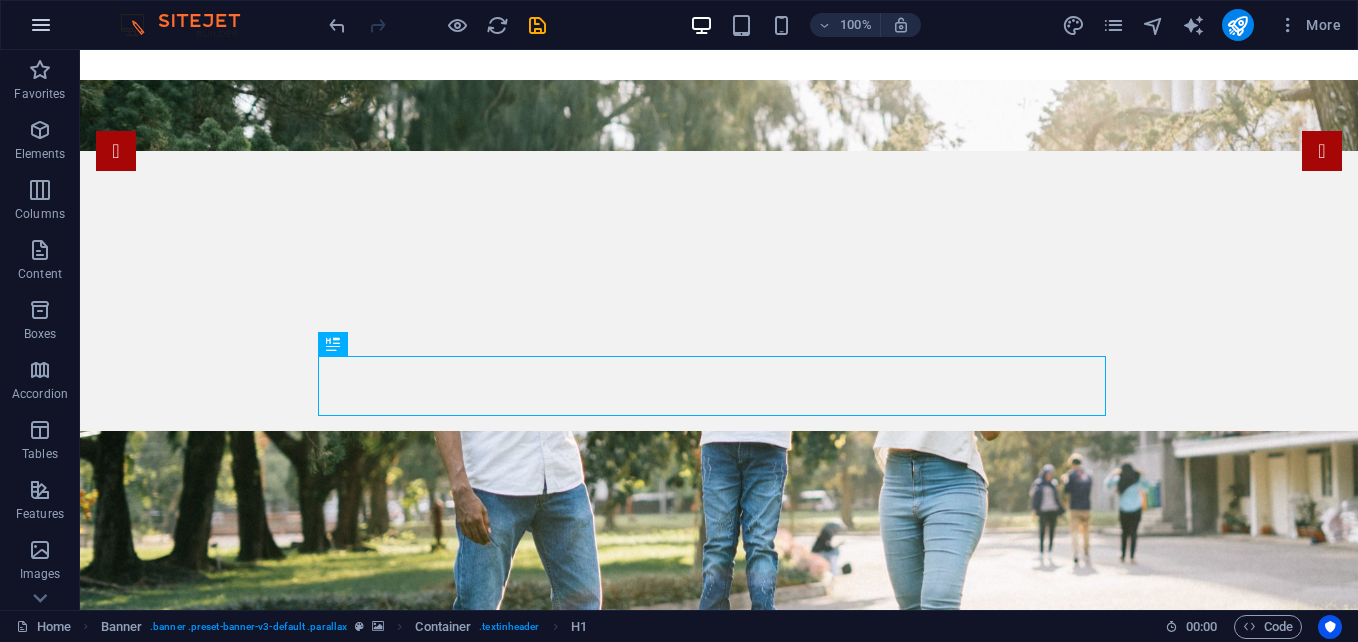 click at bounding box center (41, 25) 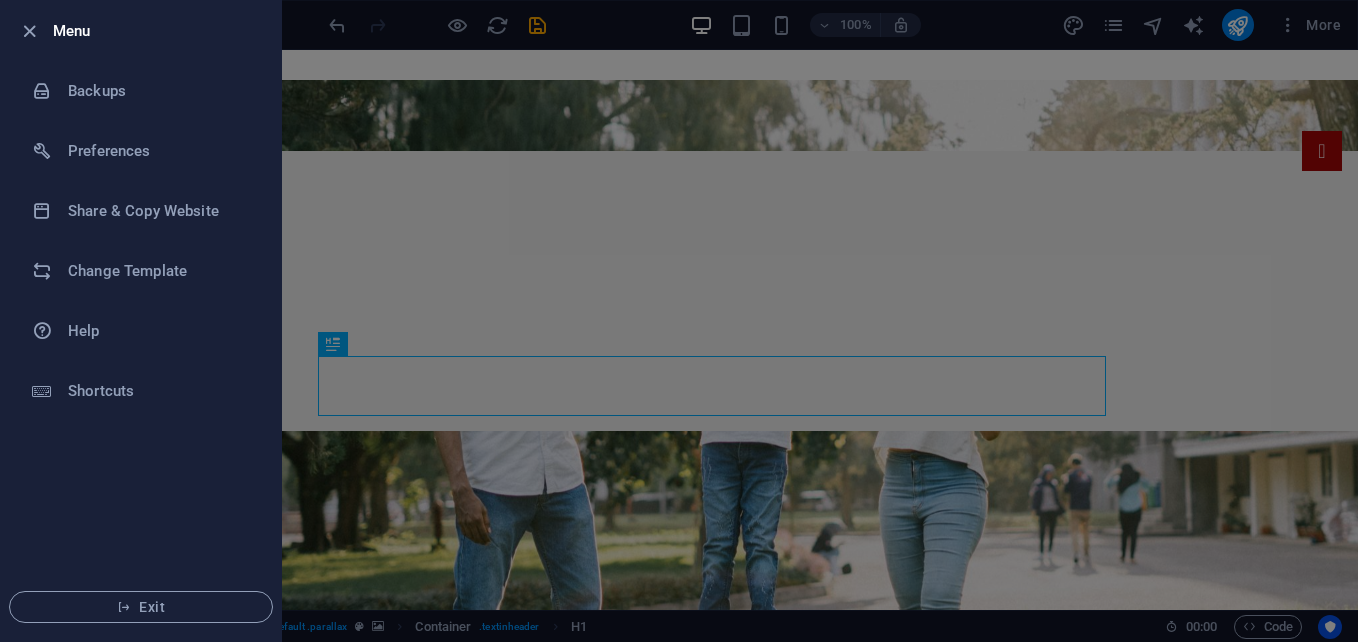 click at bounding box center (29, 31) 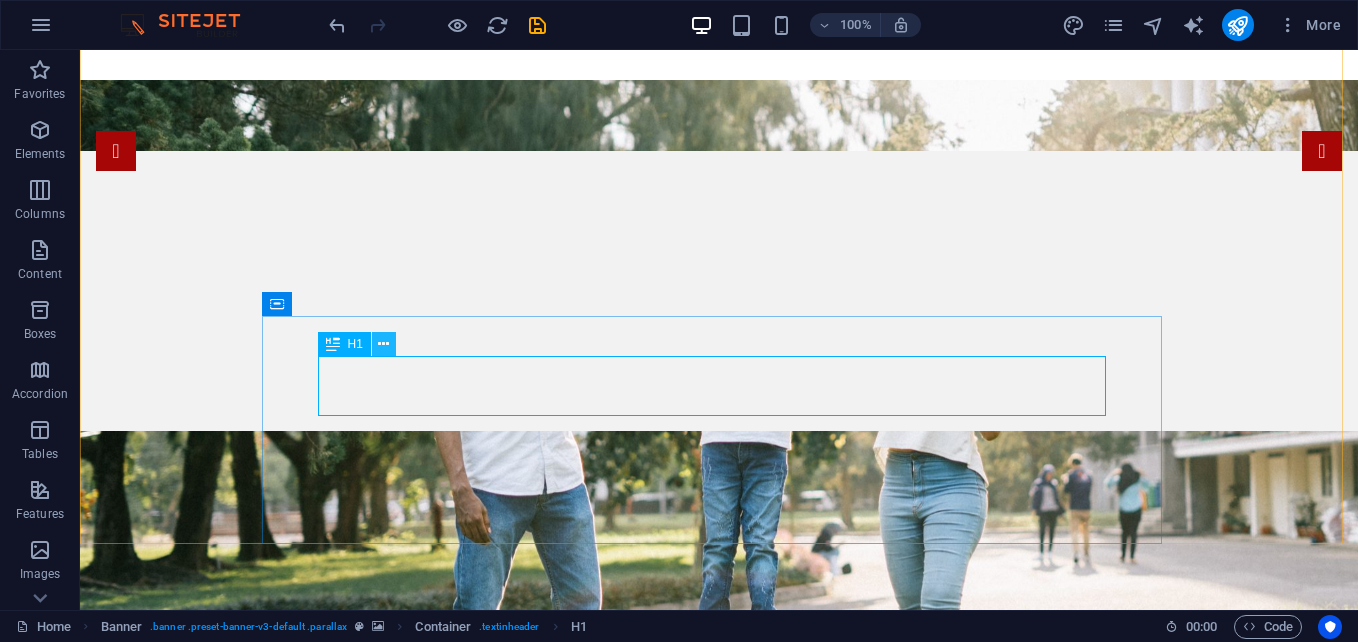 click at bounding box center (383, 344) 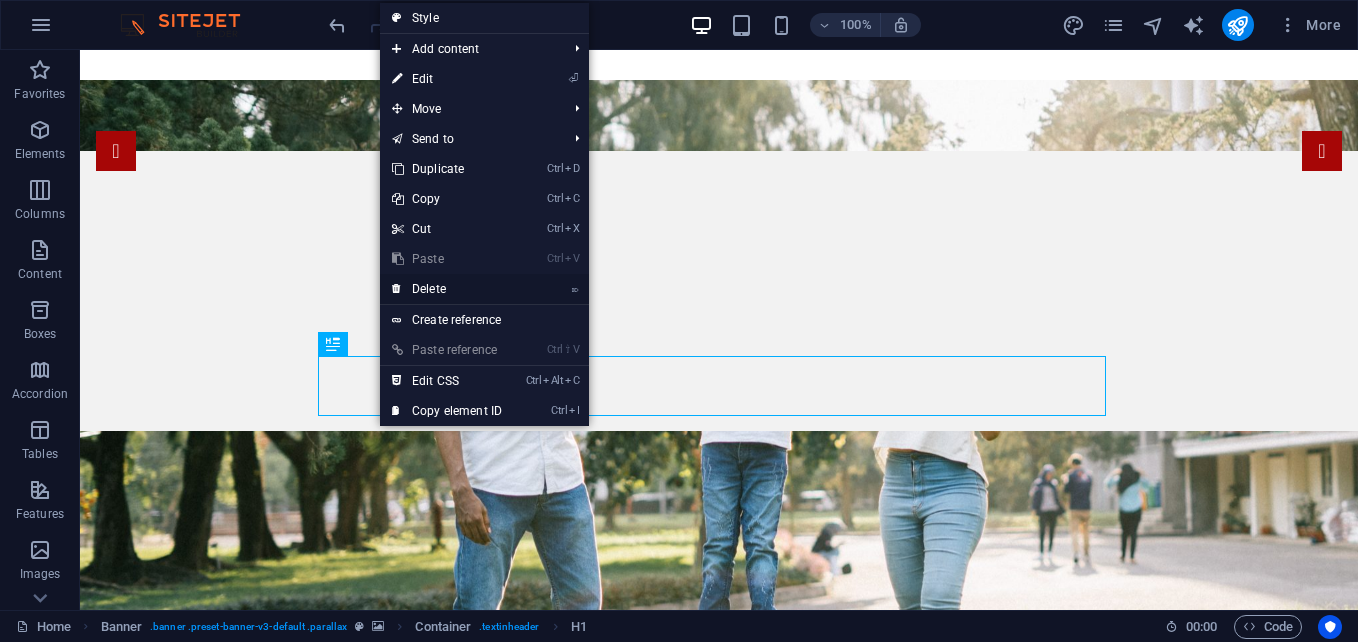 click on "⌦  Delete" at bounding box center (447, 289) 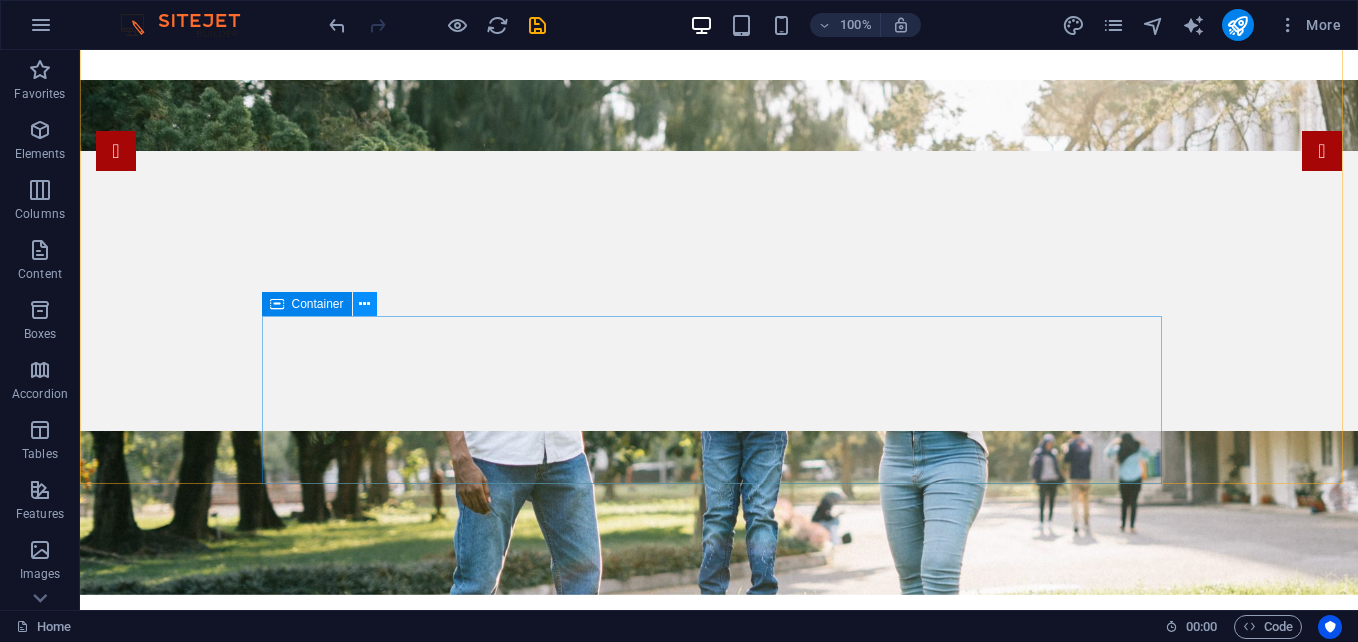 click at bounding box center [364, 304] 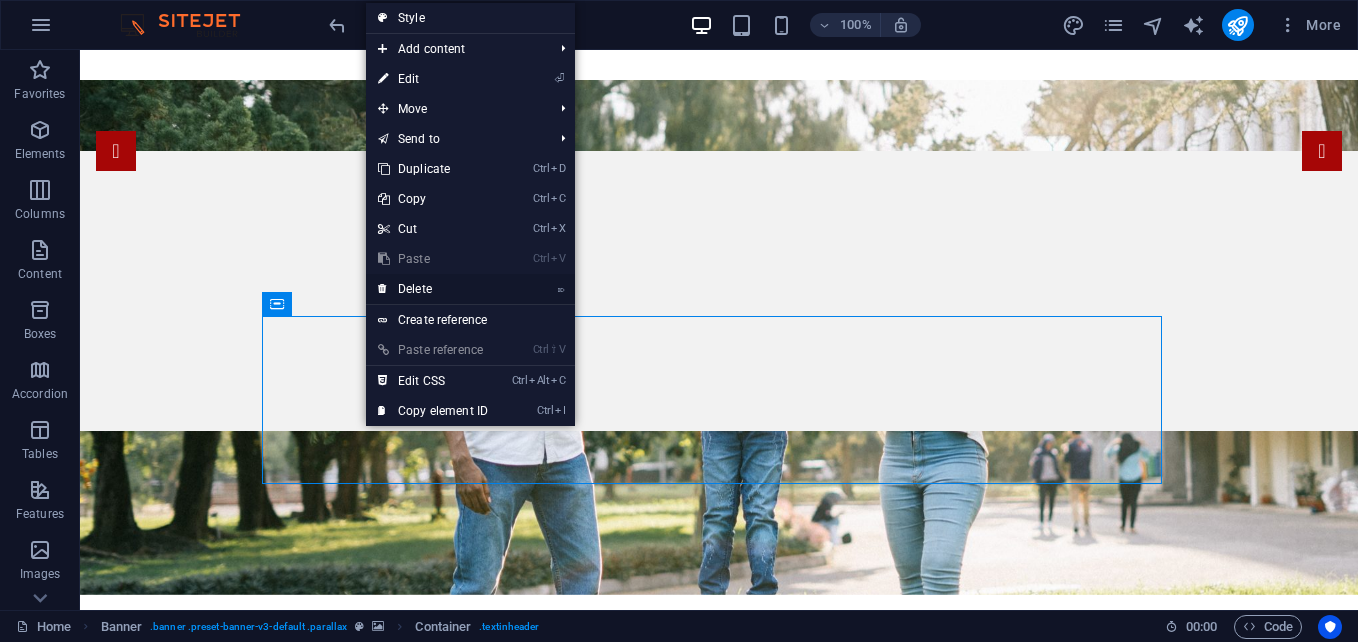 click on "⌦  Delete" at bounding box center (433, 289) 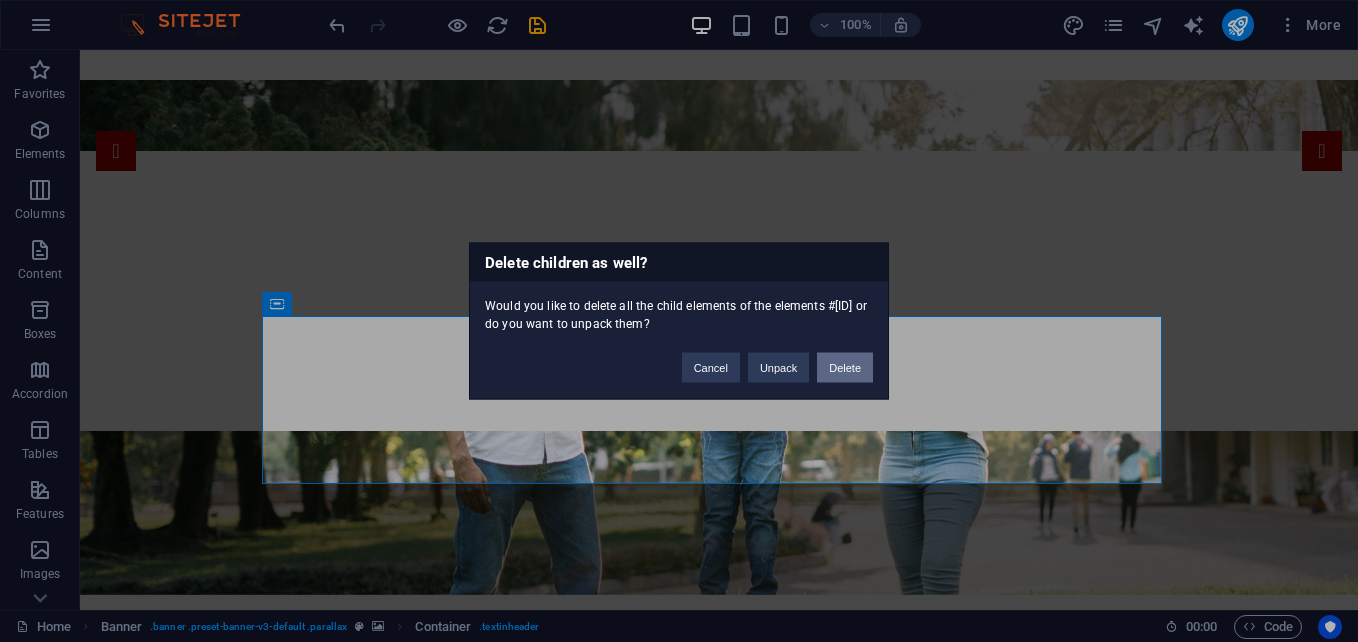 click on "Delete" at bounding box center (845, 368) 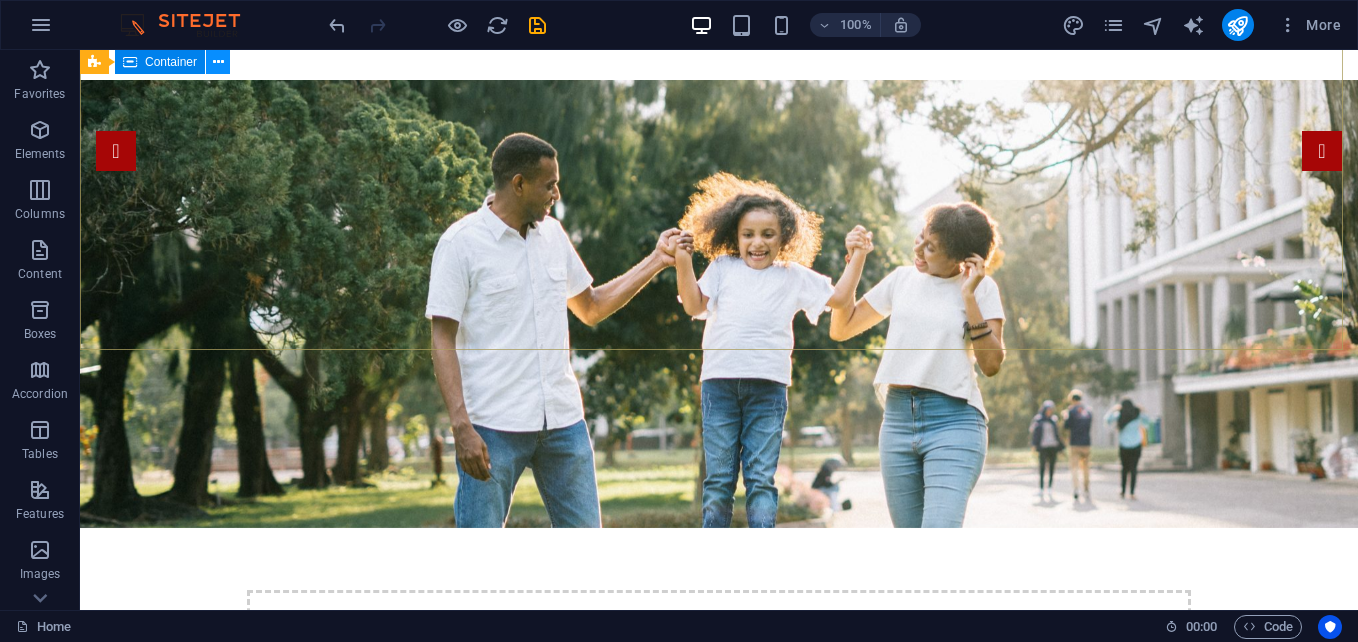 click at bounding box center (218, 62) 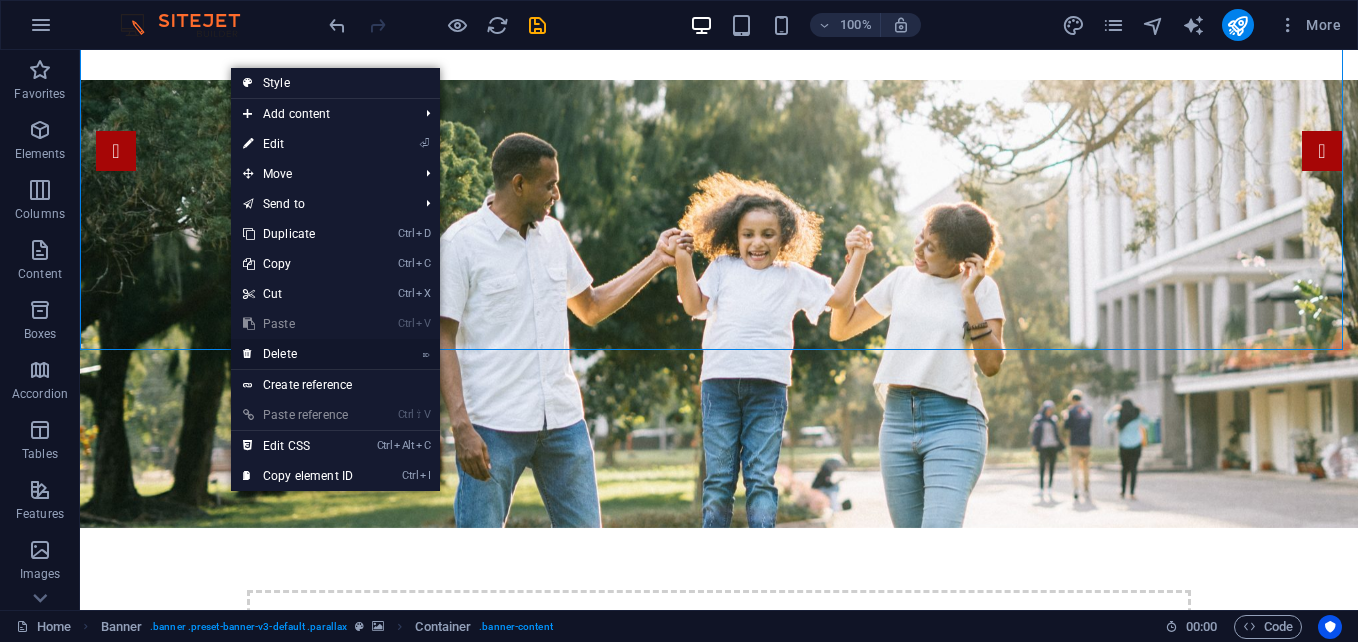 click on "⌦  Delete" at bounding box center (298, 354) 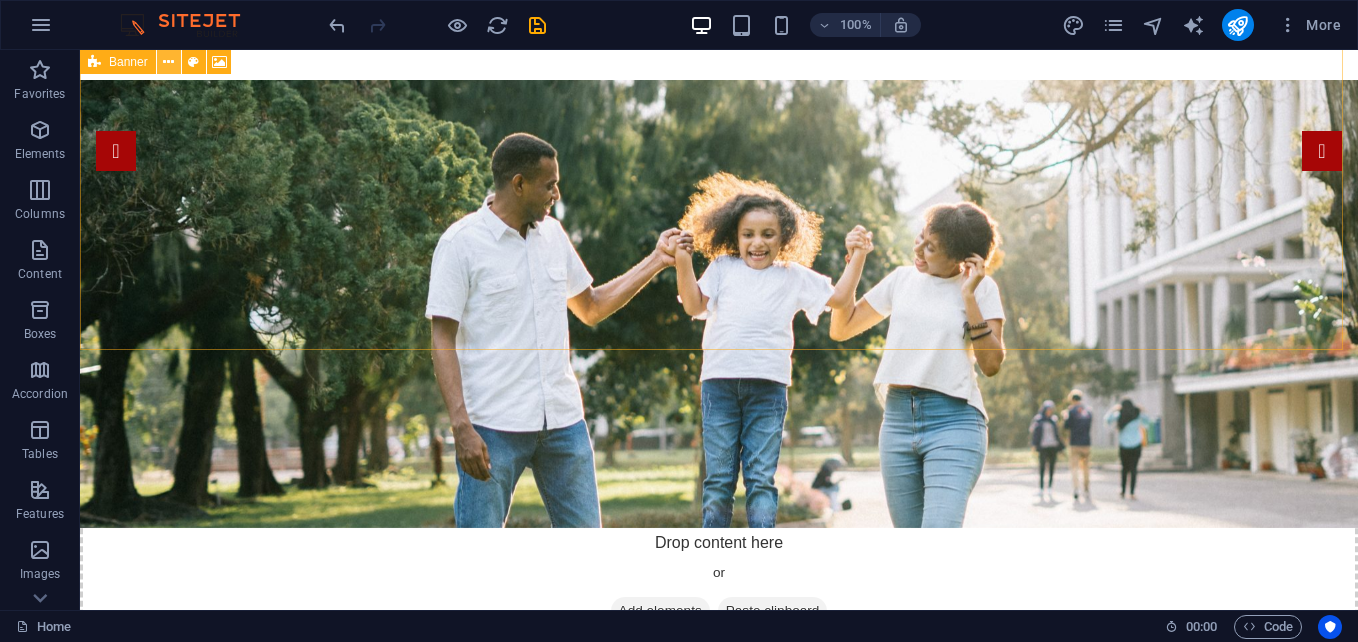 click at bounding box center [168, 62] 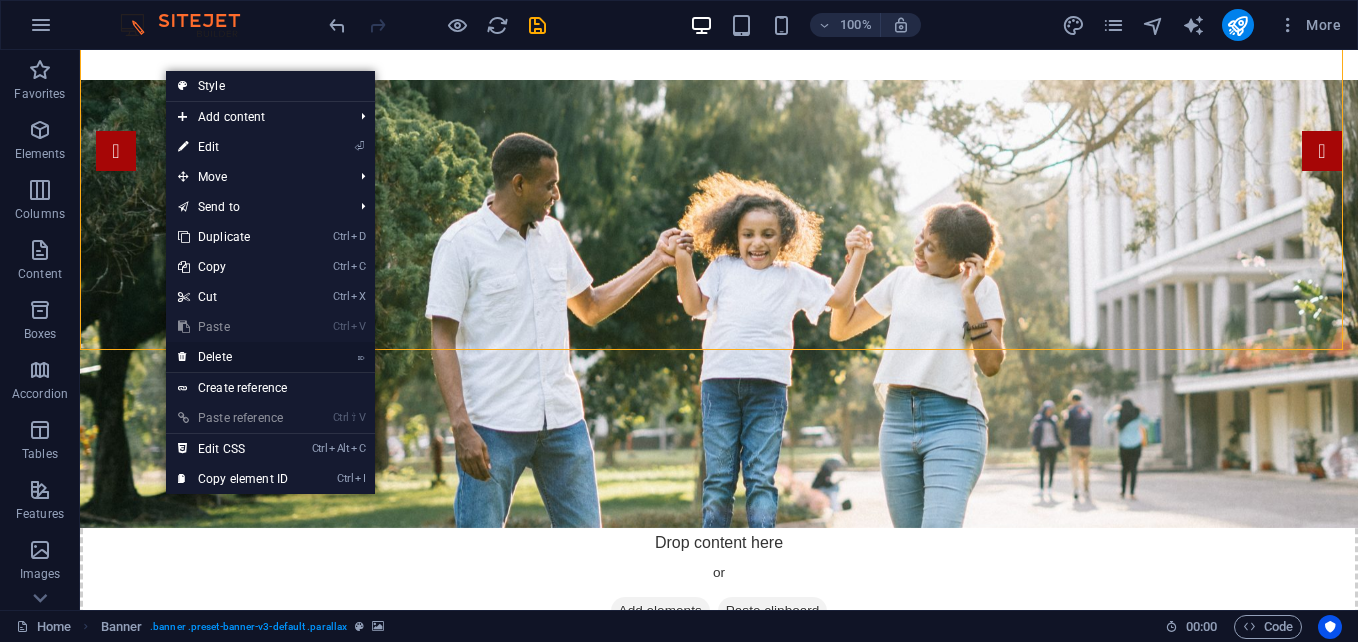 click on "⌦  Delete" at bounding box center [233, 357] 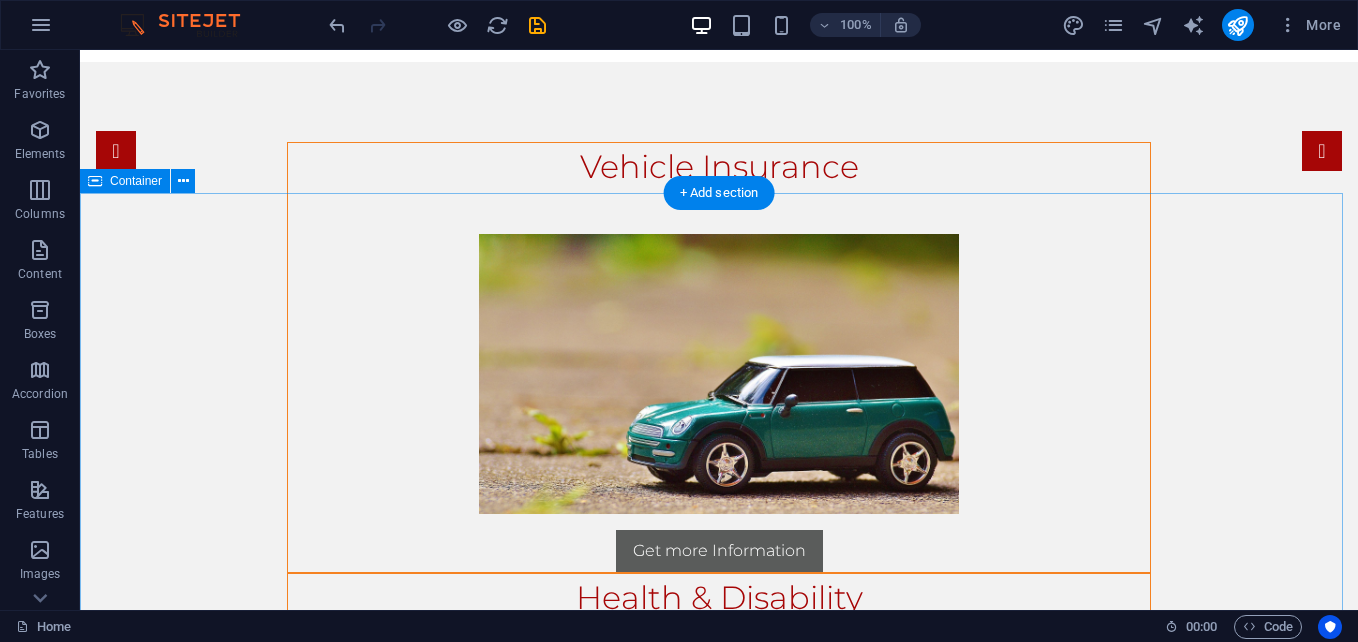 scroll, scrollTop: 0, scrollLeft: 0, axis: both 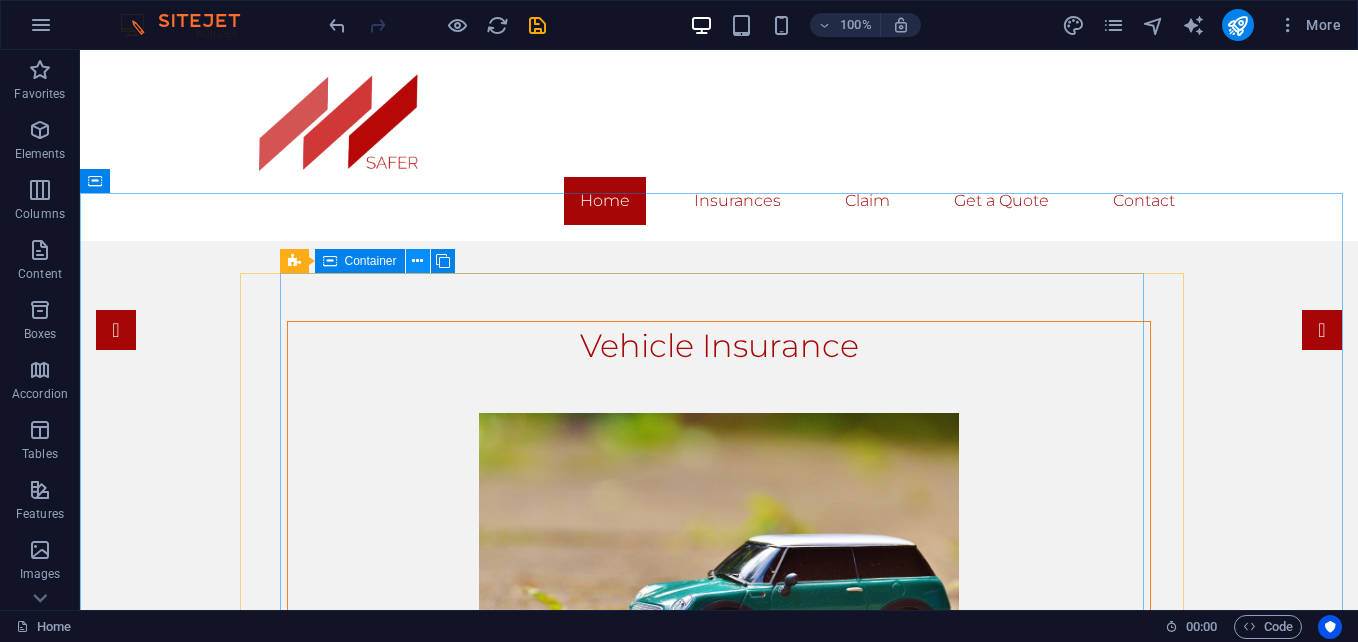 click at bounding box center [417, 261] 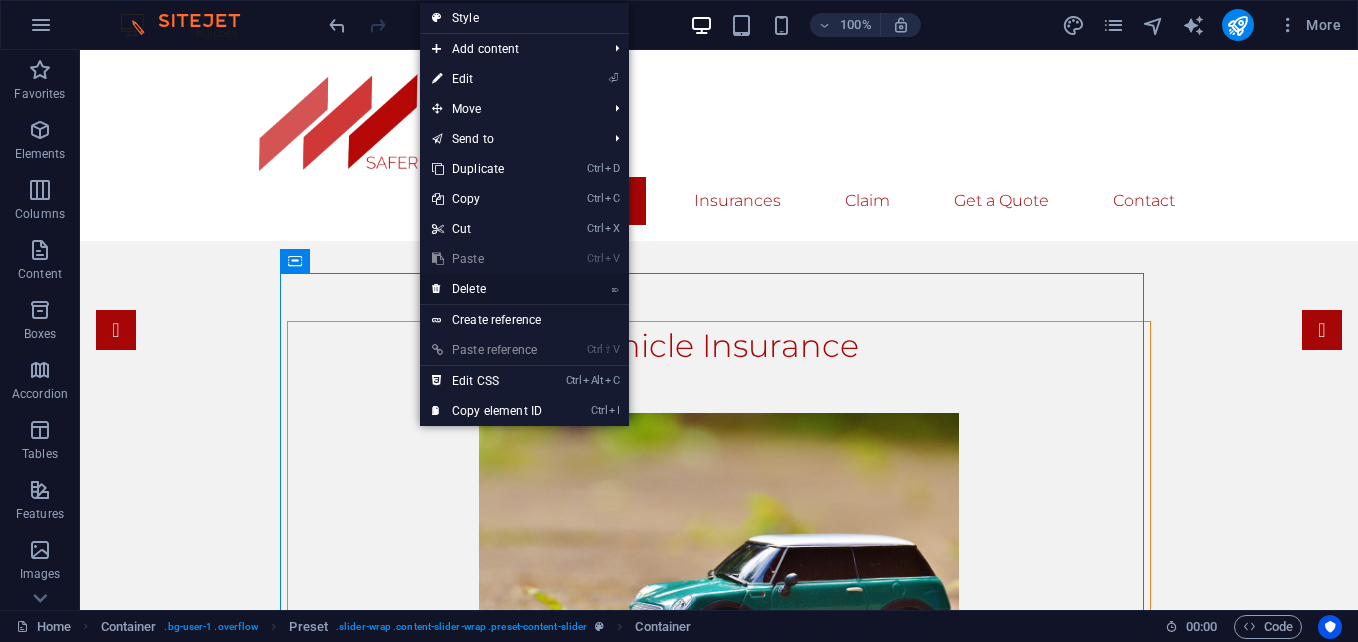 click on "⌦  Delete" at bounding box center [487, 289] 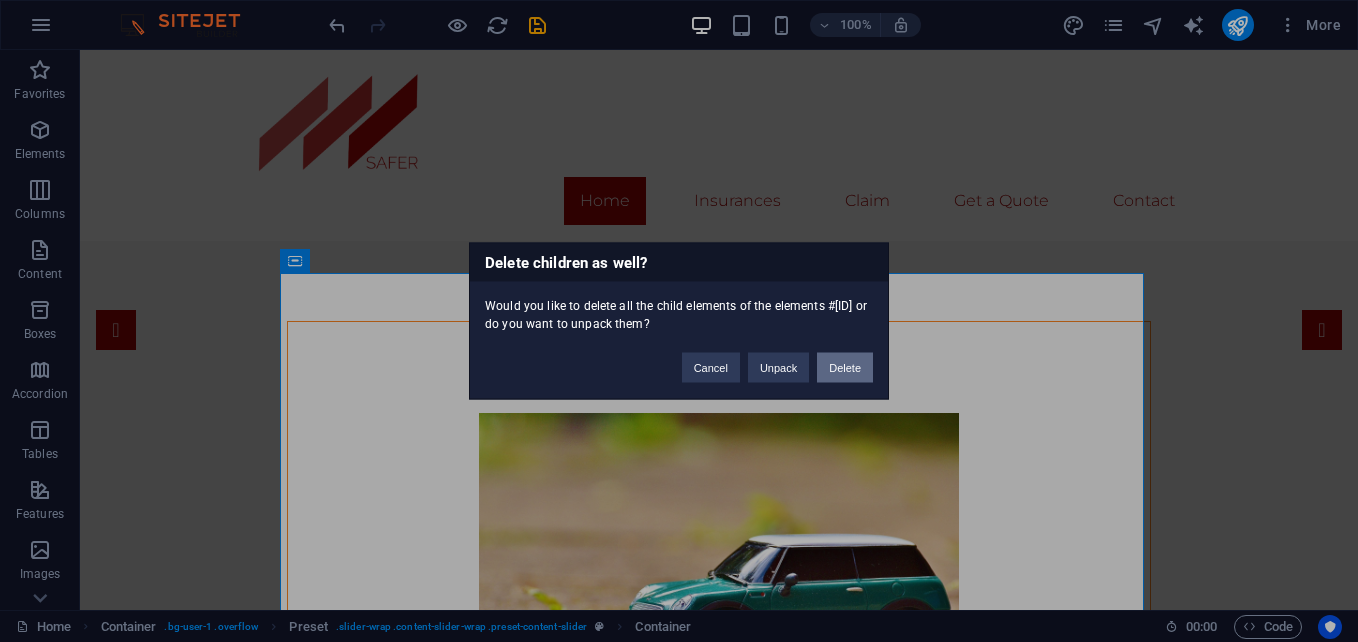 click on "Delete" at bounding box center (845, 368) 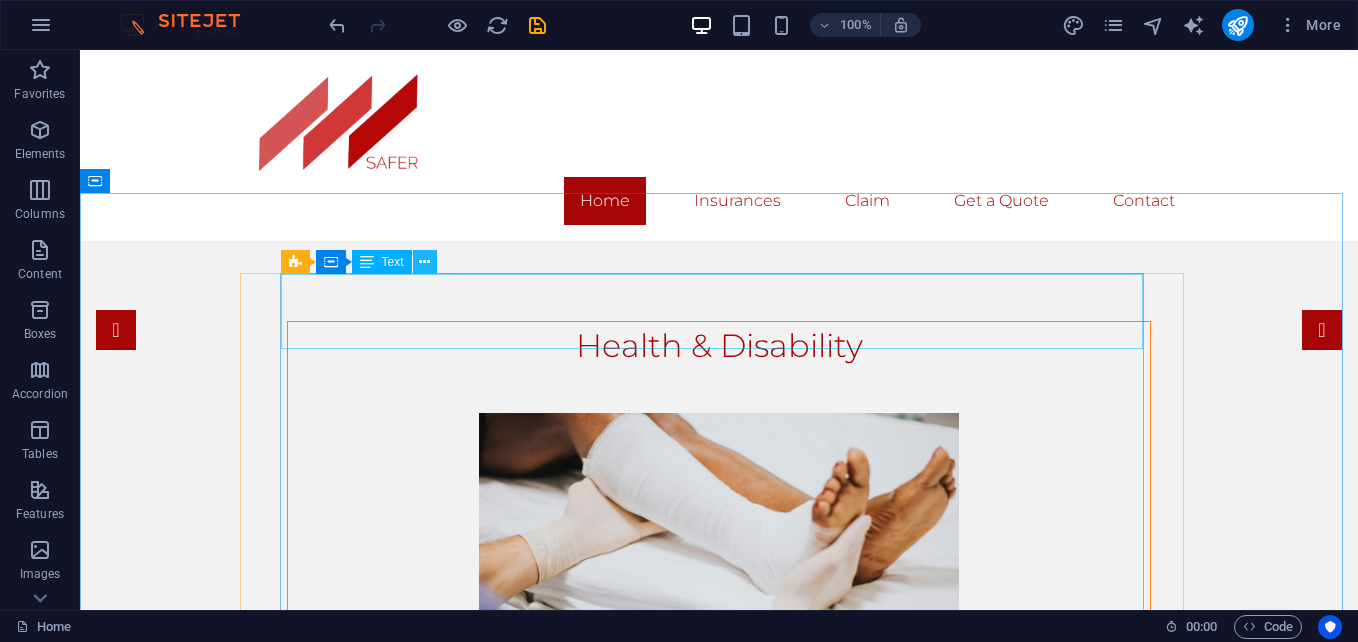 click at bounding box center (424, 262) 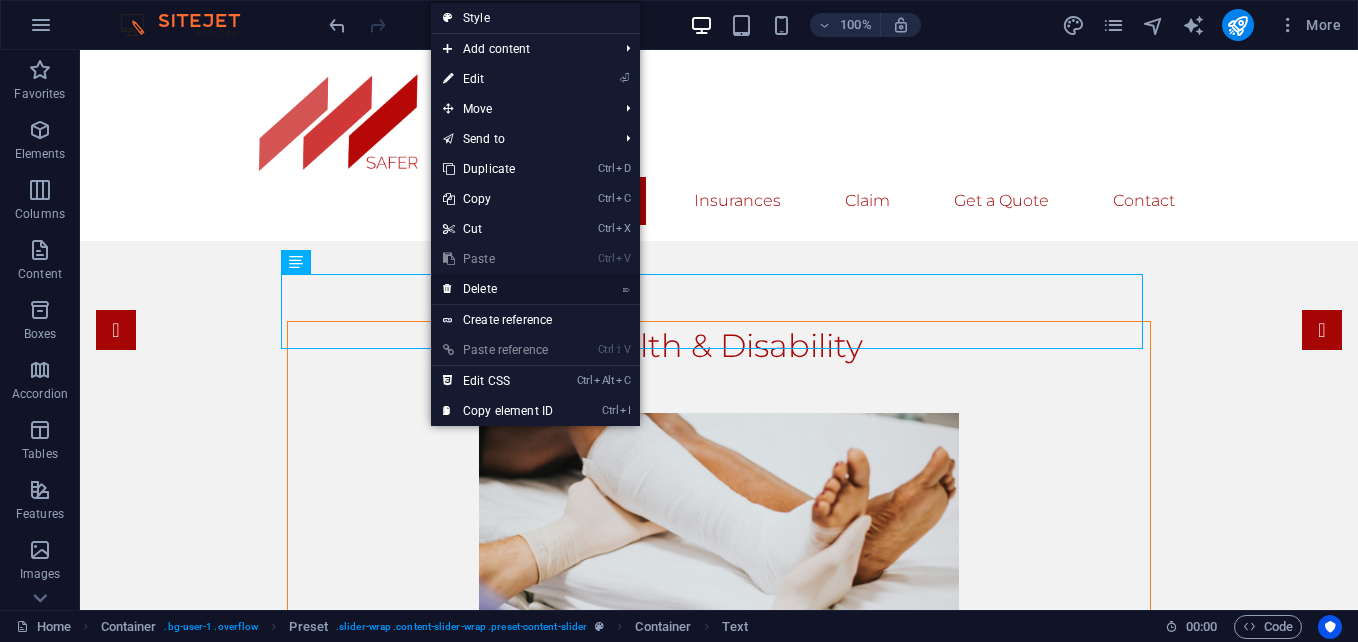 drag, startPoint x: 481, startPoint y: 292, endPoint x: 599, endPoint y: 257, distance: 123.081276 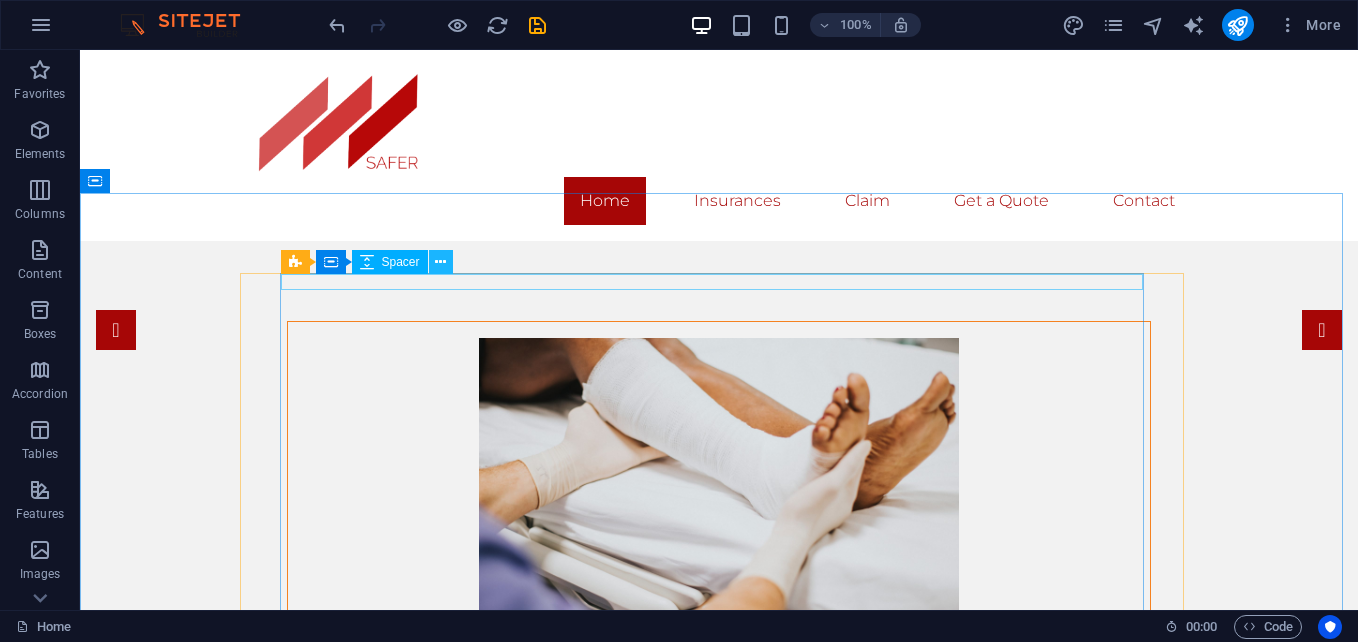 click at bounding box center (440, 262) 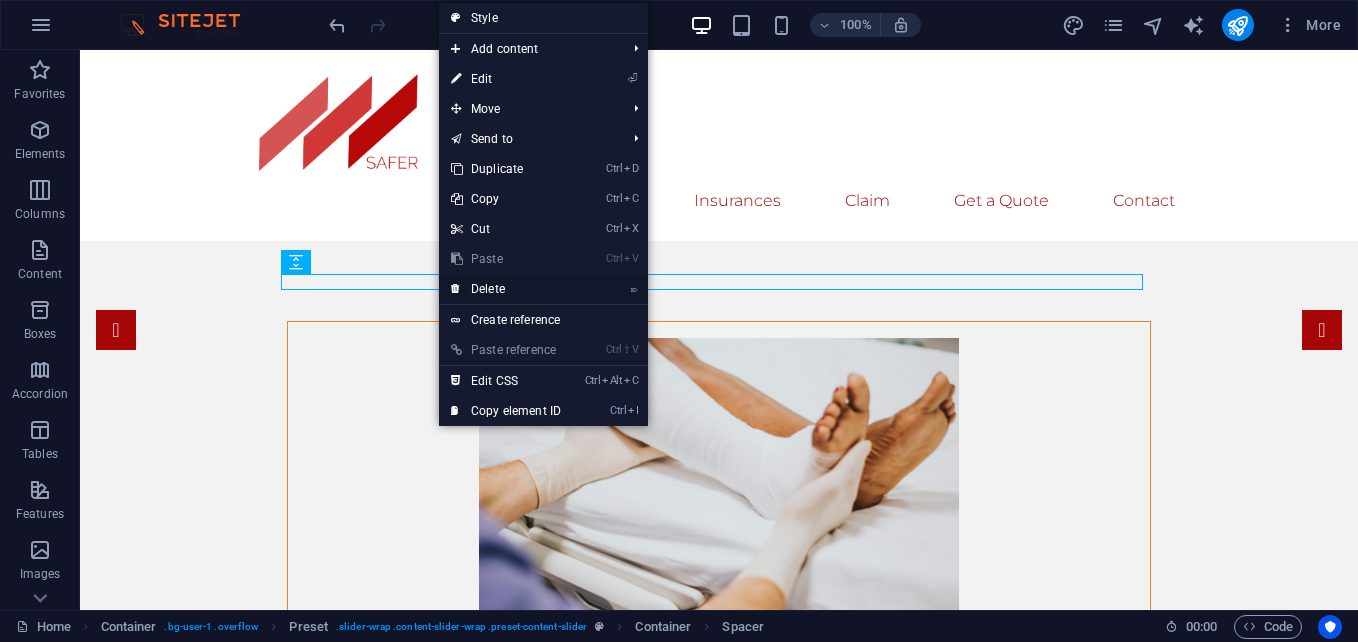 click on "⌦  Delete" at bounding box center (506, 289) 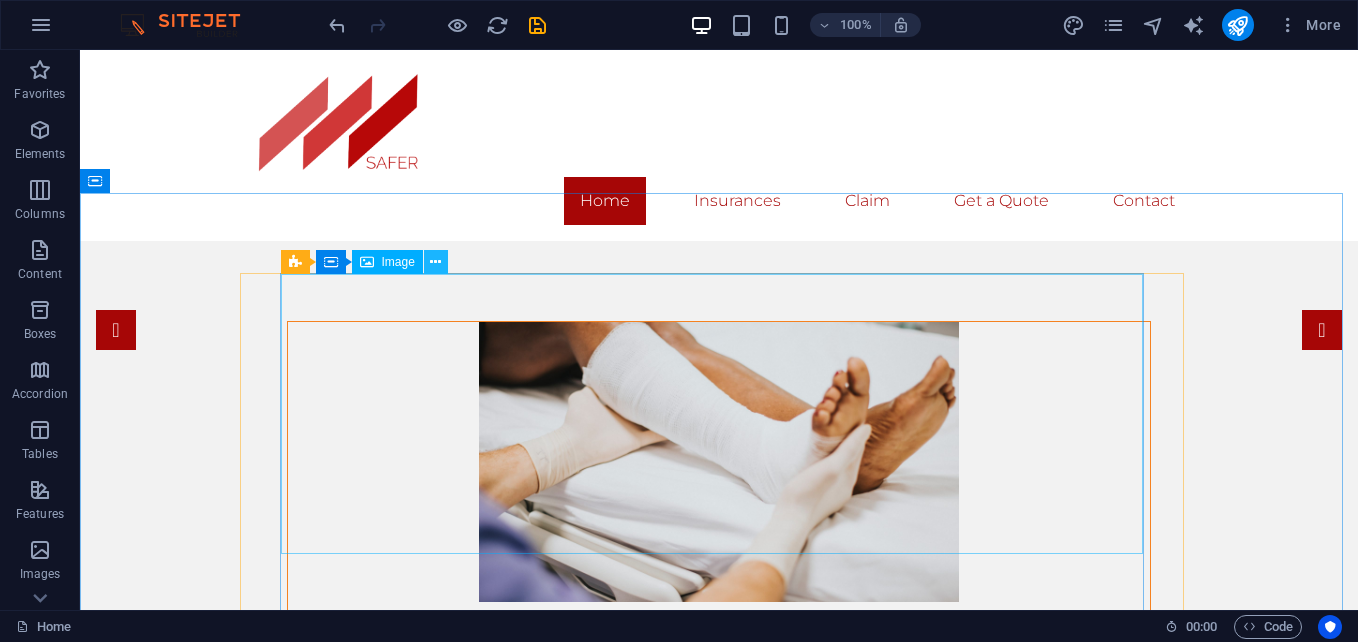 click at bounding box center (436, 262) 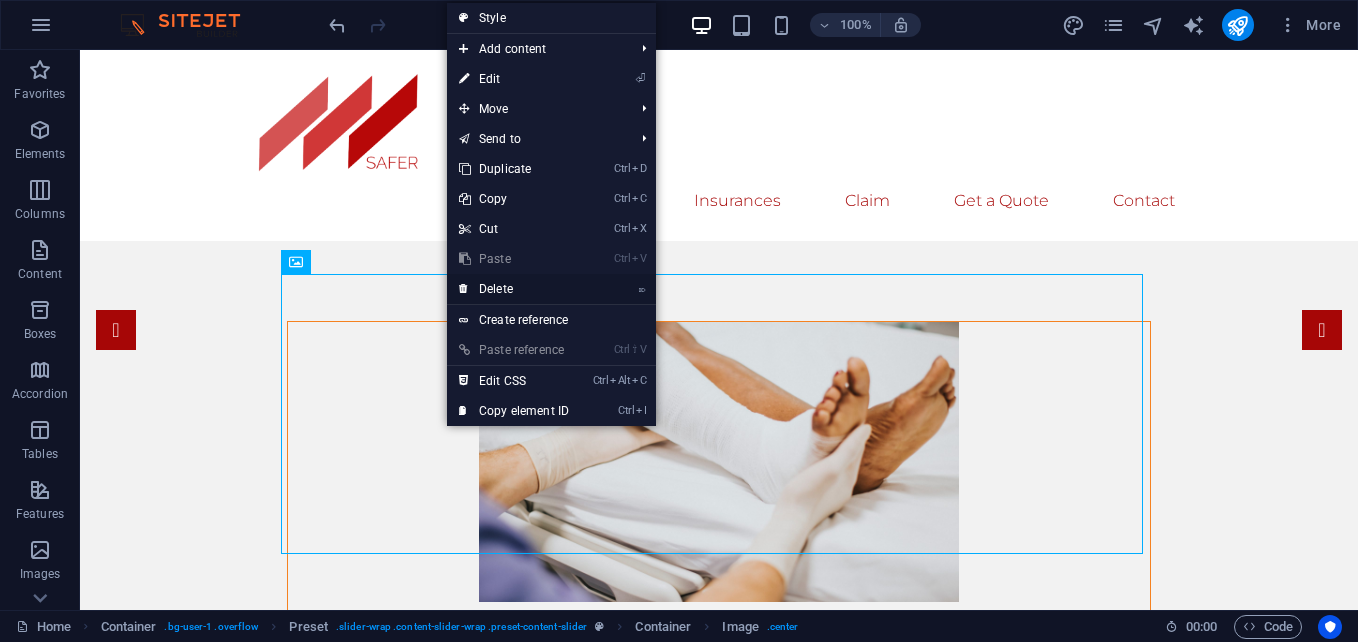 click on "⌦  Delete" at bounding box center (514, 289) 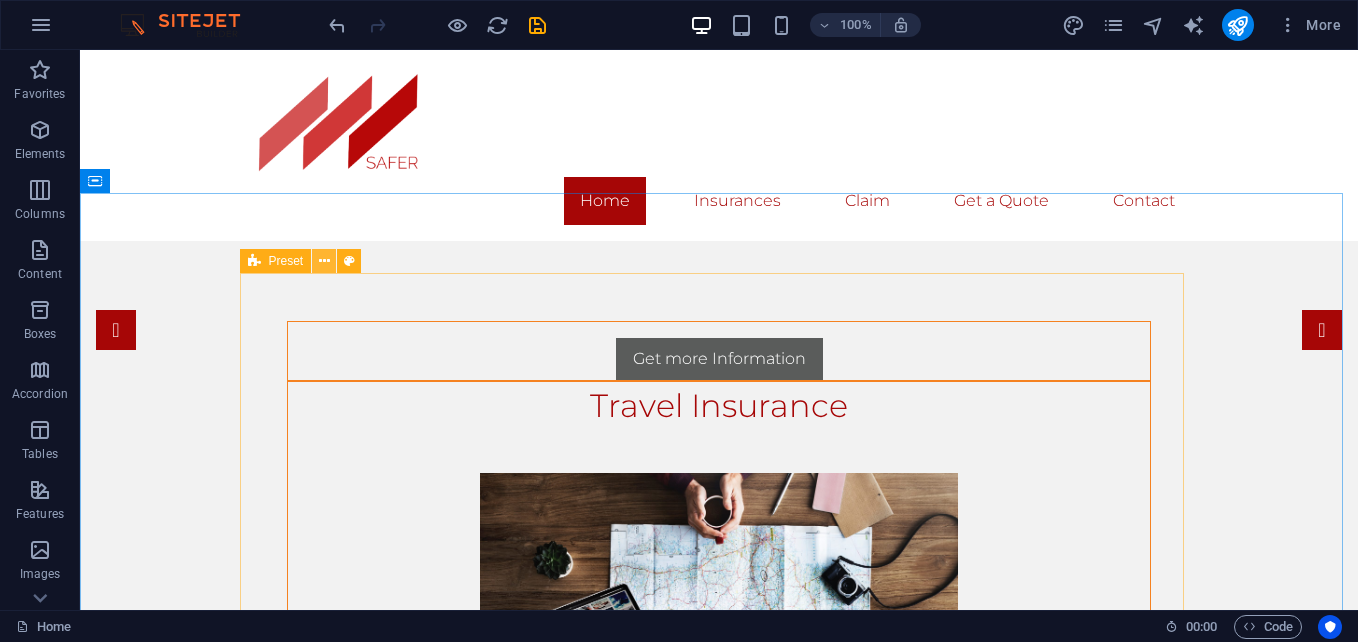 click at bounding box center (324, 261) 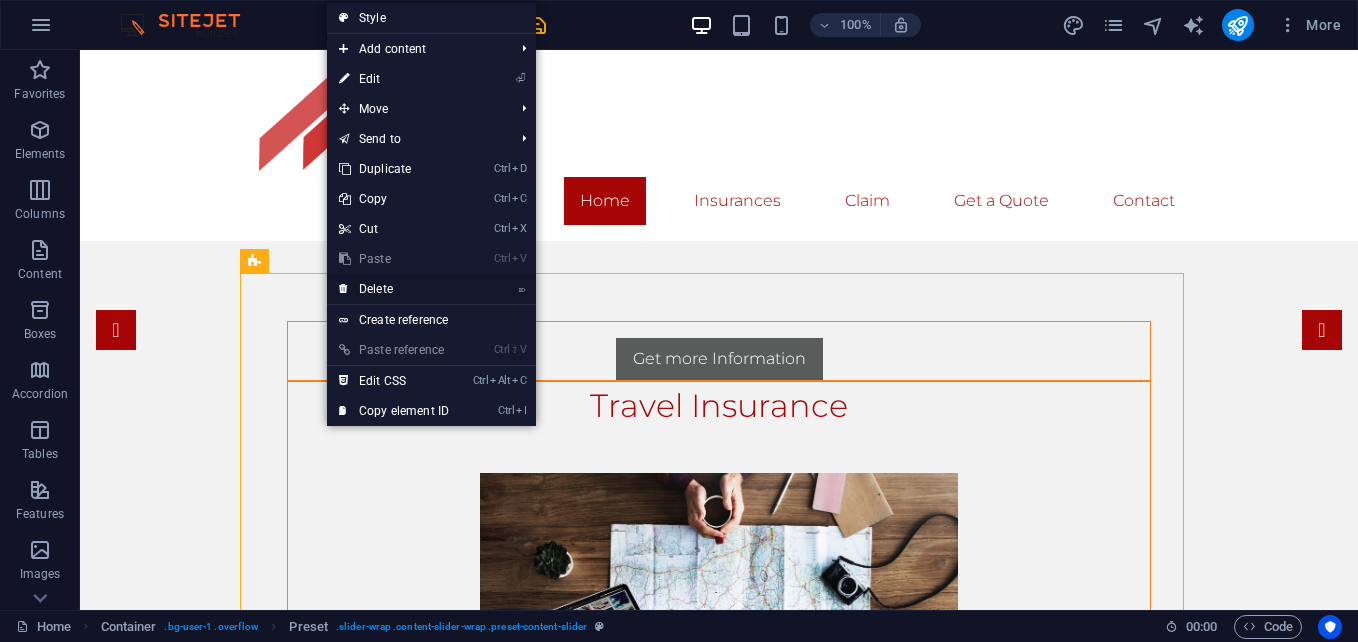 click on "⌦  Delete" at bounding box center [394, 289] 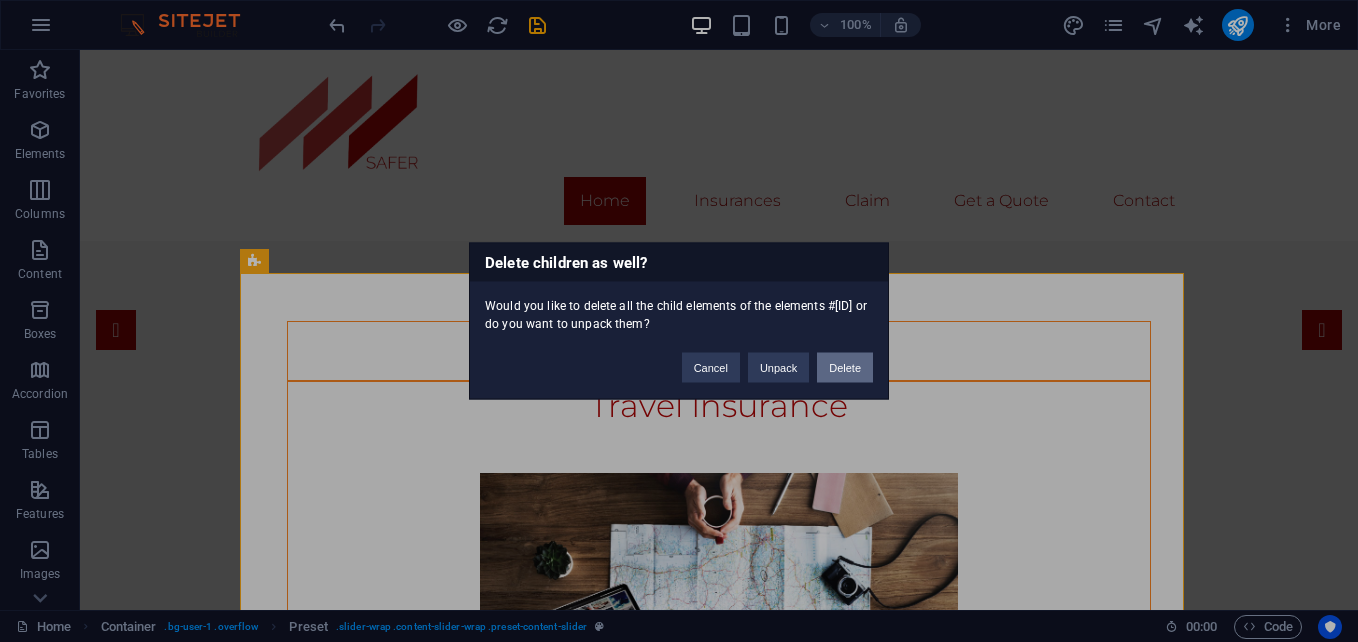 click on "Delete" at bounding box center (845, 368) 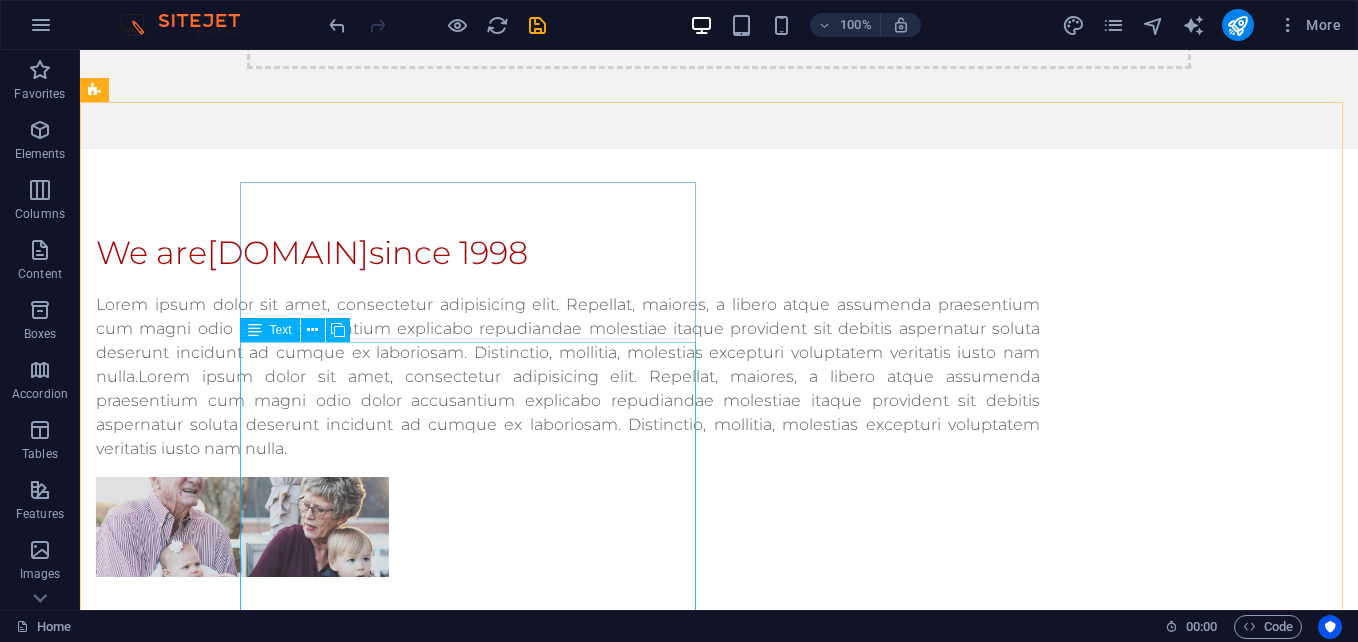scroll, scrollTop: 395, scrollLeft: 0, axis: vertical 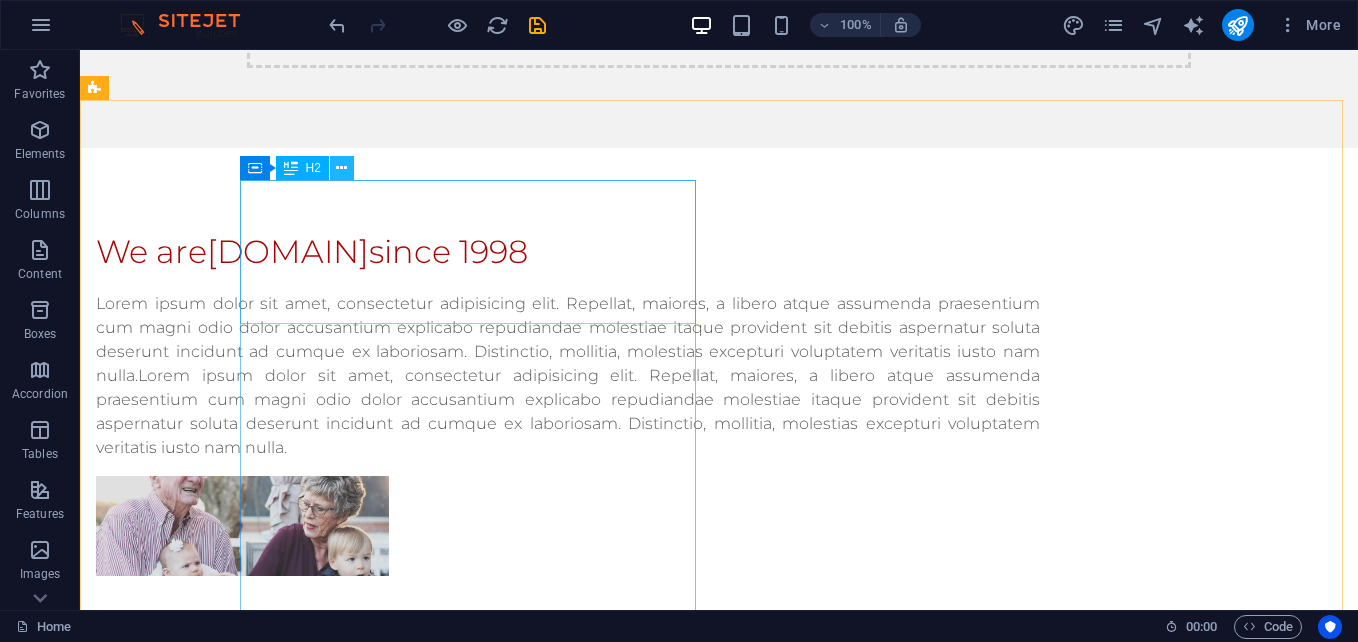 click at bounding box center (342, 168) 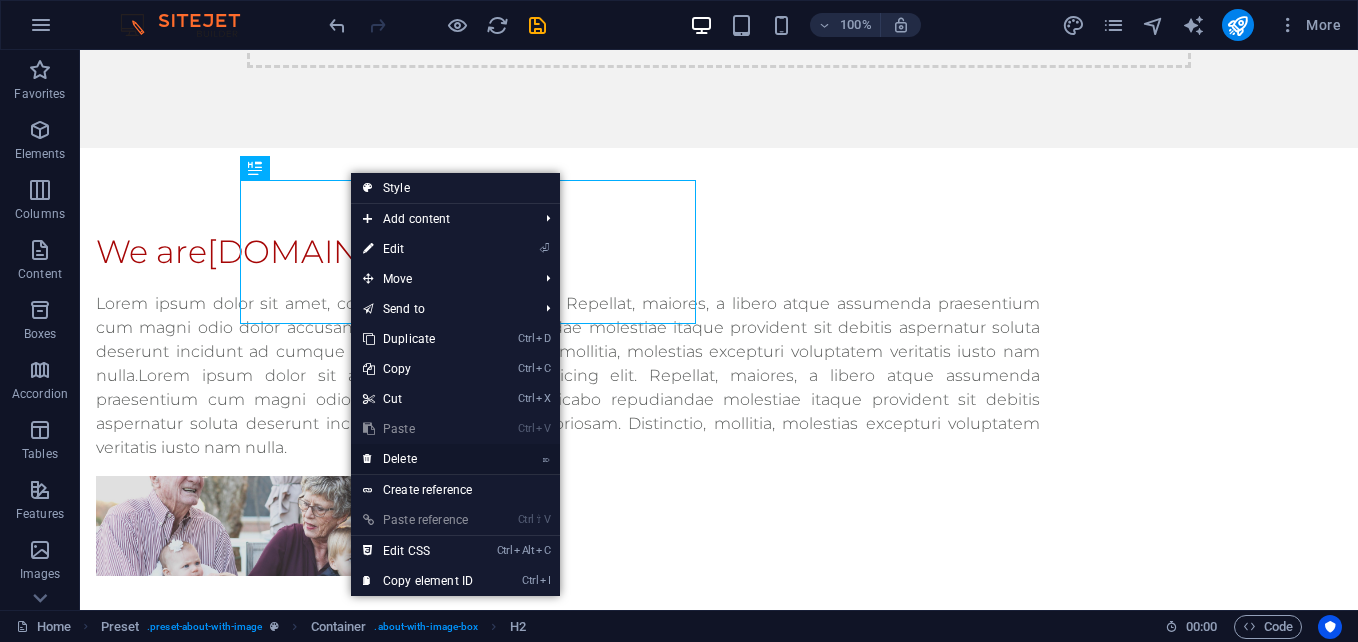 click on "⌦  Delete" at bounding box center [418, 459] 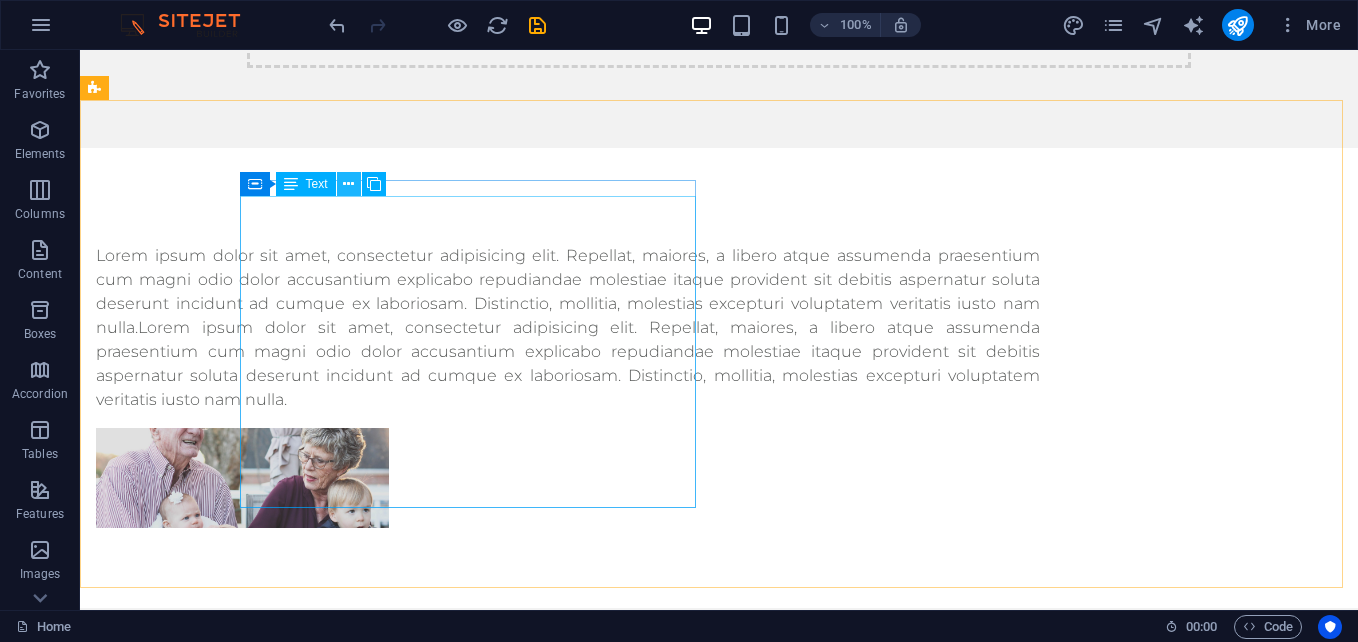 click at bounding box center [348, 184] 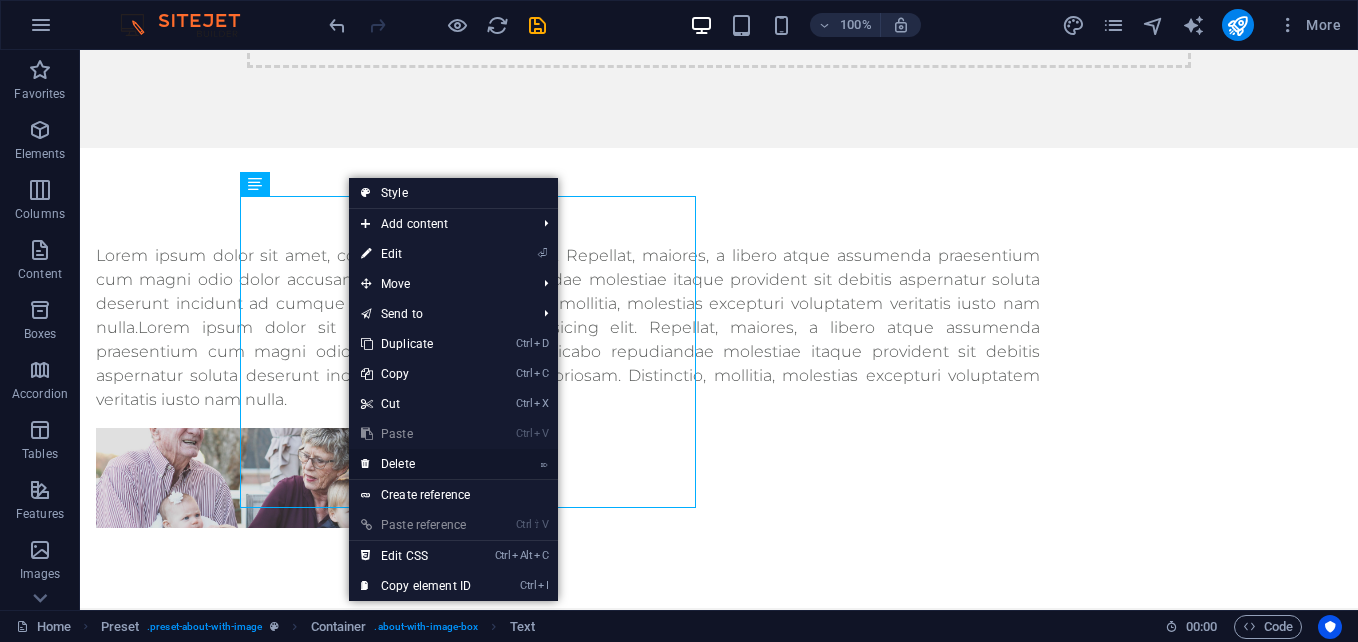 click on "⌦  Delete" at bounding box center (416, 464) 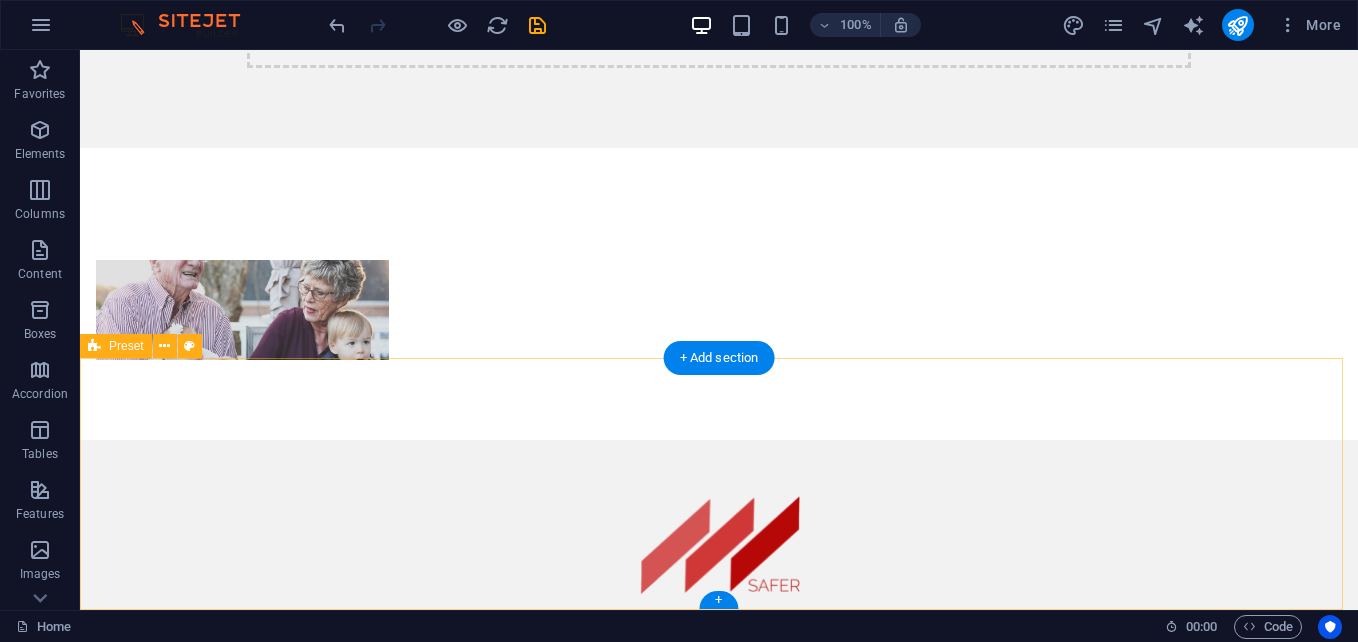 scroll, scrollTop: 397, scrollLeft: 0, axis: vertical 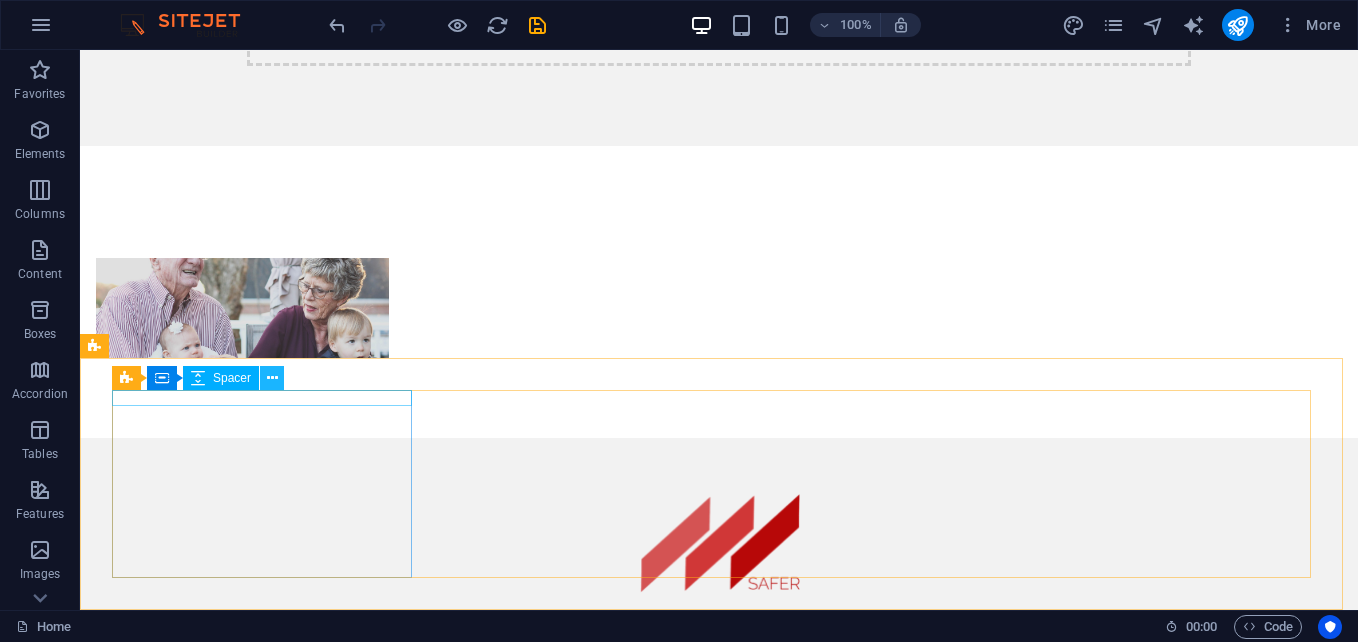 click at bounding box center (272, 378) 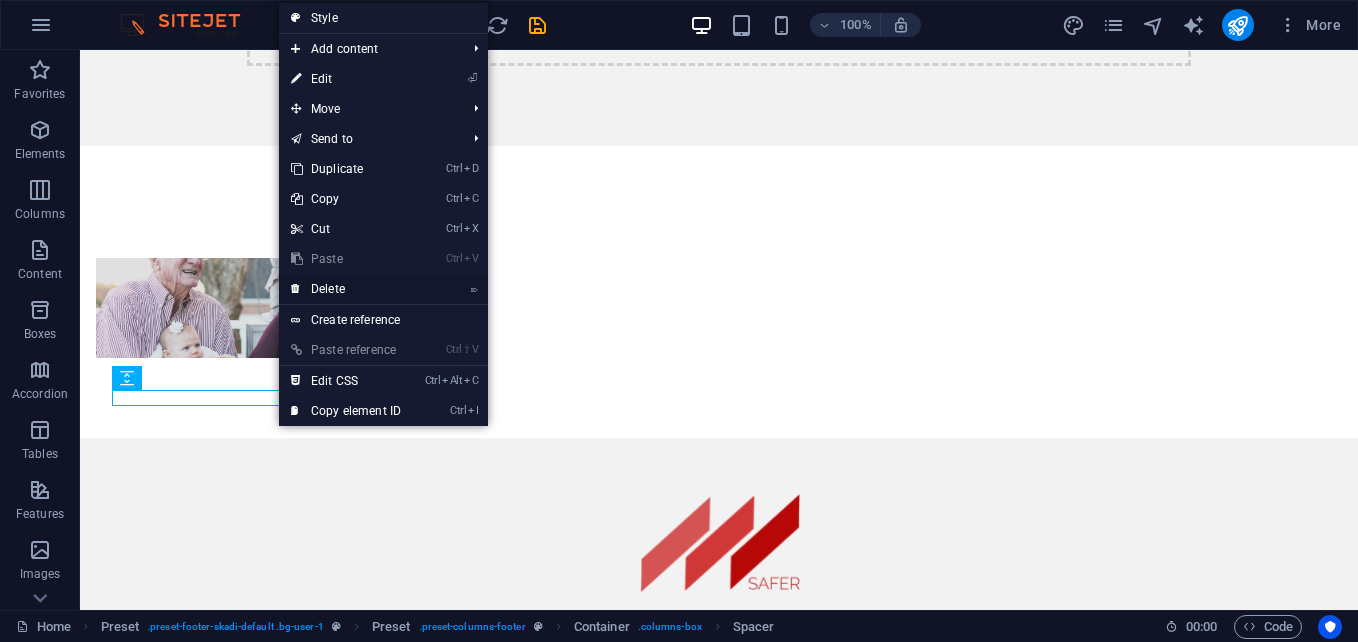 click on "⌦  Delete" at bounding box center (346, 289) 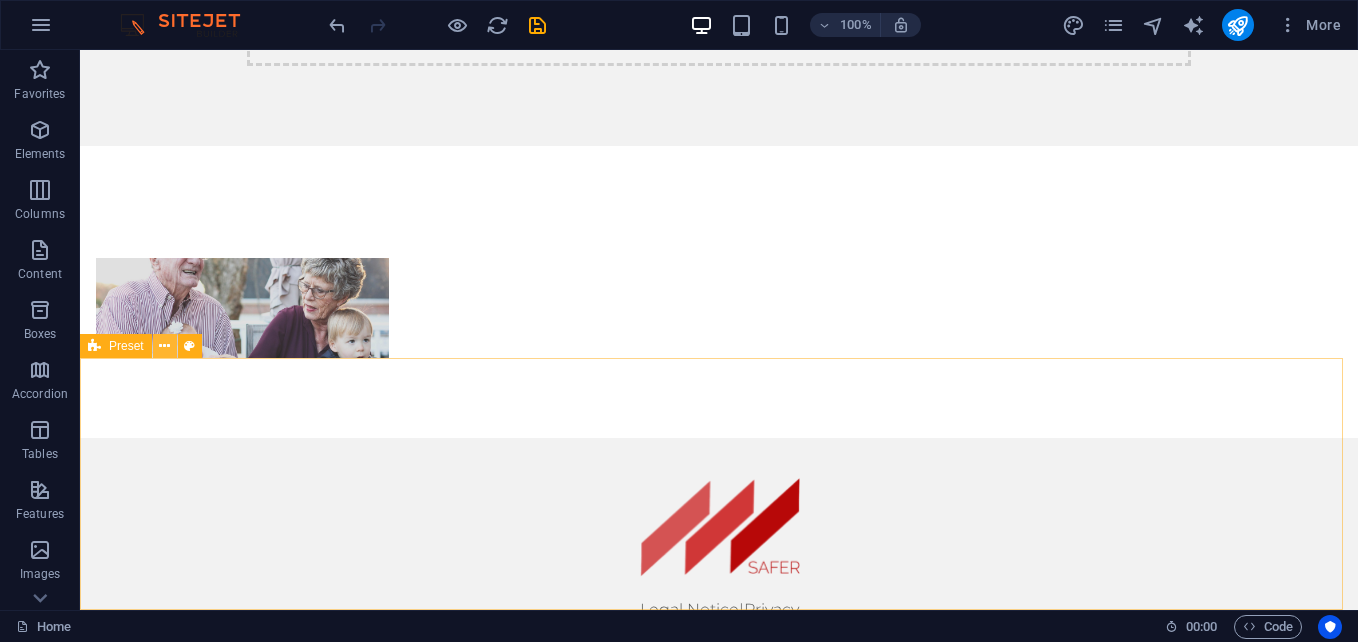 click at bounding box center [165, 346] 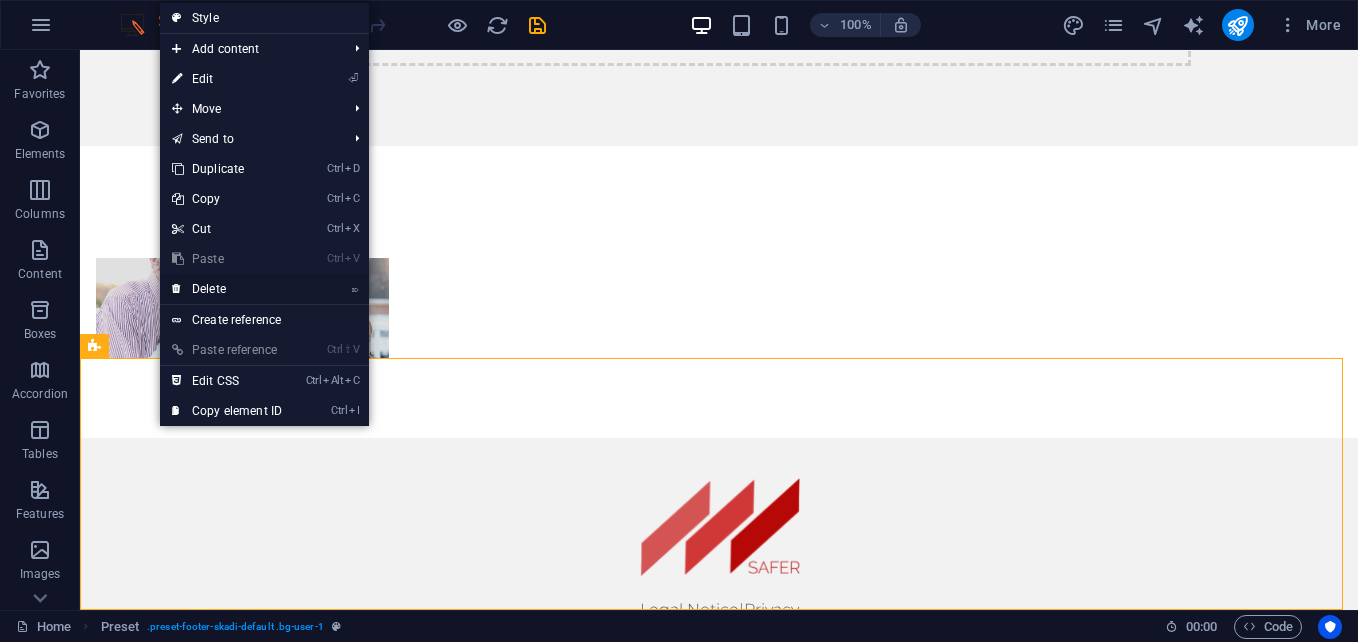 click on "⌦  Delete" at bounding box center (227, 289) 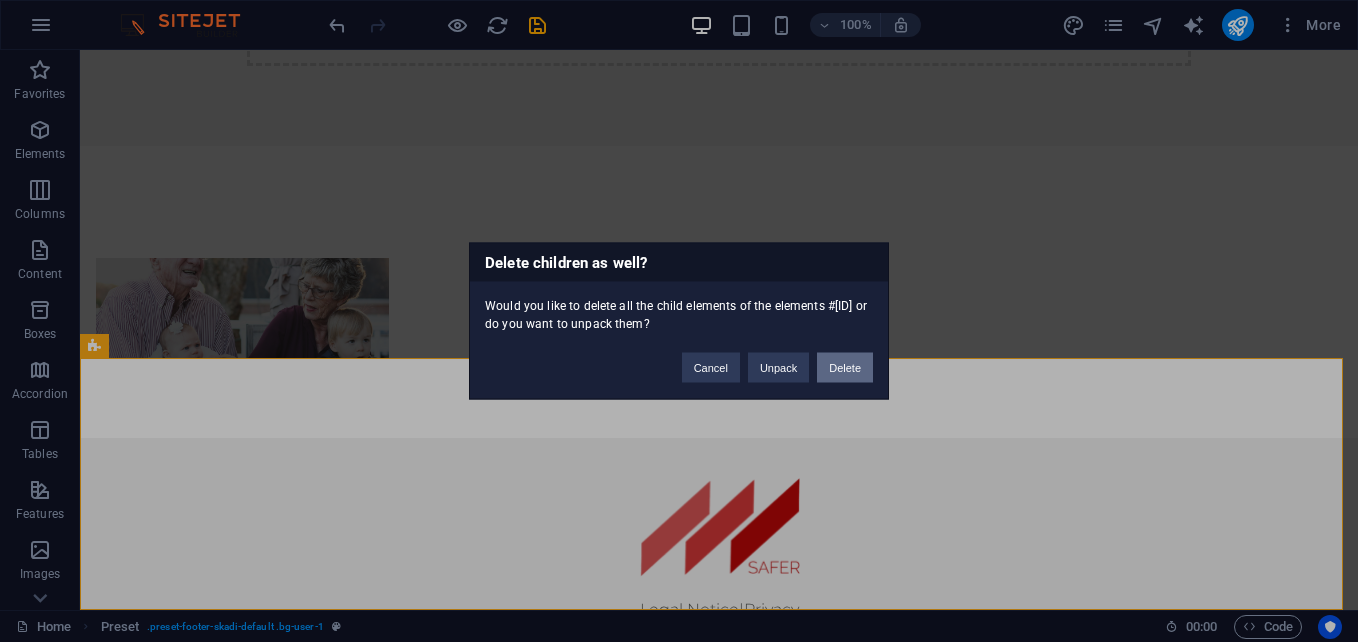 click on "Delete" at bounding box center [845, 368] 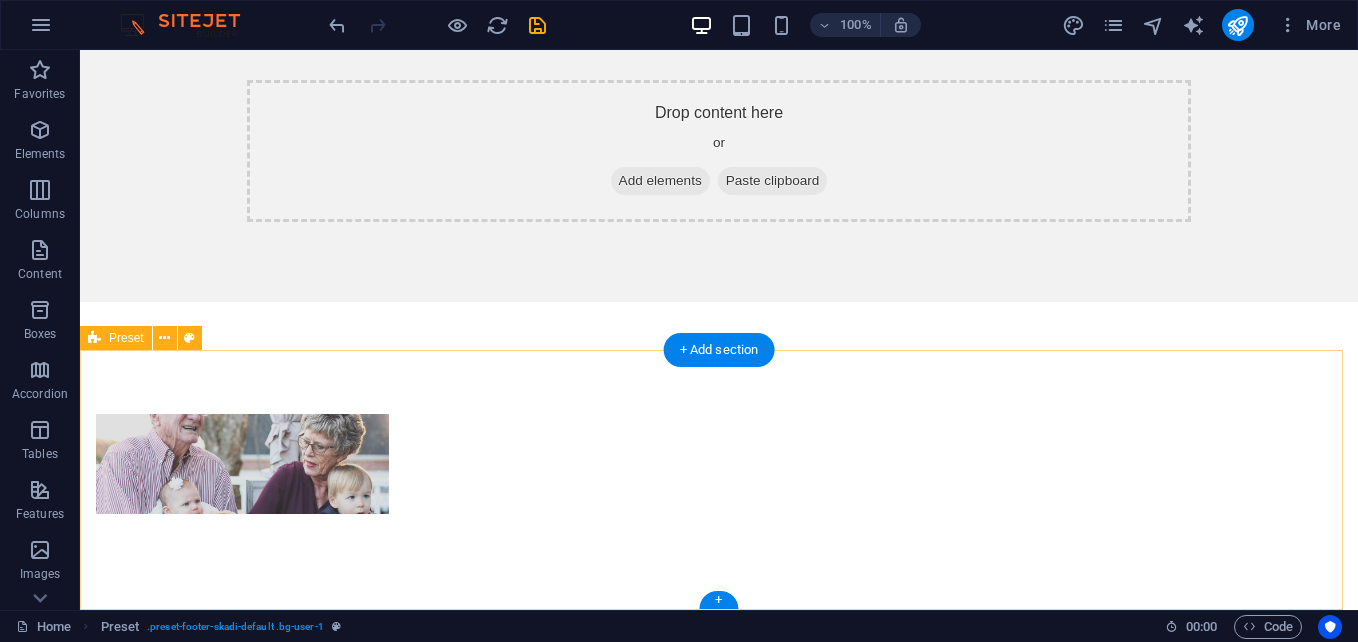 scroll, scrollTop: 145, scrollLeft: 0, axis: vertical 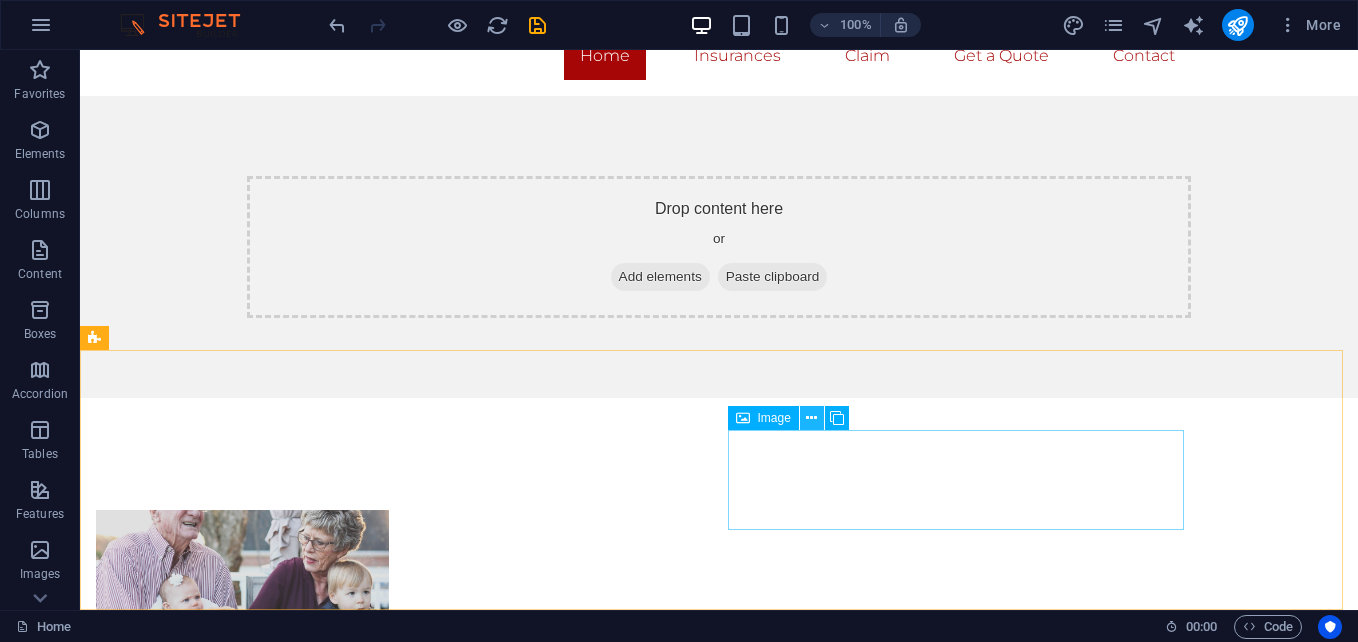 click at bounding box center (812, 418) 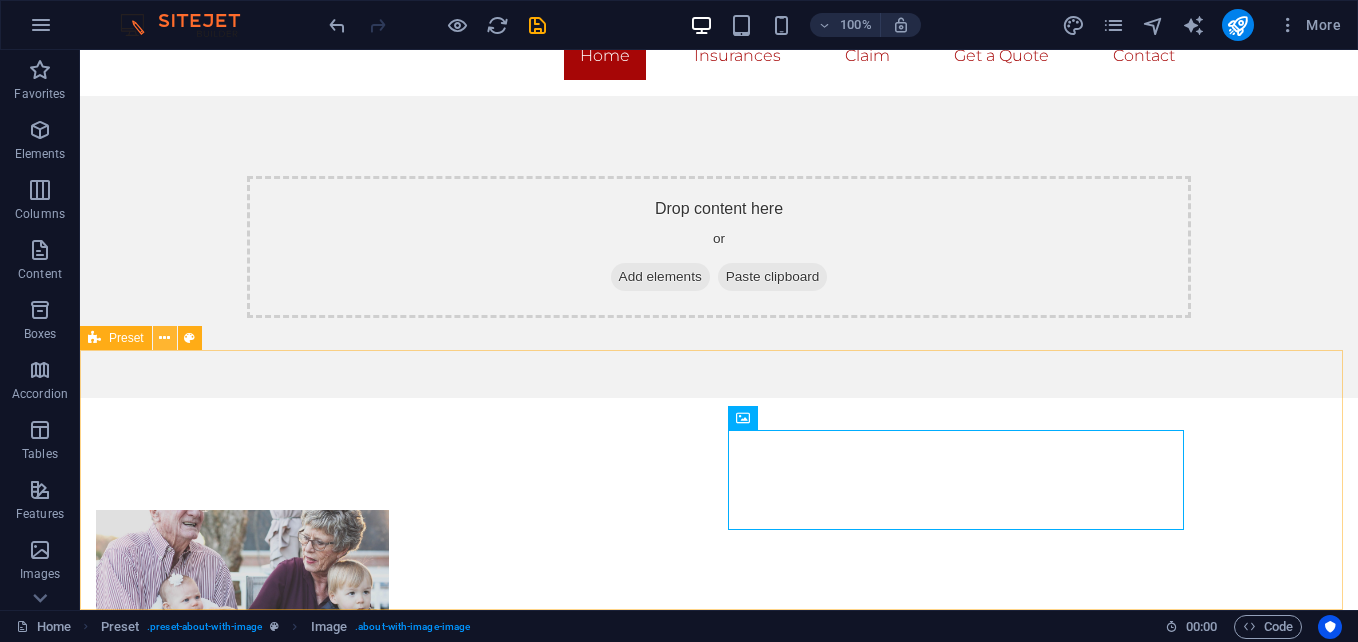 click at bounding box center [164, 338] 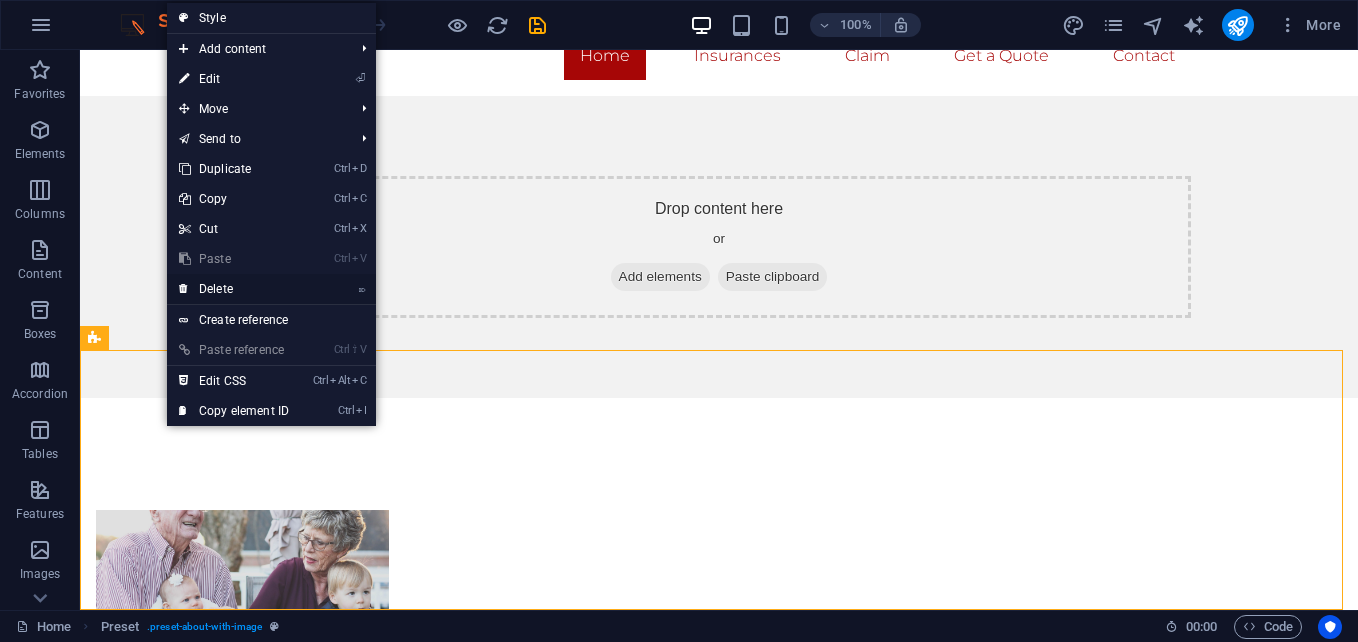 click on "⌦  Delete" at bounding box center (234, 289) 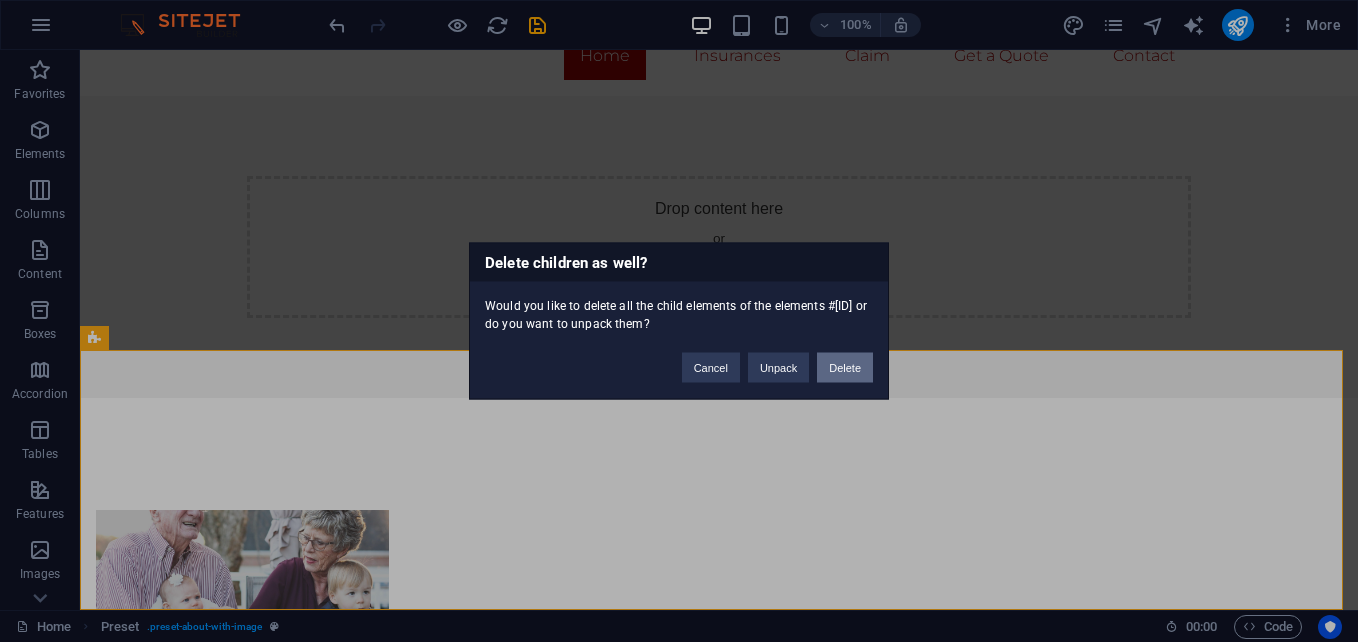 drag, startPoint x: 852, startPoint y: 369, endPoint x: 772, endPoint y: 317, distance: 95.41489 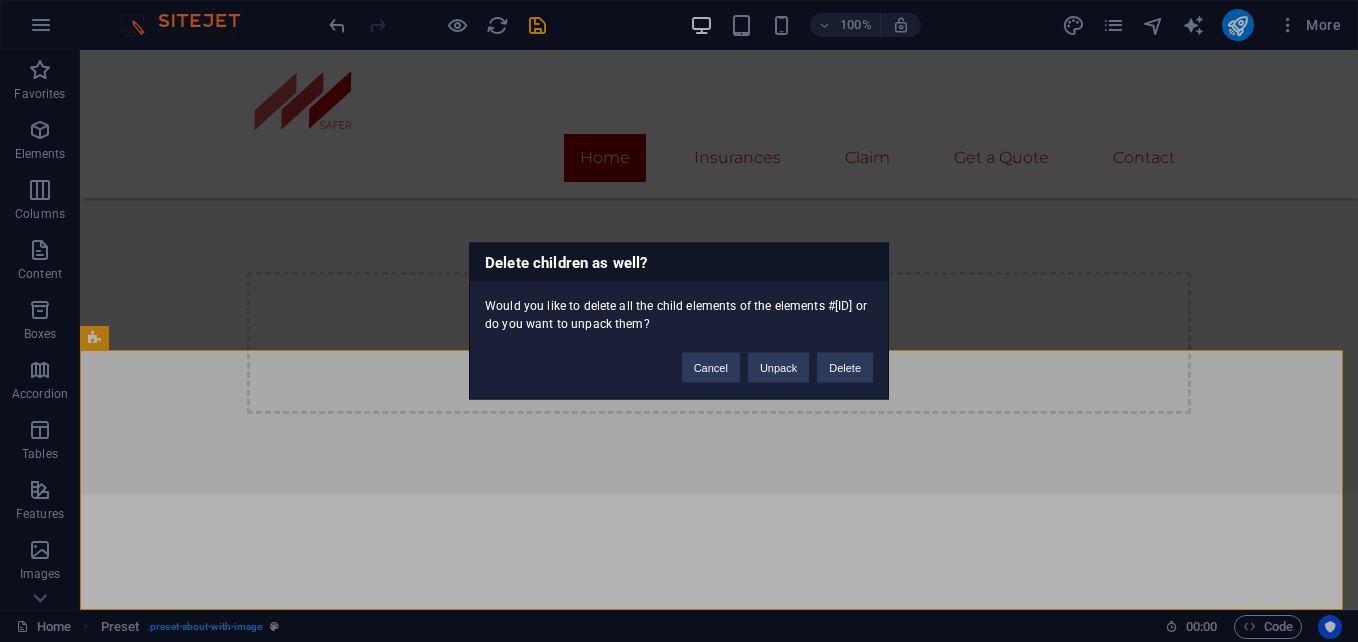 scroll, scrollTop: 0, scrollLeft: 0, axis: both 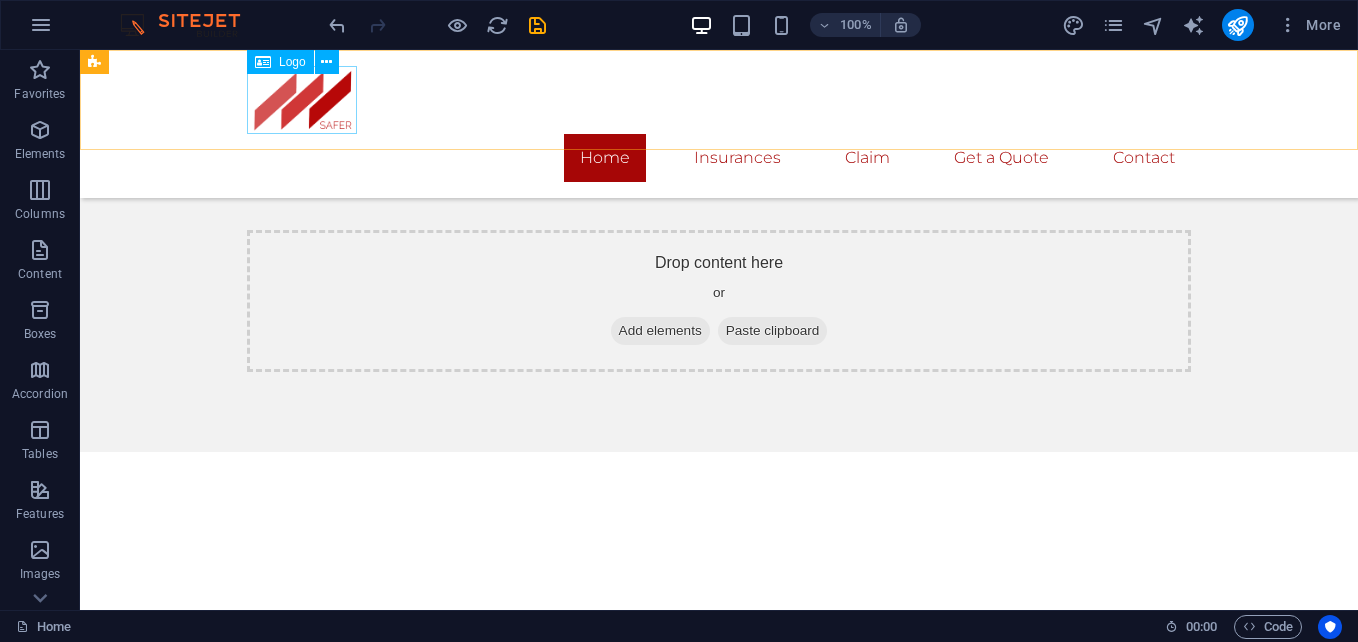 click at bounding box center [719, 100] 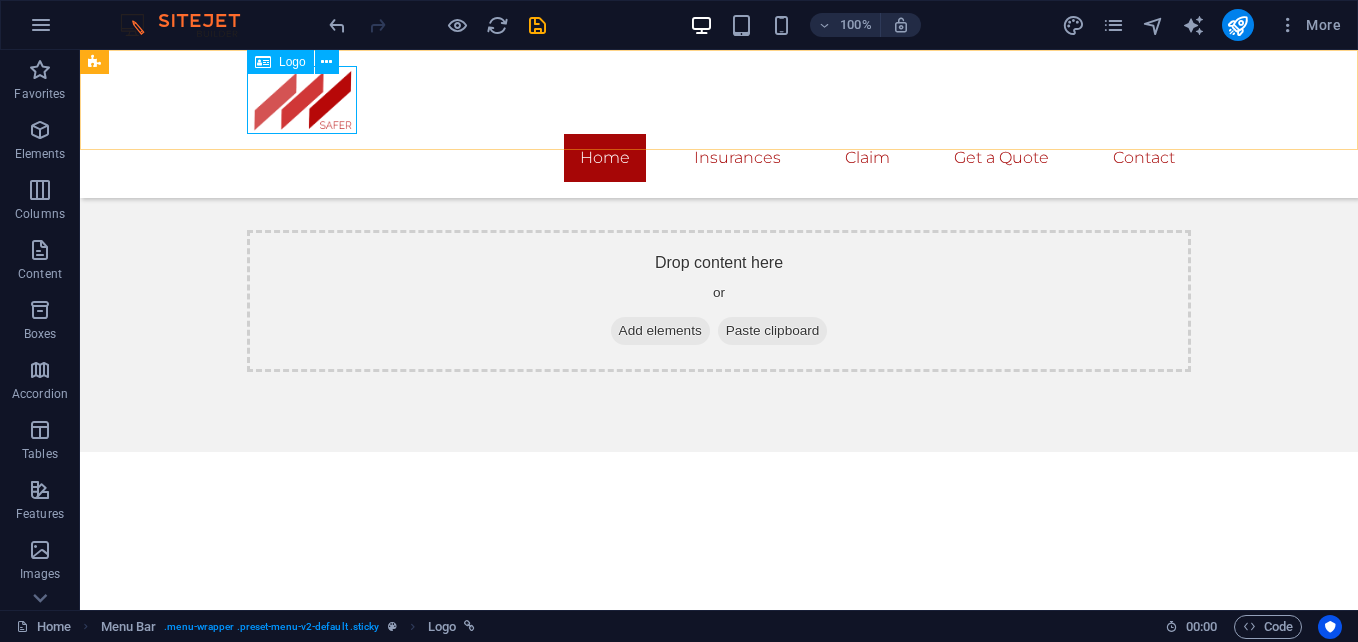click on "Logo" at bounding box center (280, 62) 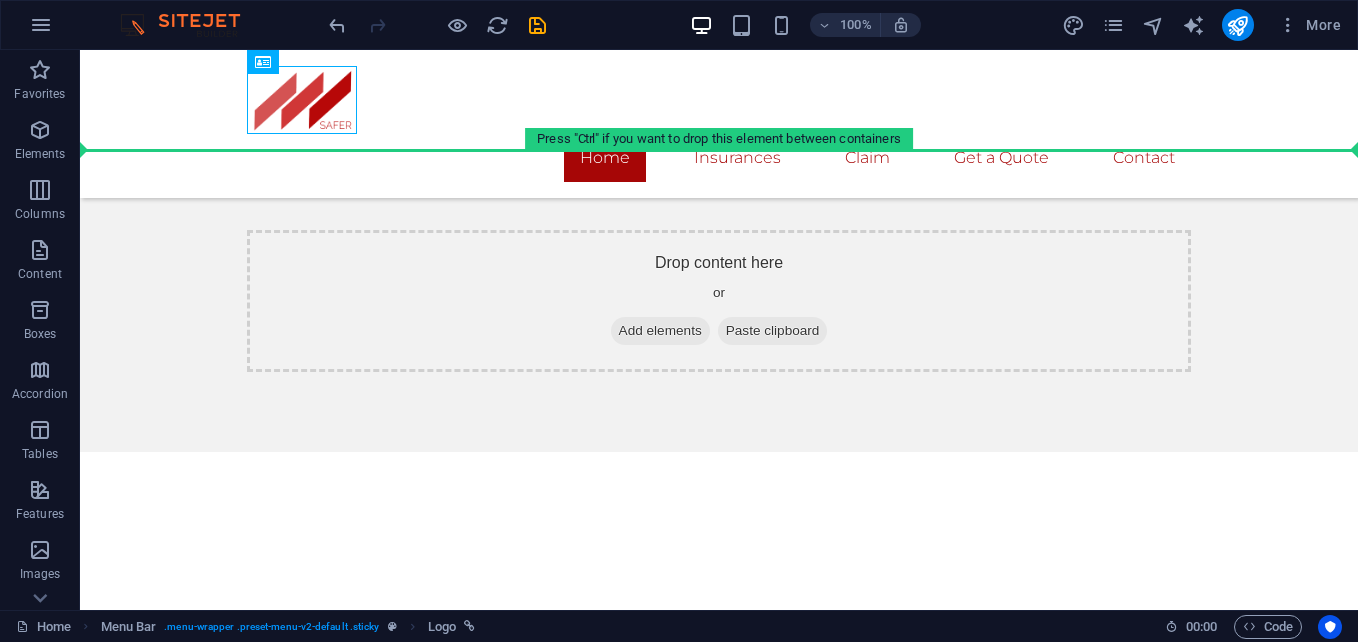 drag, startPoint x: 348, startPoint y: 112, endPoint x: 250, endPoint y: 103, distance: 98.4124 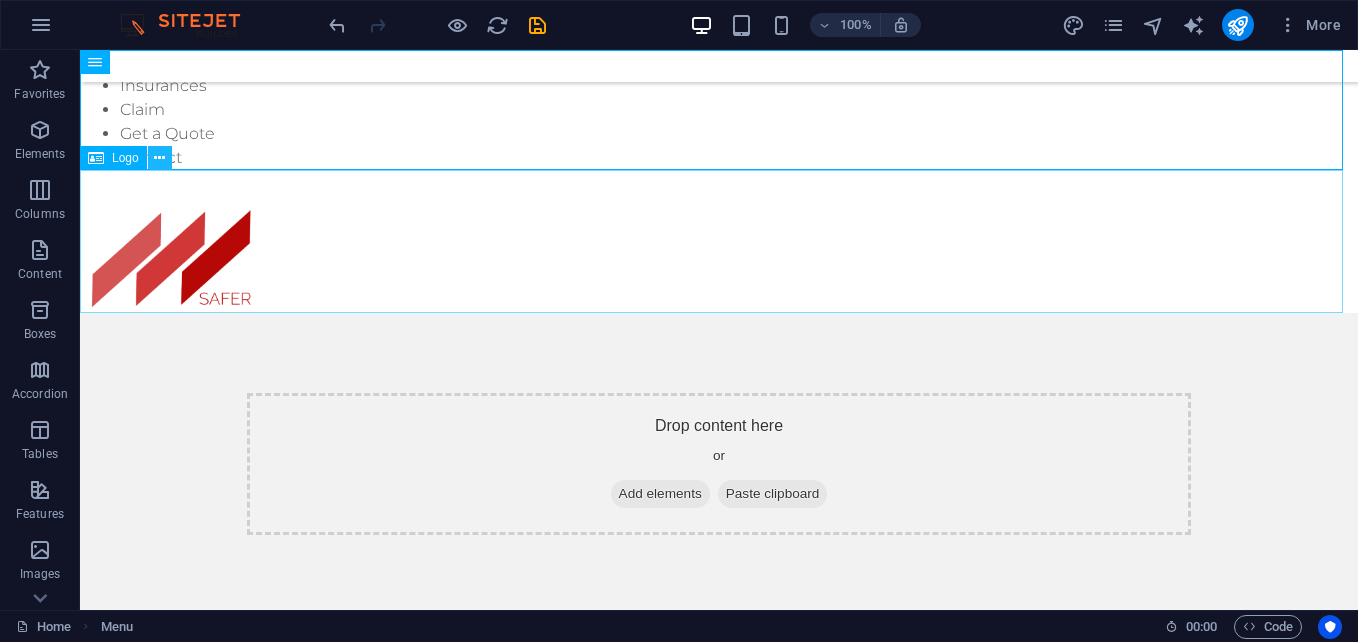 click at bounding box center [159, 158] 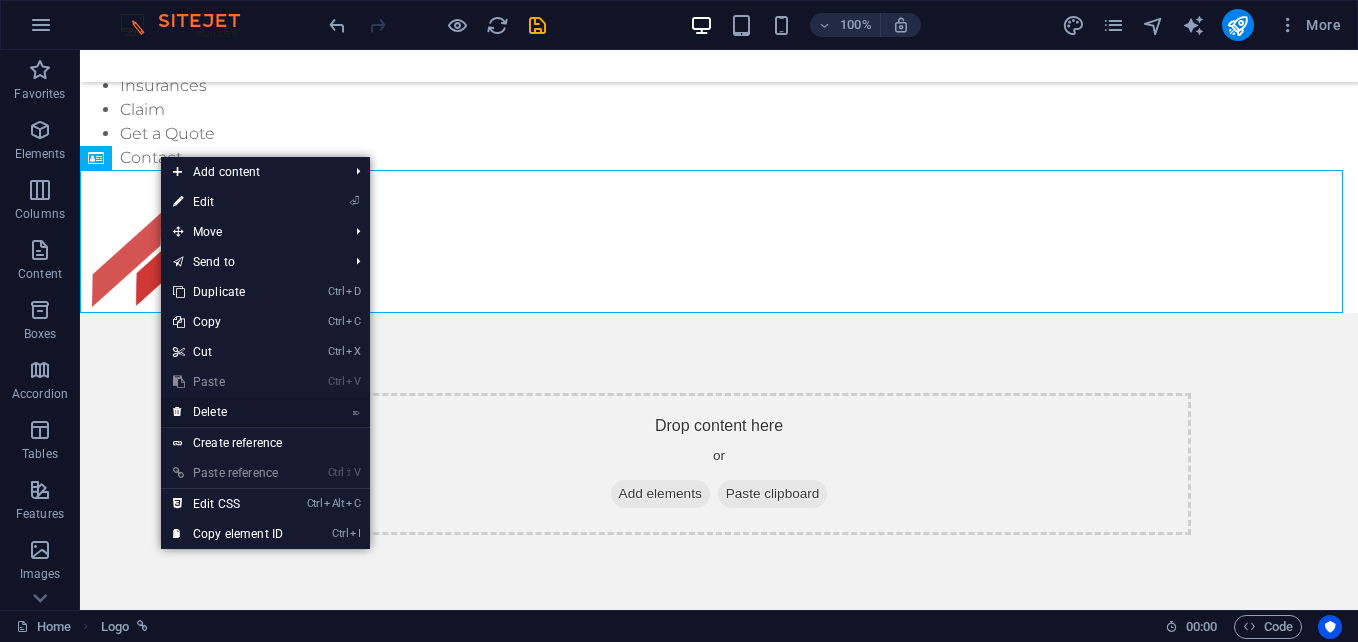 click on "⌦  Delete" at bounding box center [228, 412] 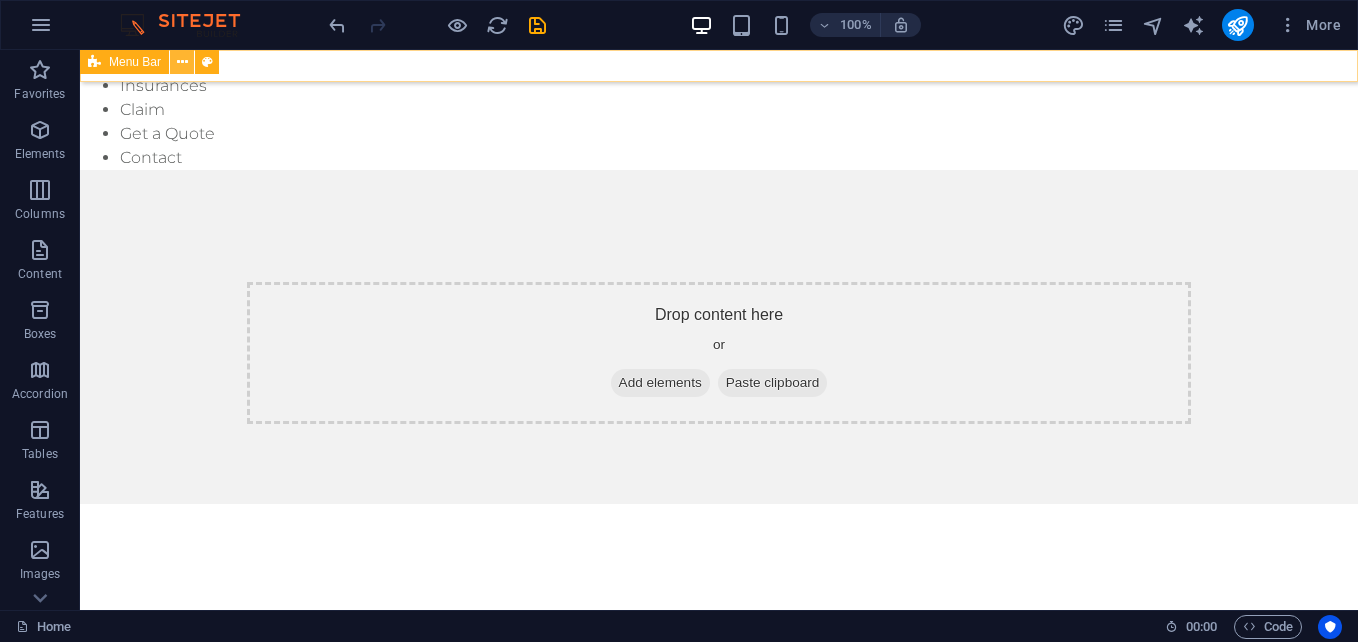 click at bounding box center (182, 62) 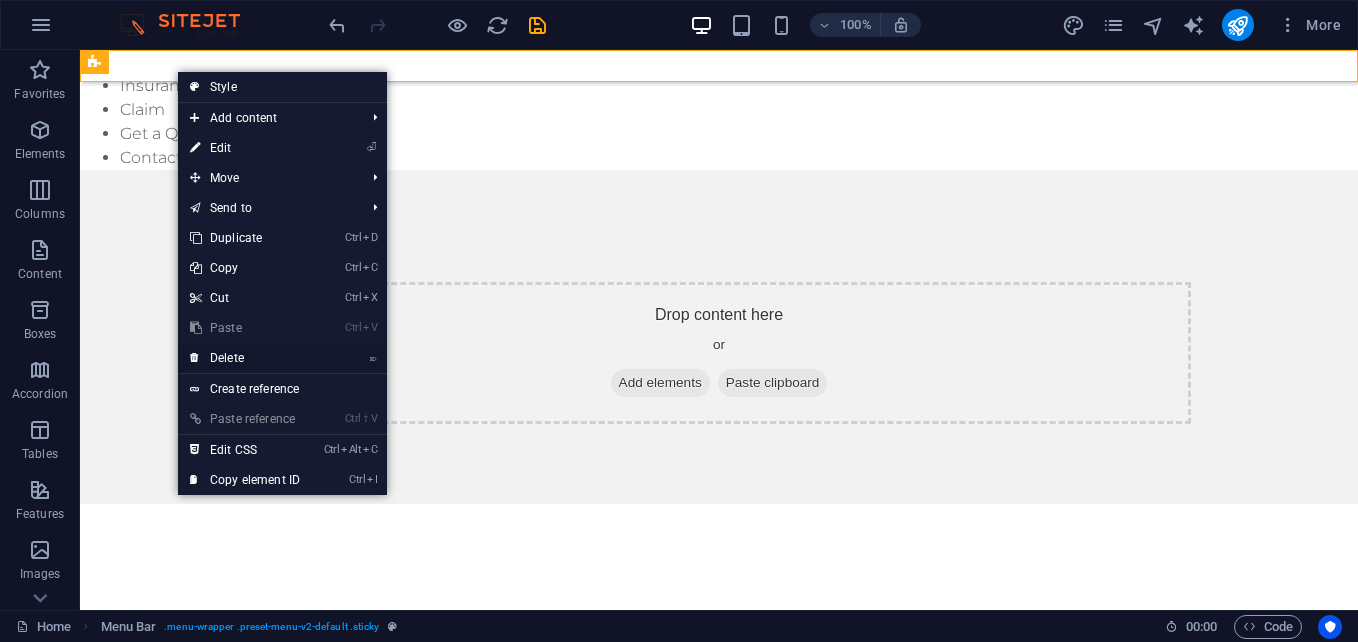 click on "⌦  Delete" at bounding box center (245, 358) 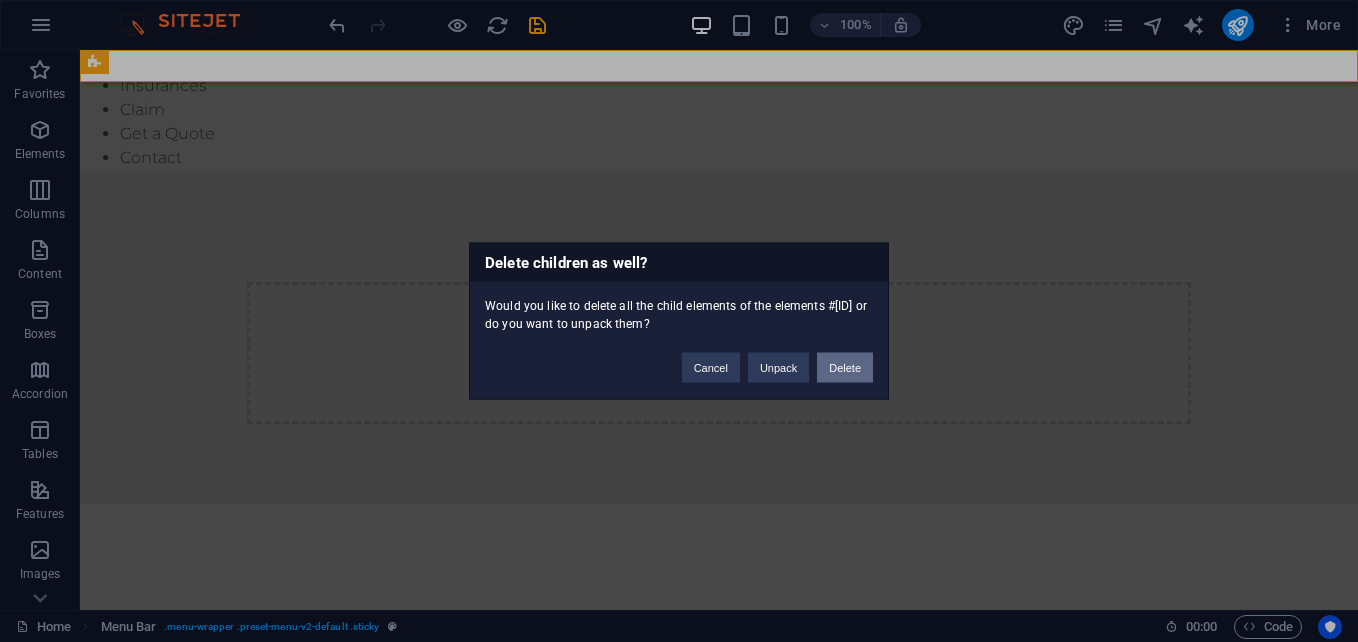 click on "Delete" at bounding box center (845, 368) 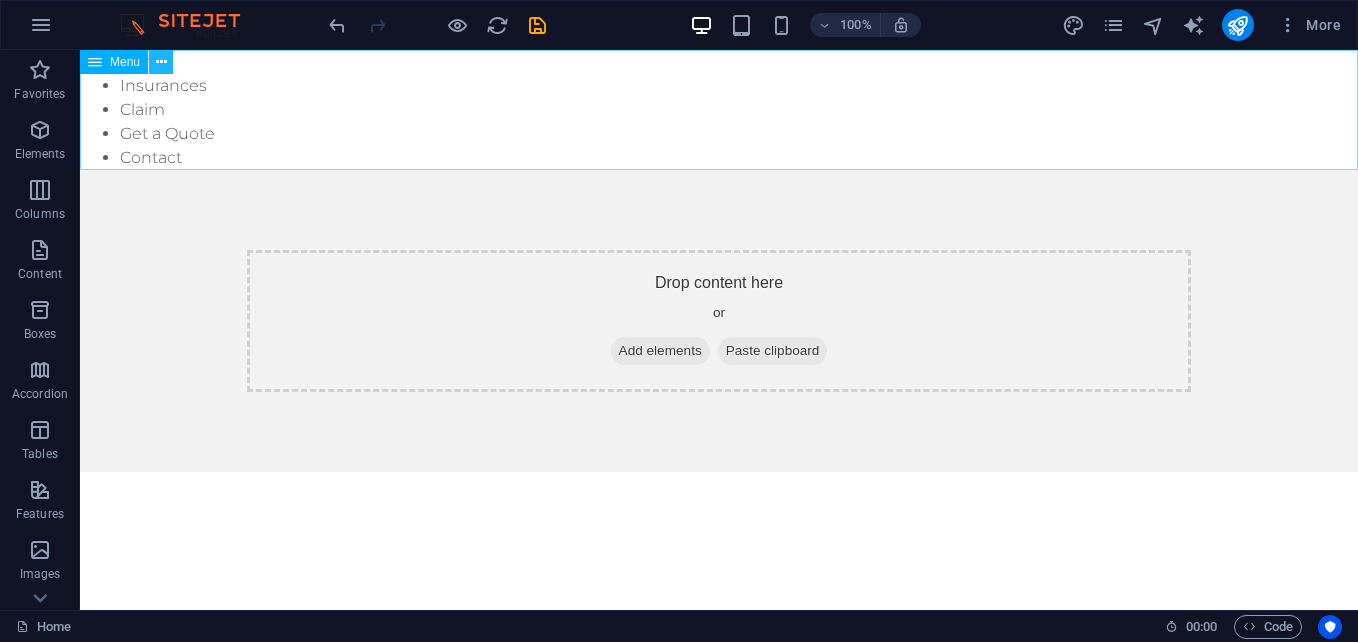 click at bounding box center [161, 62] 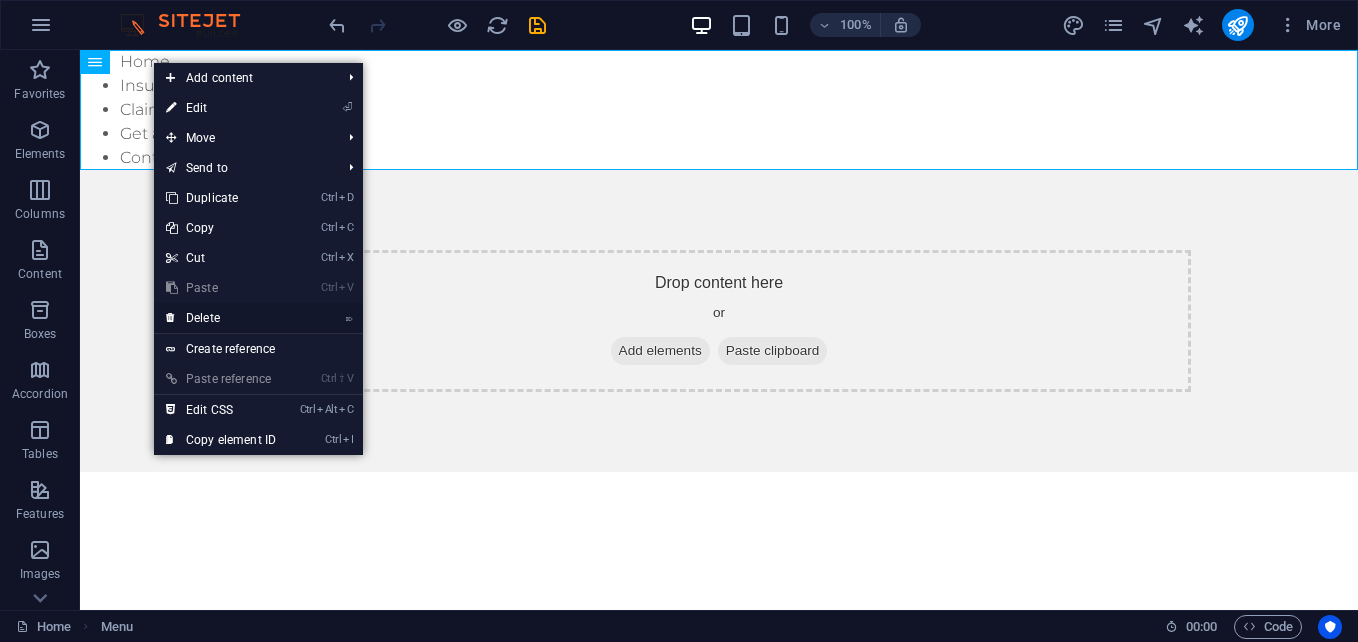 click on "⌦  Delete" at bounding box center [221, 318] 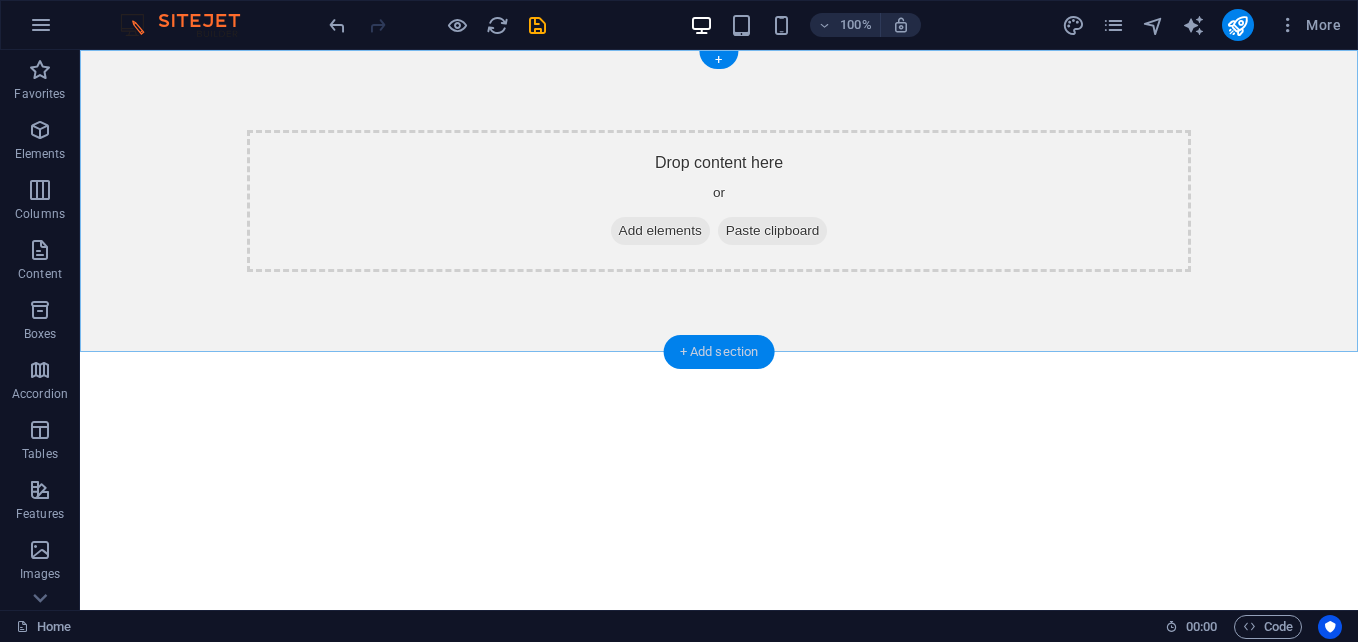 drag, startPoint x: 719, startPoint y: 367, endPoint x: 308, endPoint y: 332, distance: 412.48758 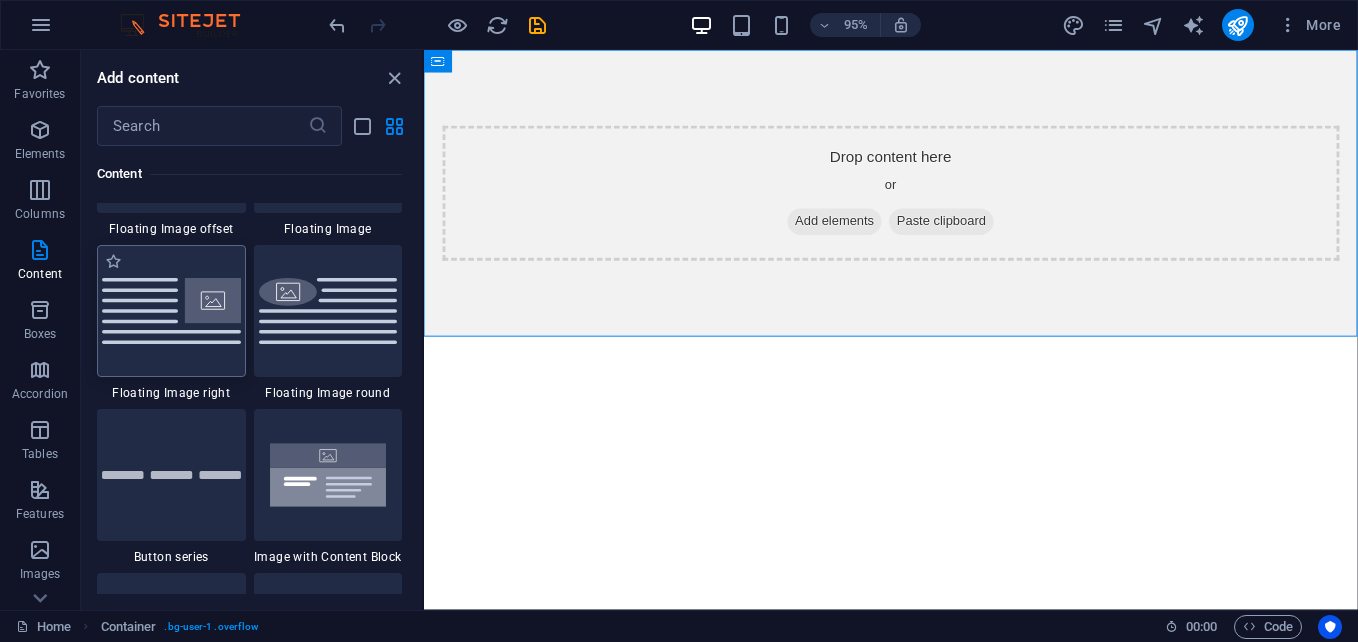 scroll, scrollTop: 4440, scrollLeft: 0, axis: vertical 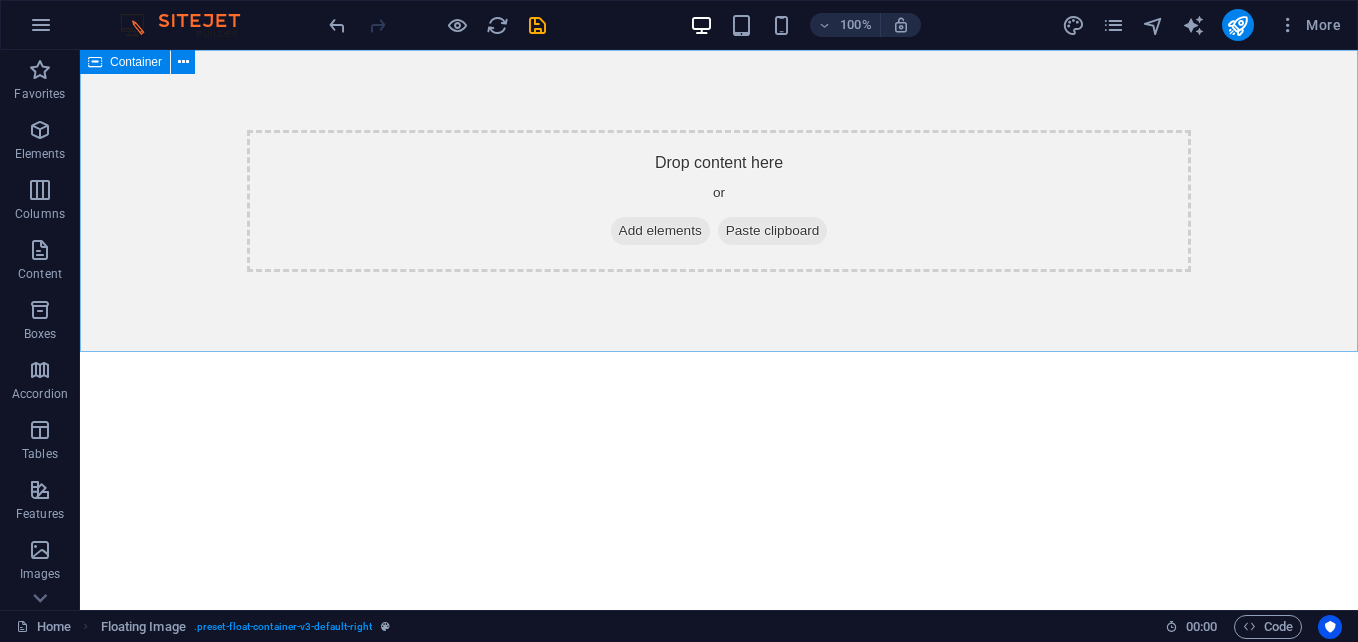 click on "Add elements" at bounding box center [660, 231] 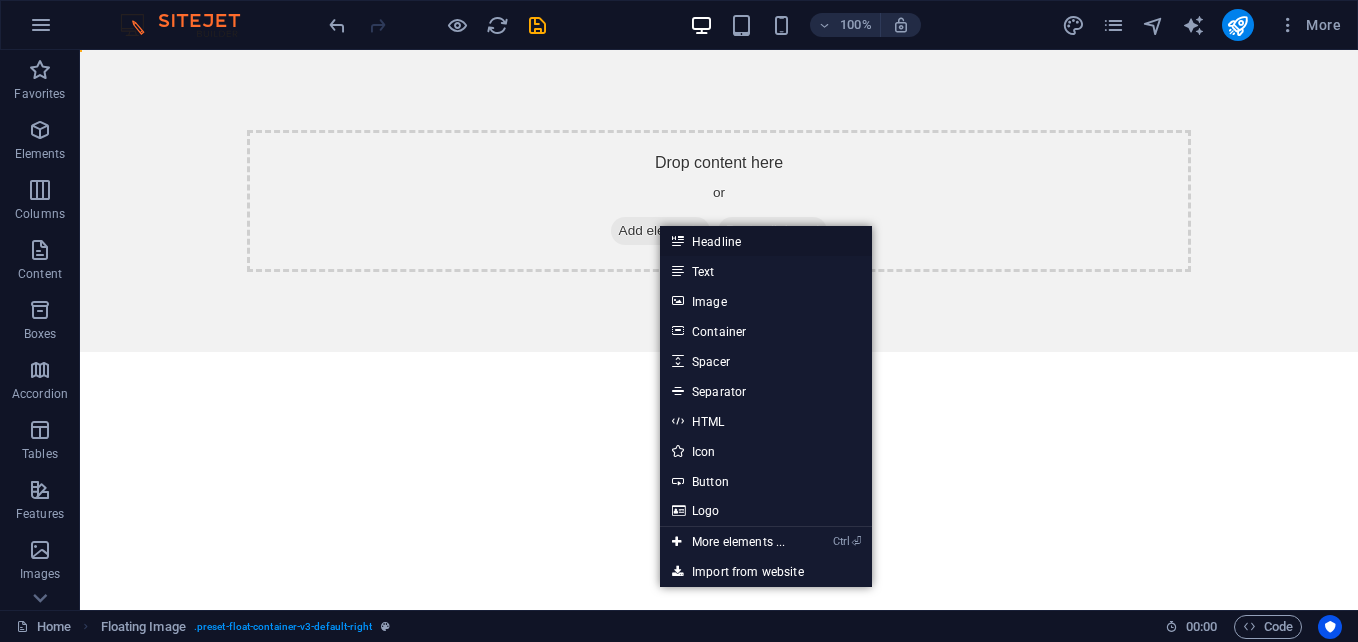click on "Headline" at bounding box center (766, 241) 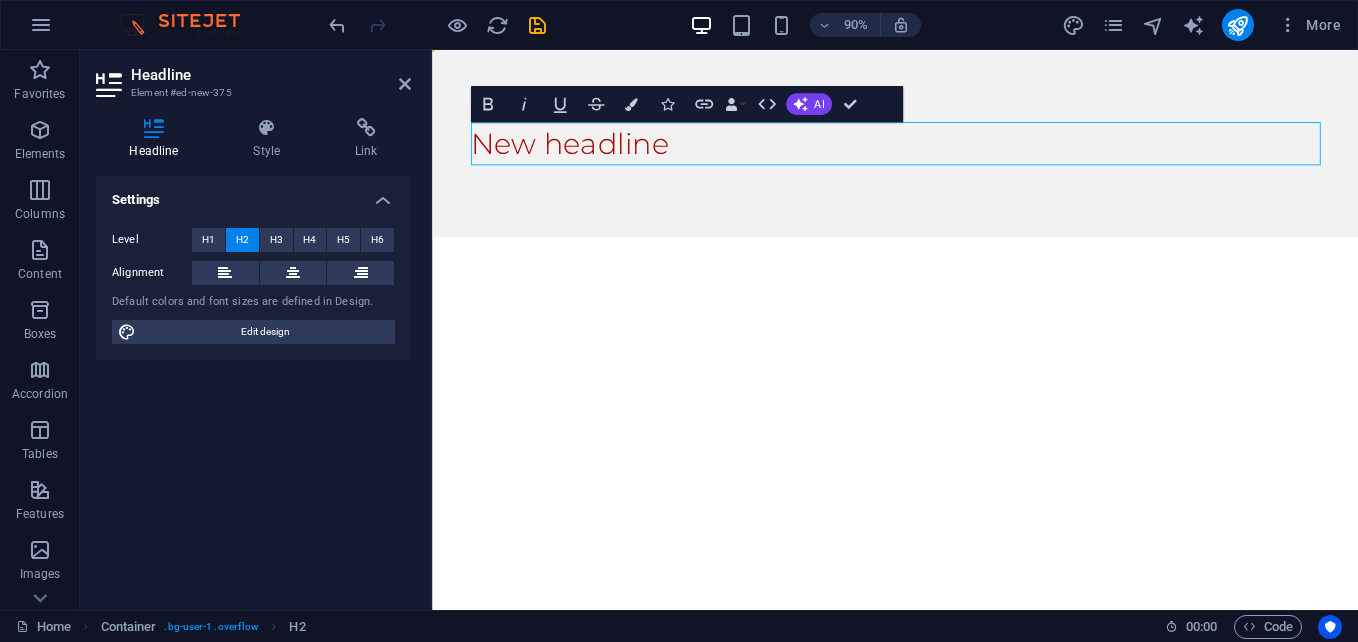 type 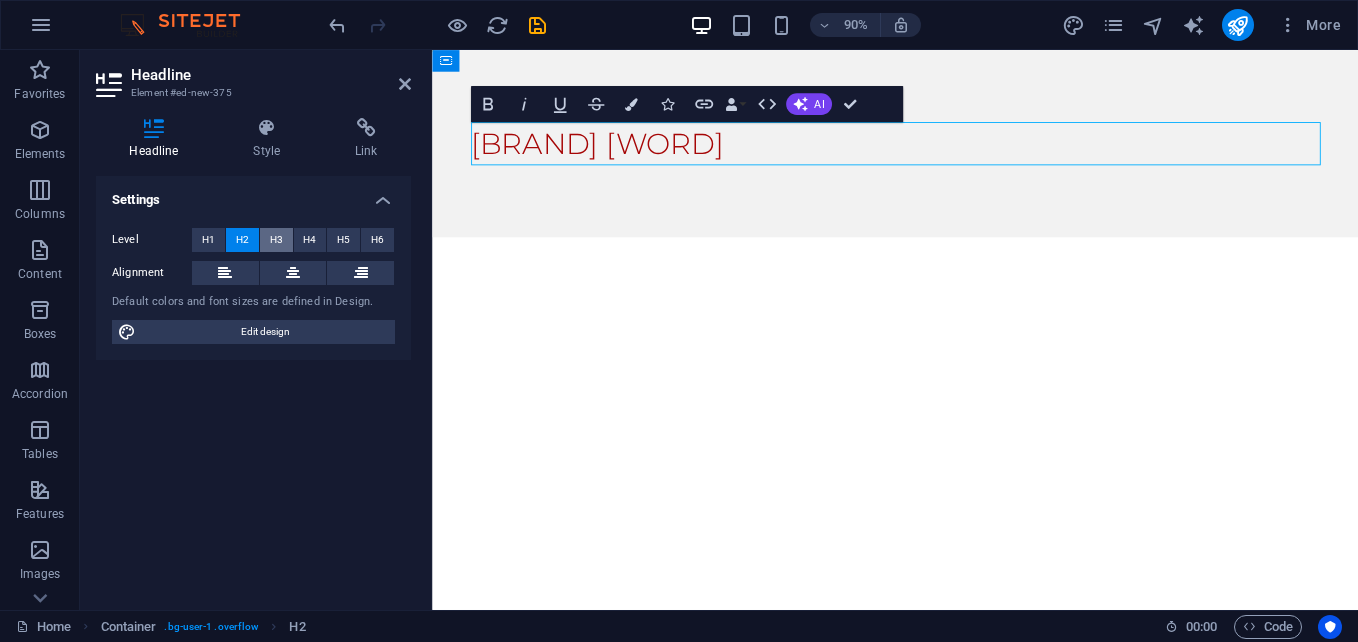 click on "H3" at bounding box center [276, 240] 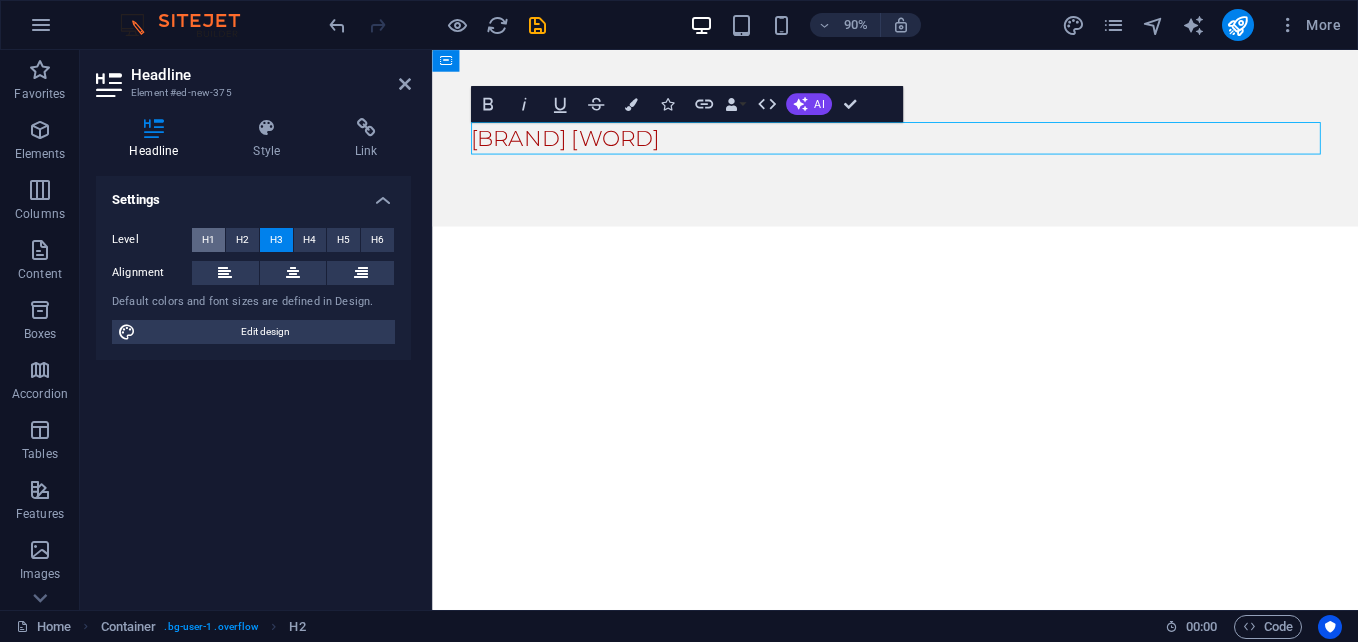 click on "H1" at bounding box center [208, 240] 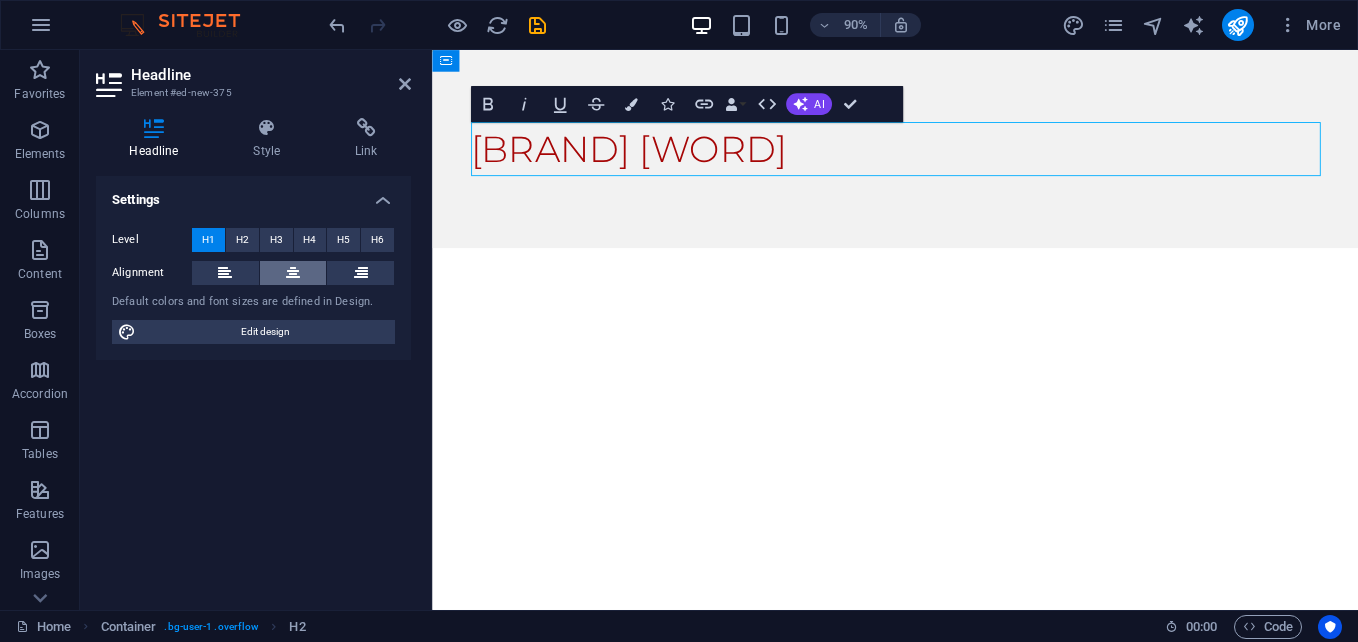 click at bounding box center (293, 273) 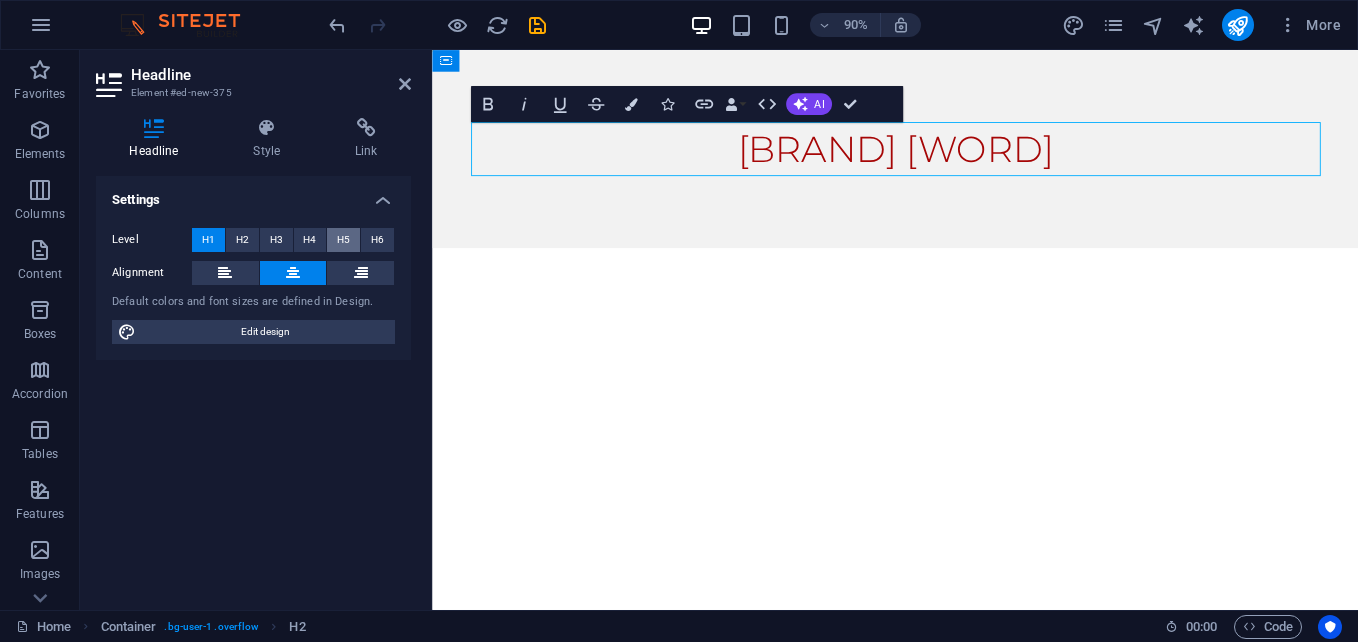 click on "H5" at bounding box center [343, 240] 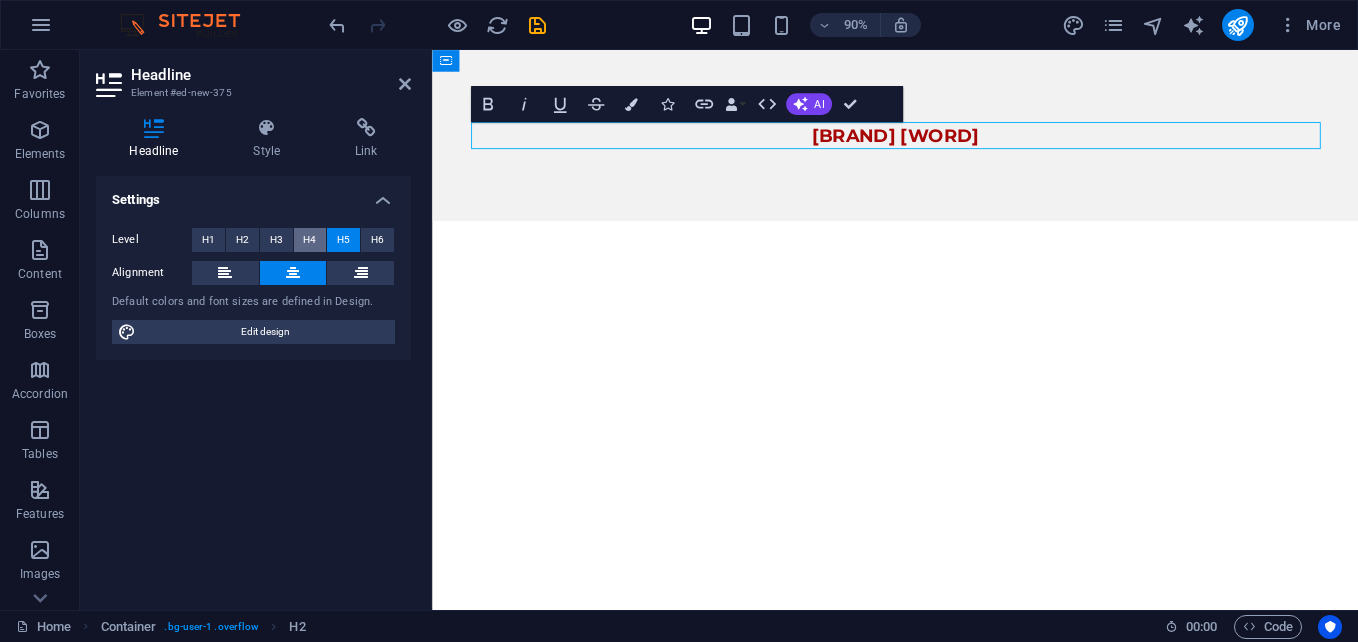 click on "H4" at bounding box center (310, 240) 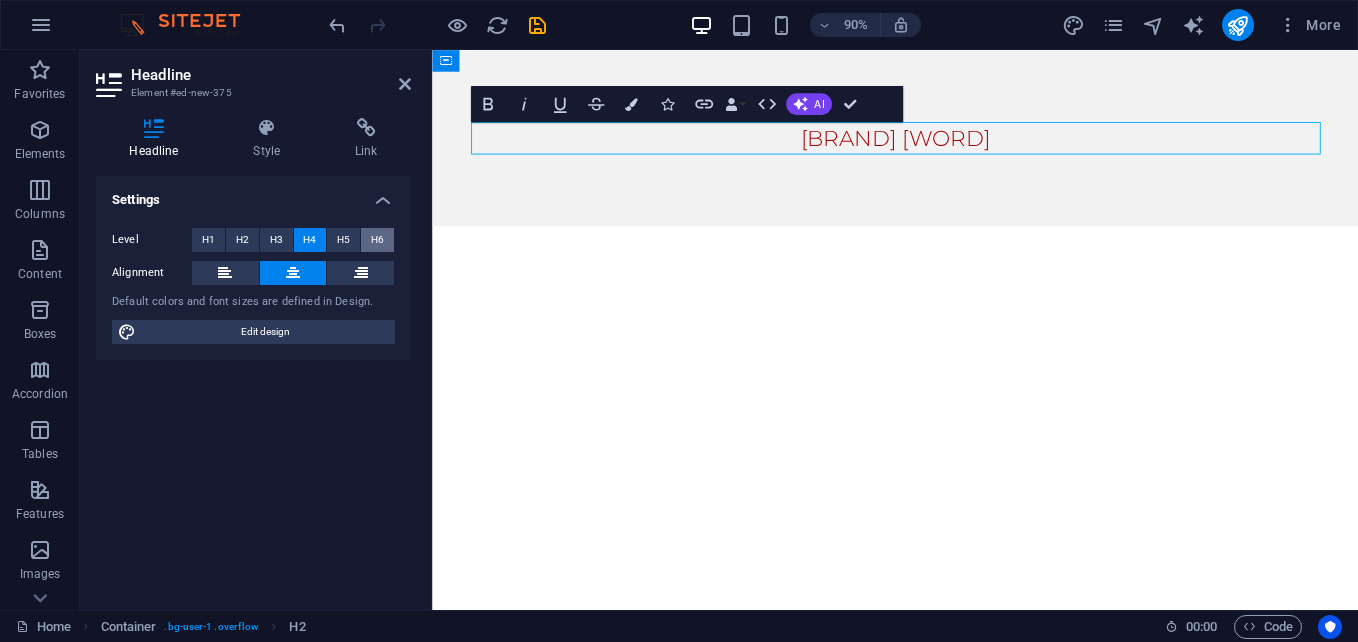 click on "H6" at bounding box center (377, 240) 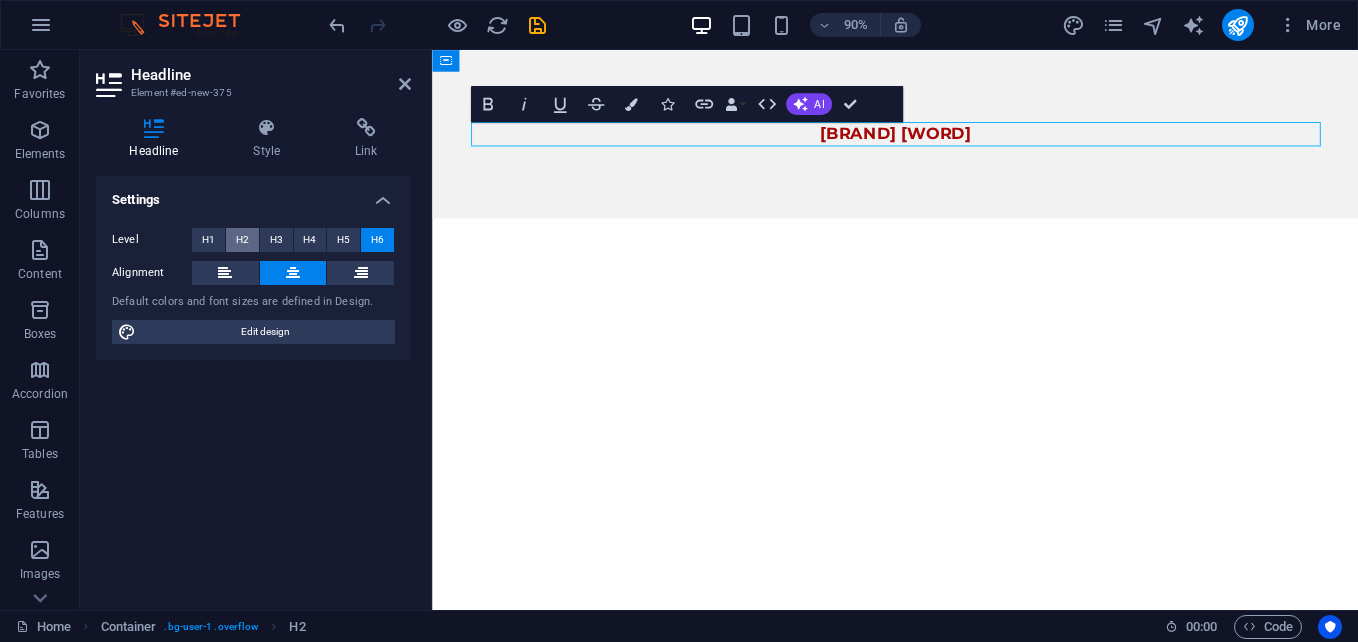 click on "H2" at bounding box center (242, 240) 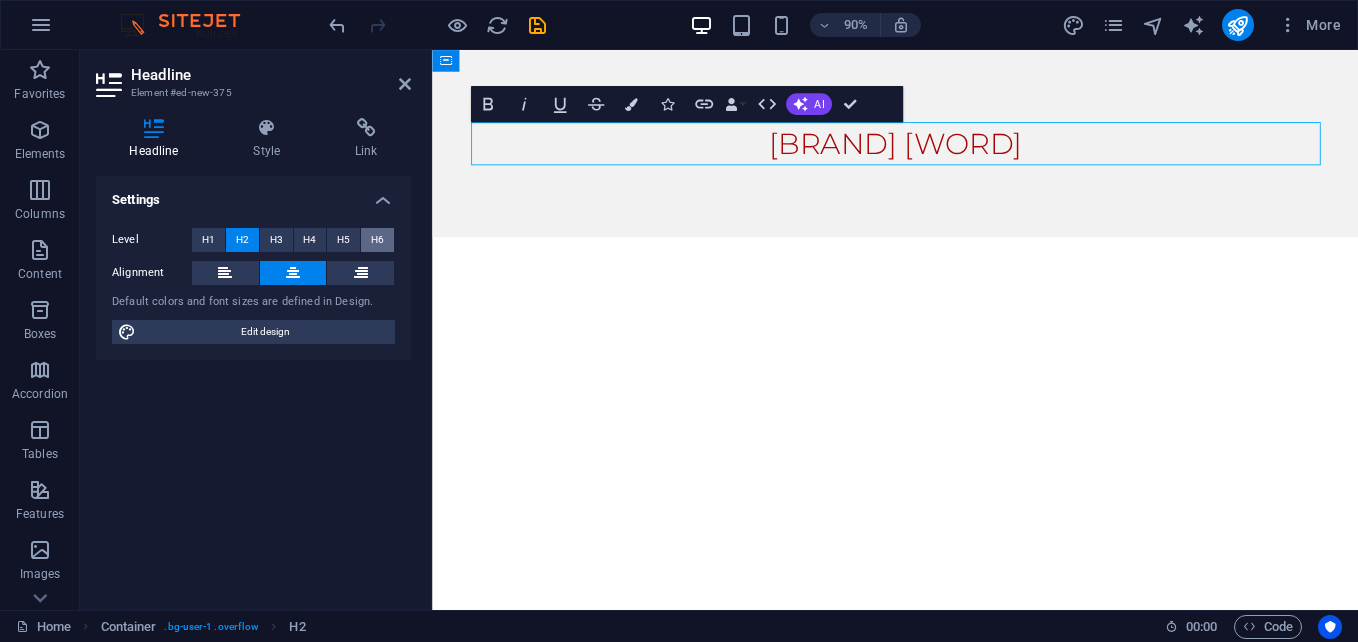 click on "H6" at bounding box center (377, 240) 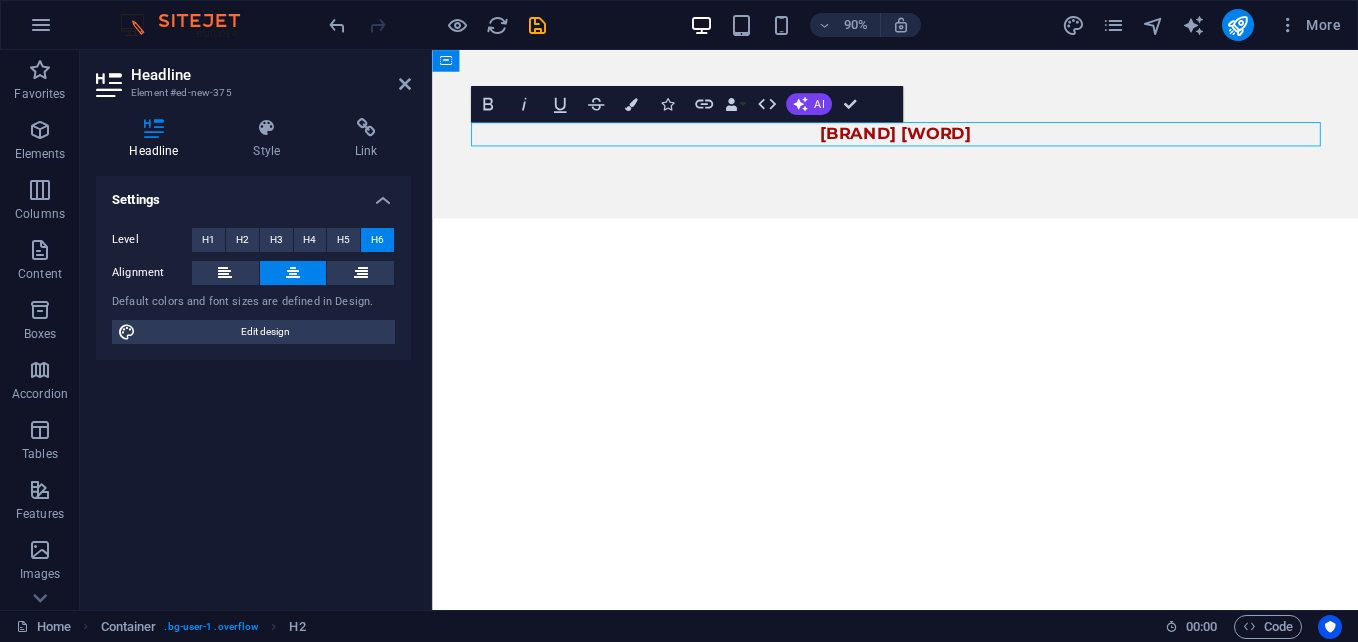 click on "Skip to main content
Republik hiojing" at bounding box center [946, 143] 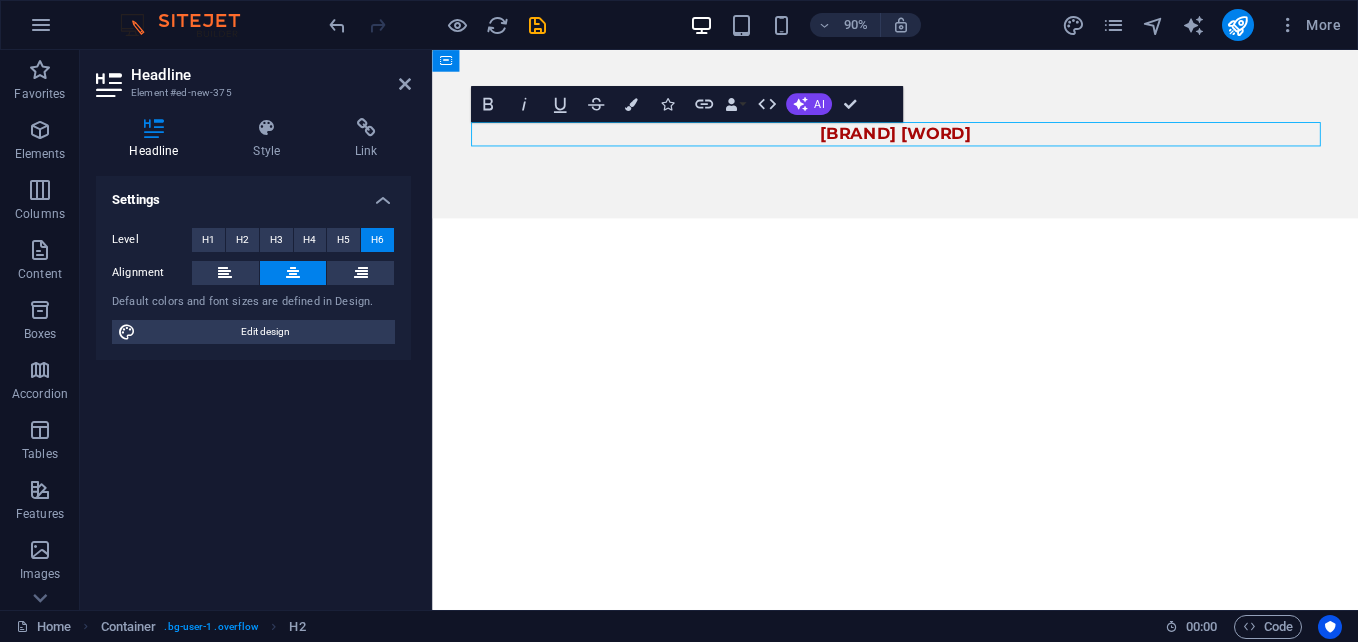 click on "Headline Element #ed-new-375" at bounding box center [253, 76] 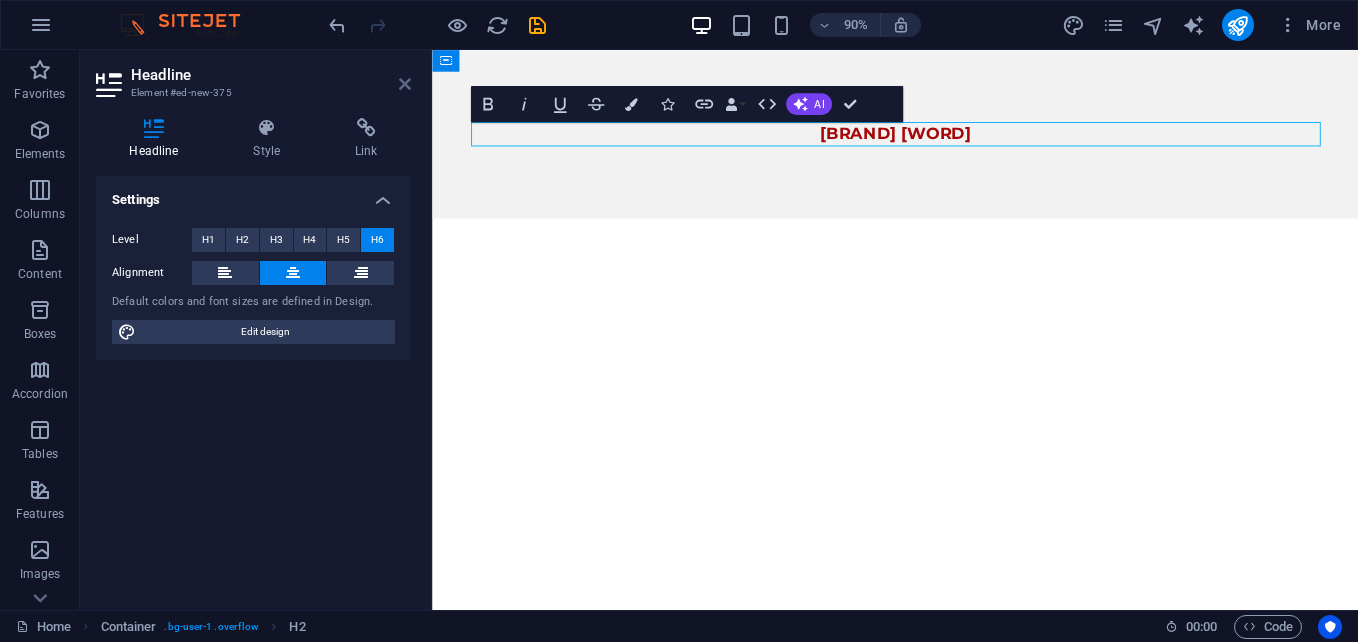 click at bounding box center [405, 84] 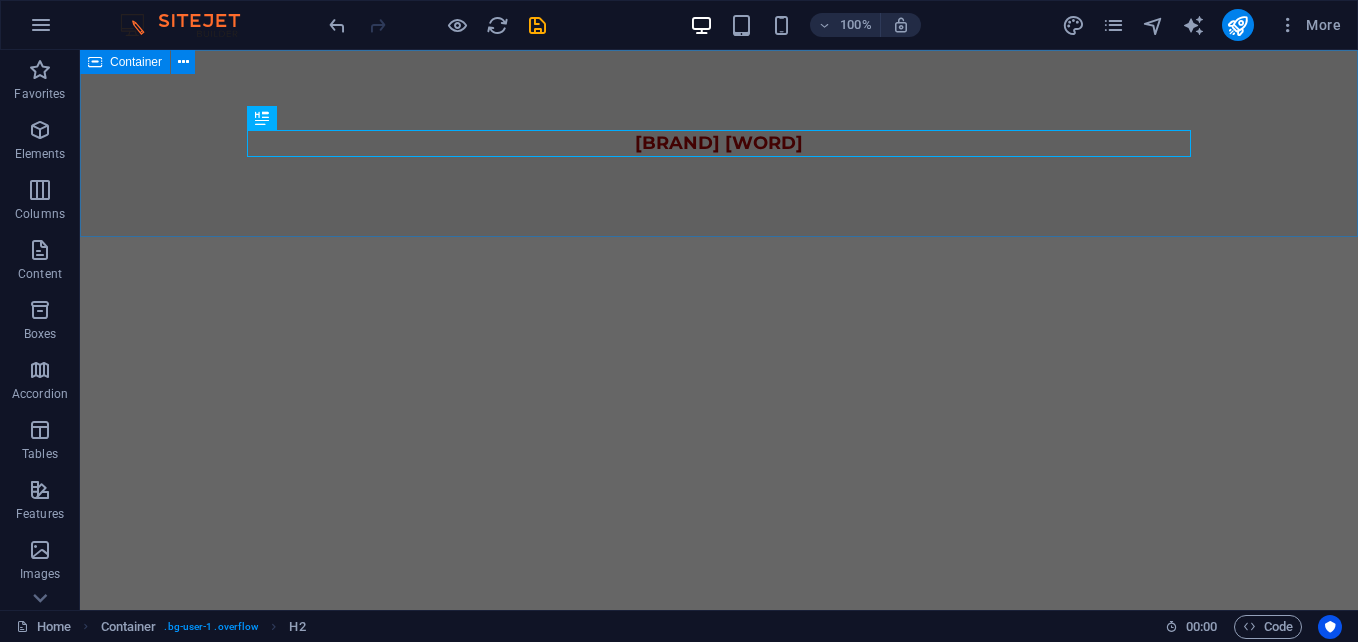 click on "Republik hiojing" at bounding box center [719, 143] 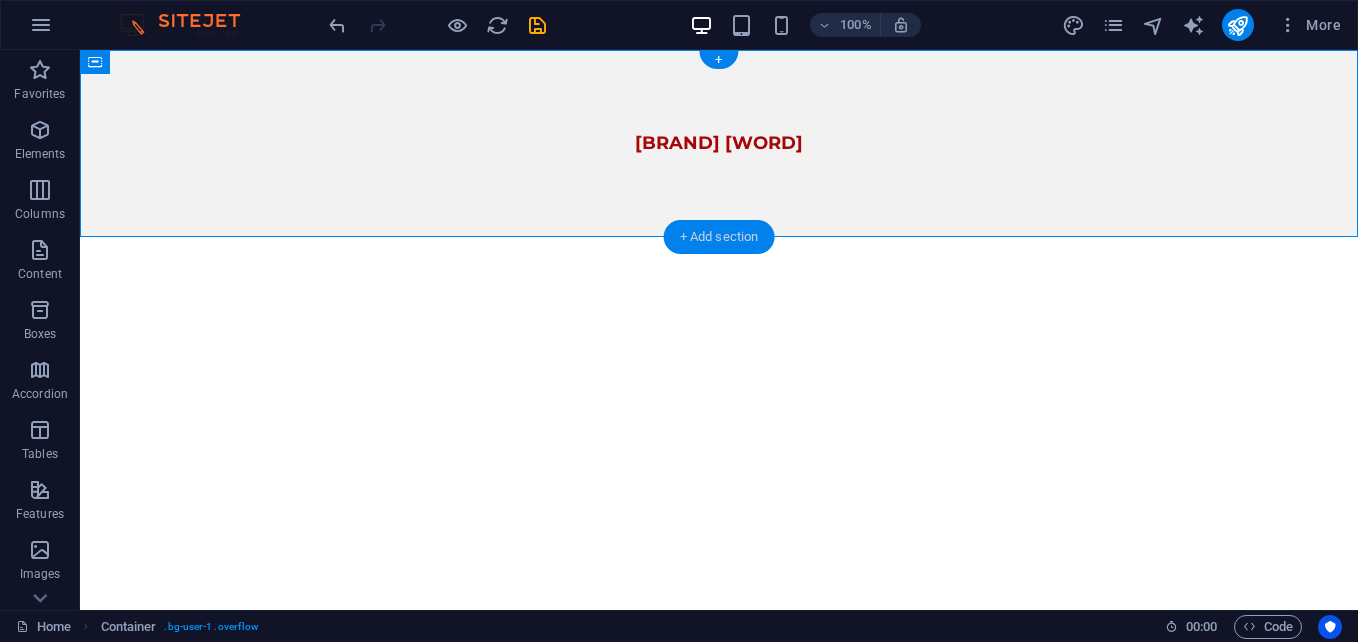 click on "+ Add section" at bounding box center (719, 237) 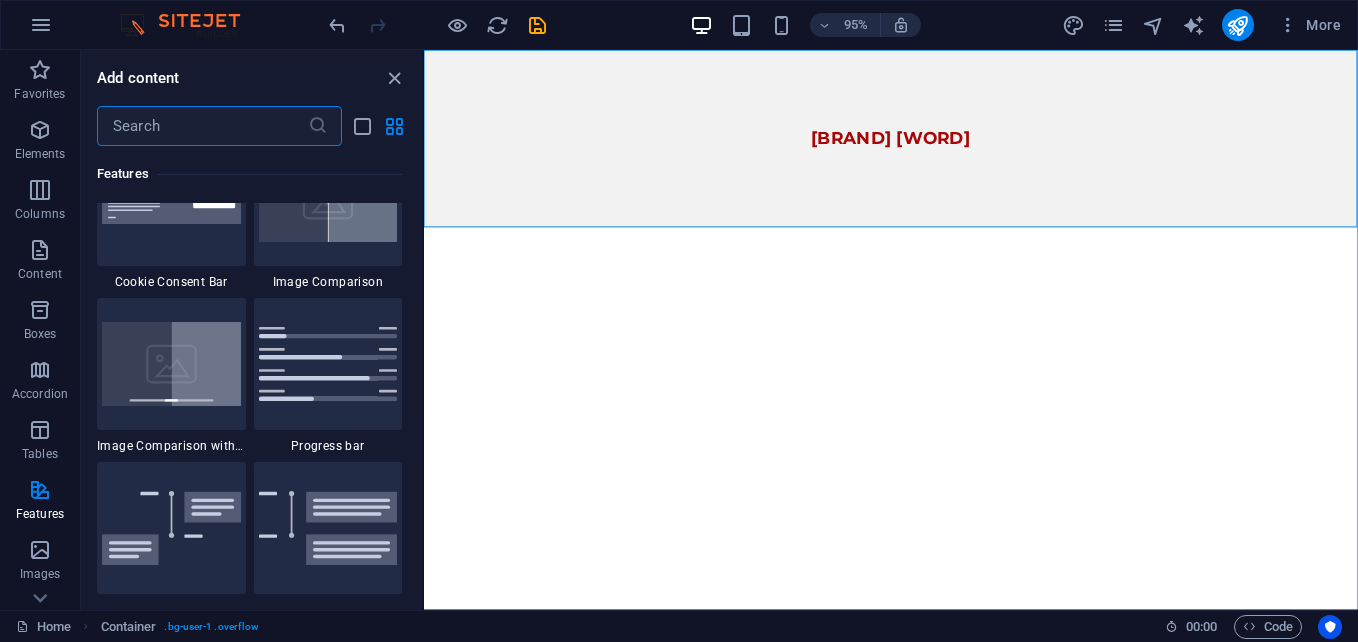 scroll, scrollTop: 8124, scrollLeft: 0, axis: vertical 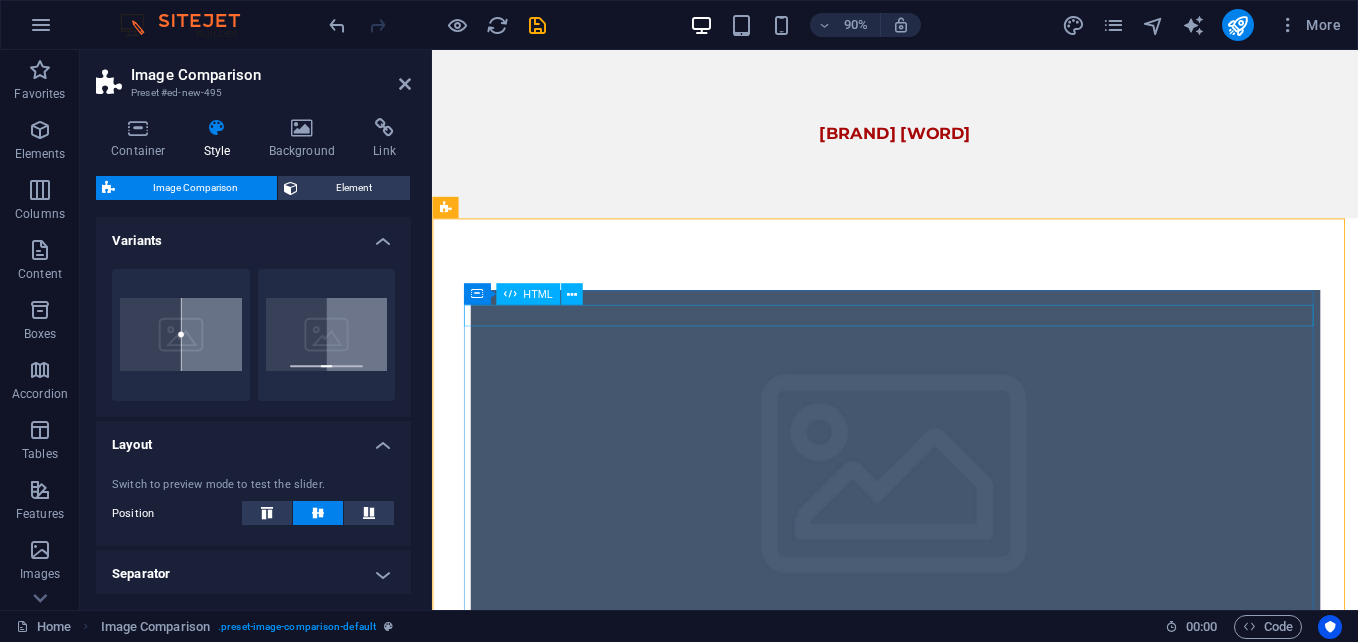 type on "100" 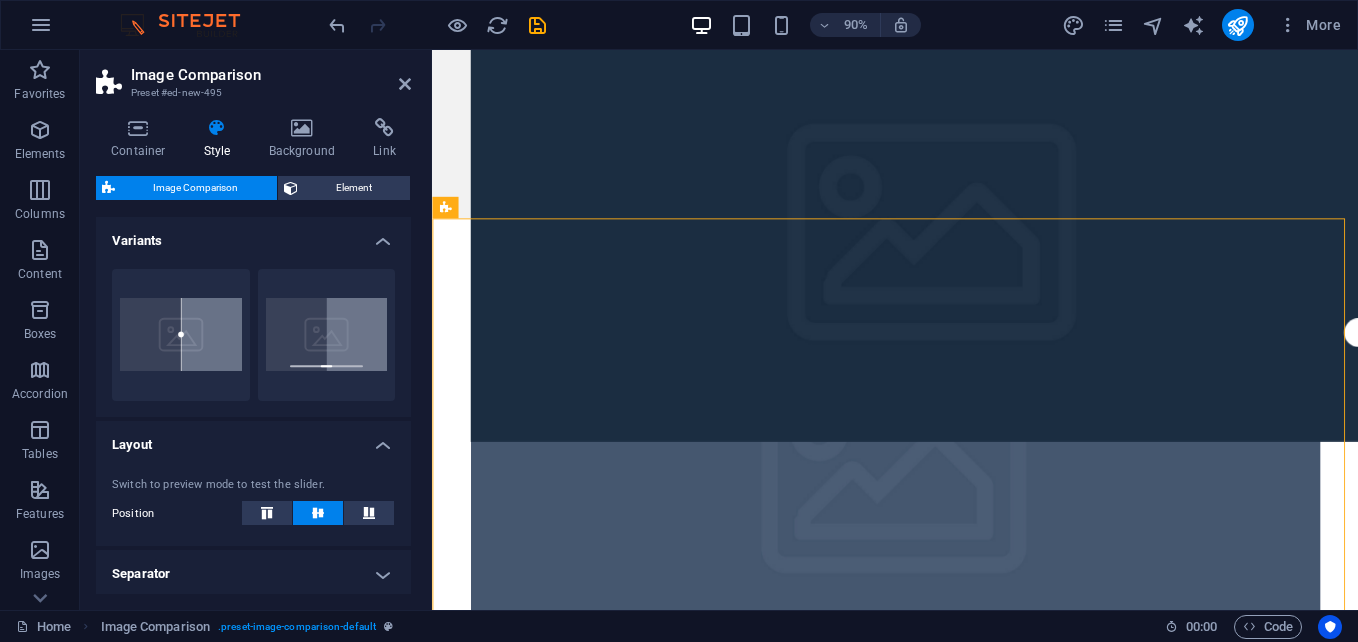 drag, startPoint x: 527, startPoint y: 342, endPoint x: 623, endPoint y: 351, distance: 96.42095 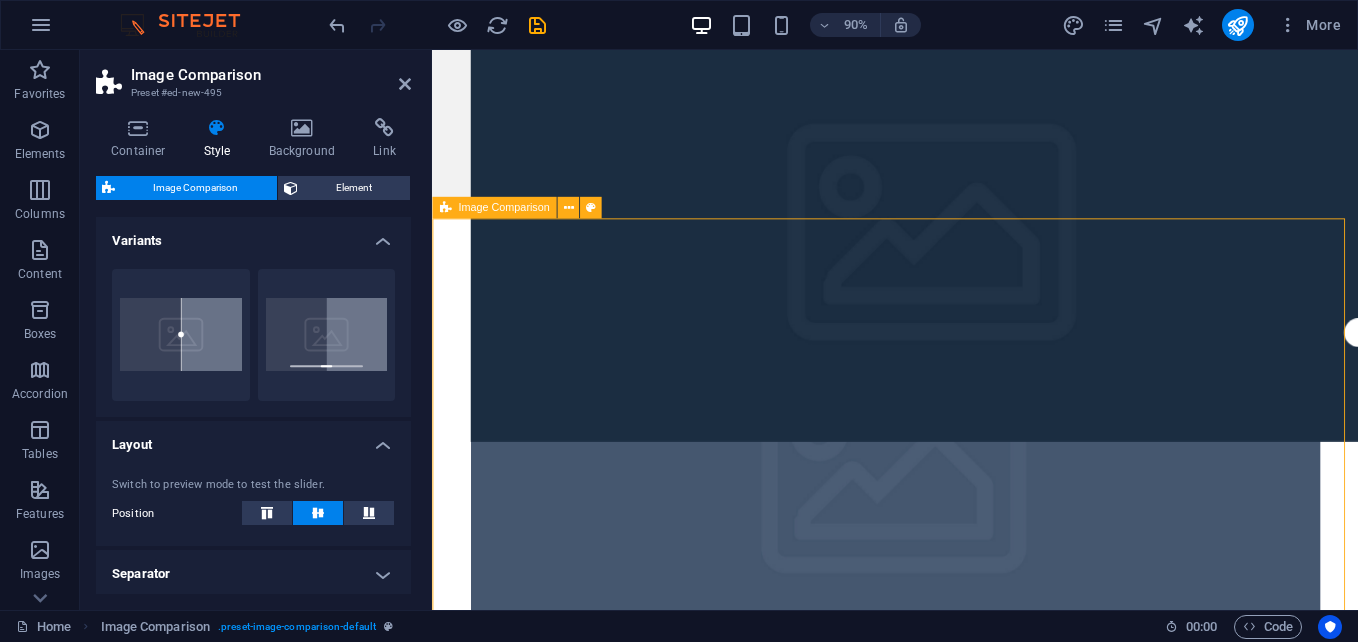 click at bounding box center (946, 534) 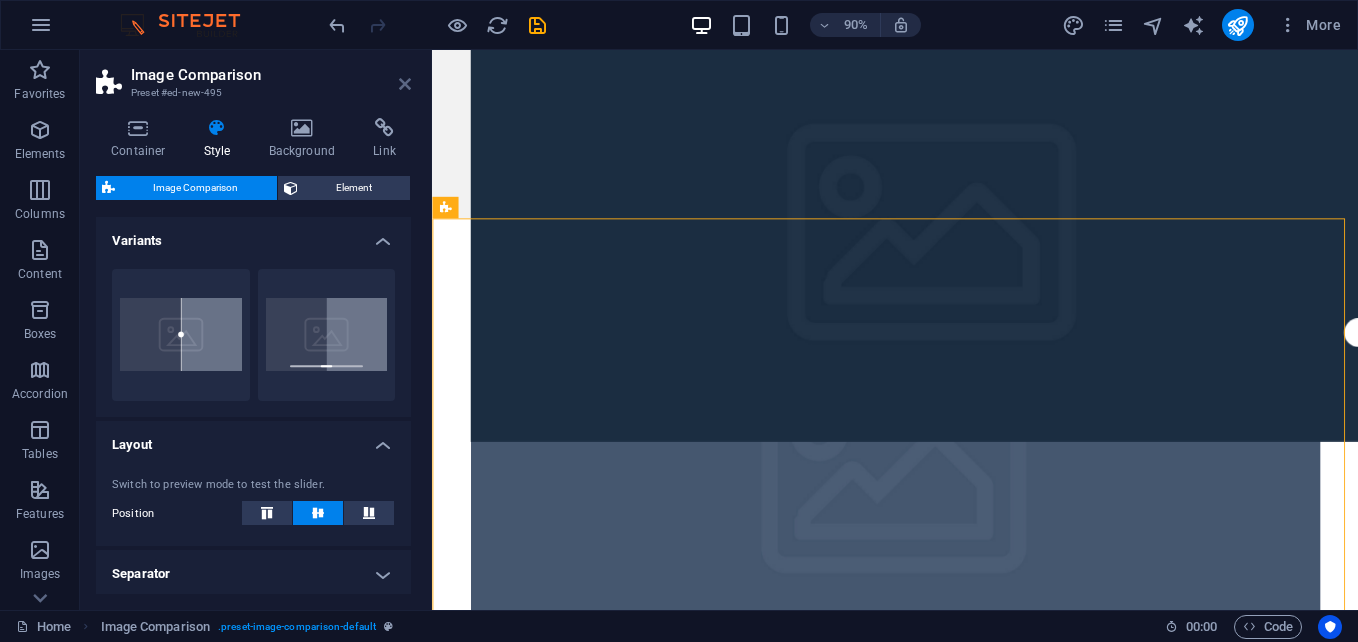 click at bounding box center (405, 84) 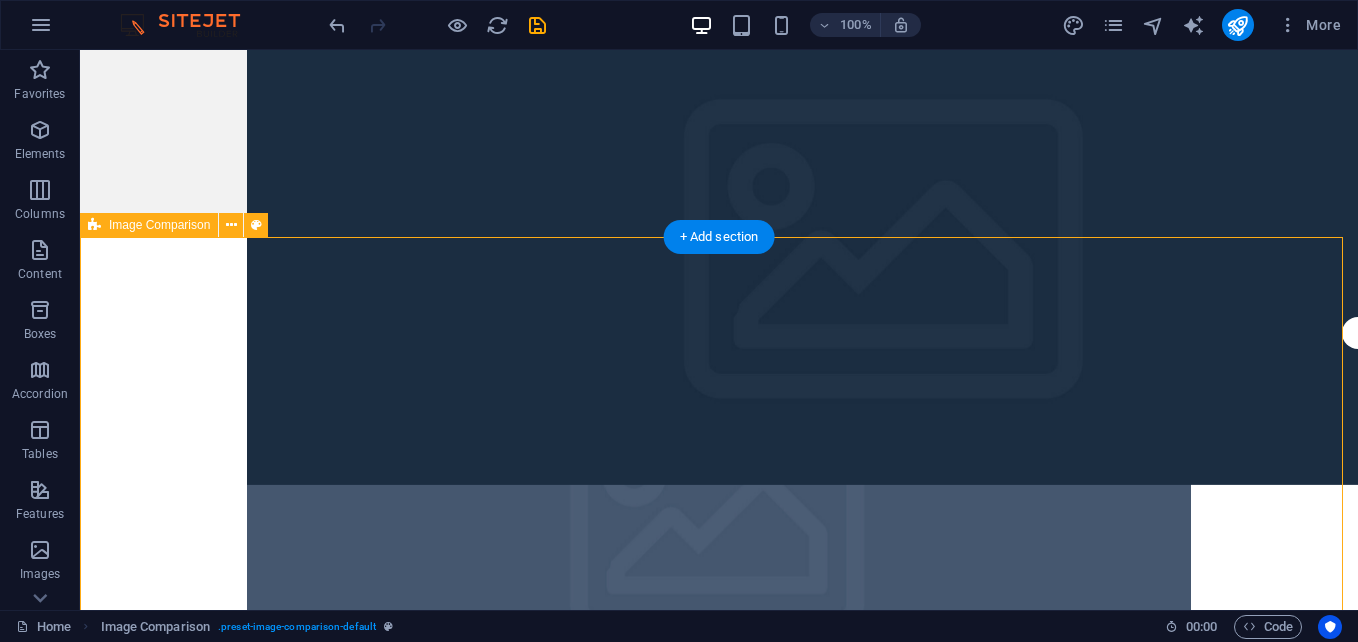 drag, startPoint x: 955, startPoint y: 296, endPoint x: 813, endPoint y: 298, distance: 142.01408 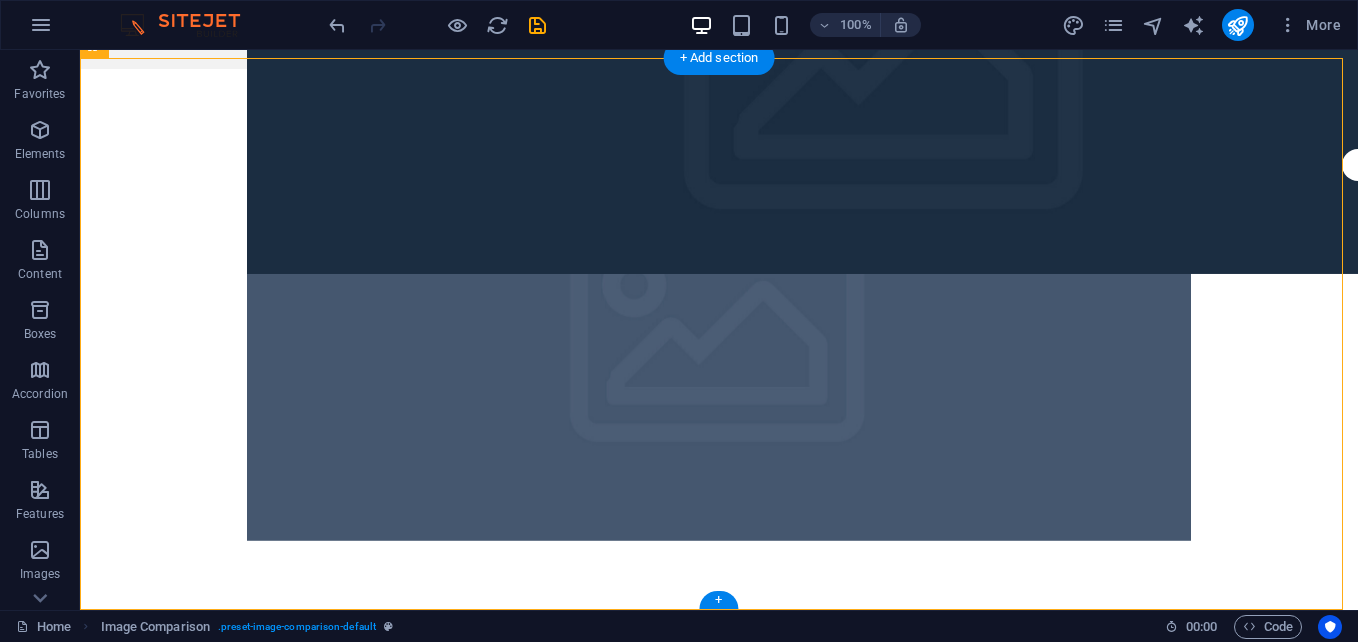 scroll, scrollTop: 179, scrollLeft: 0, axis: vertical 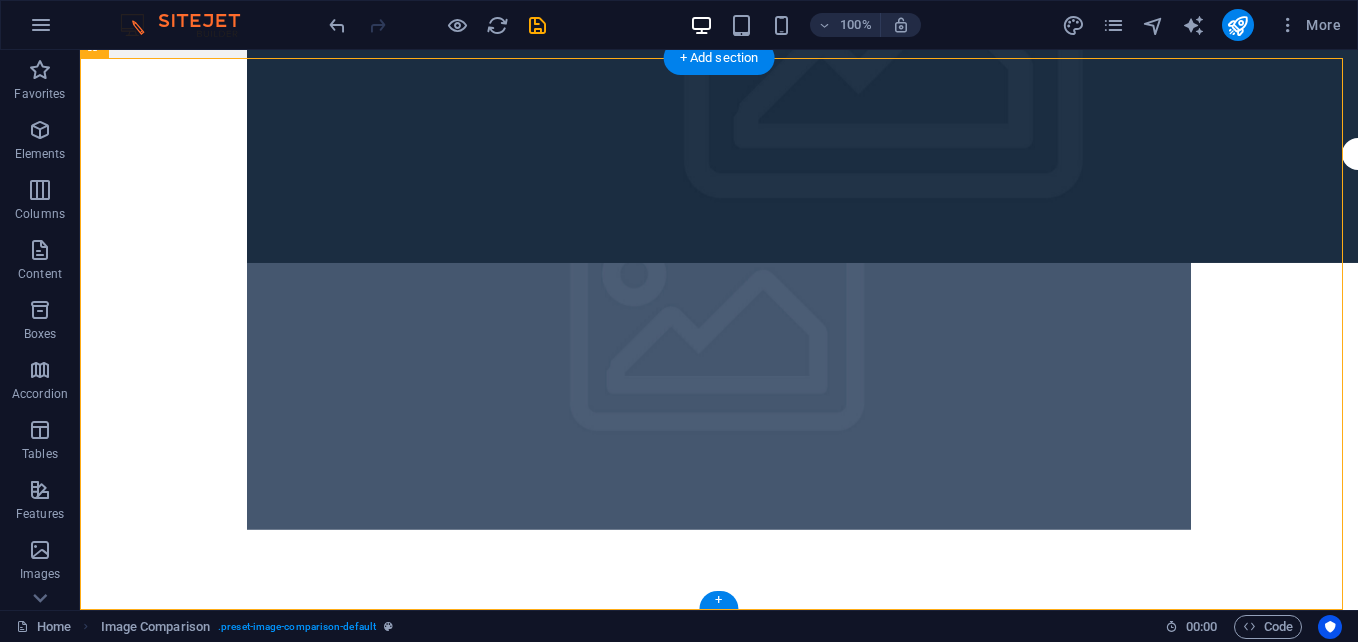 click at bounding box center (886, 67) 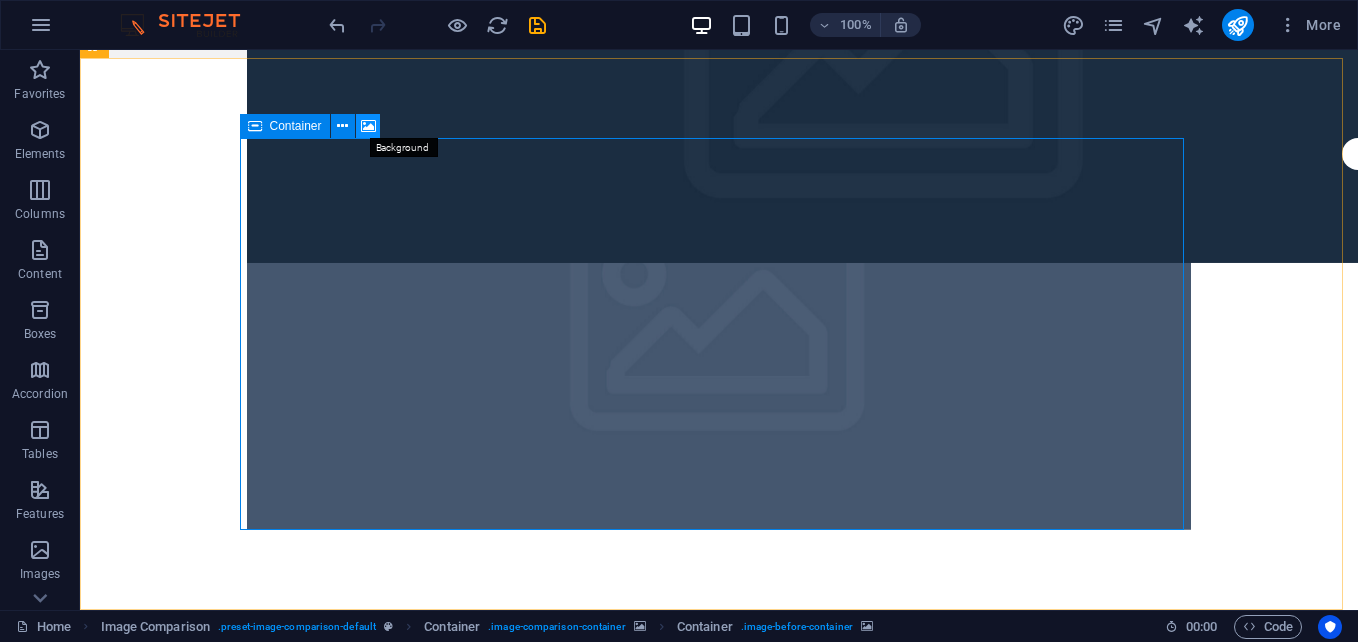 click at bounding box center (368, 126) 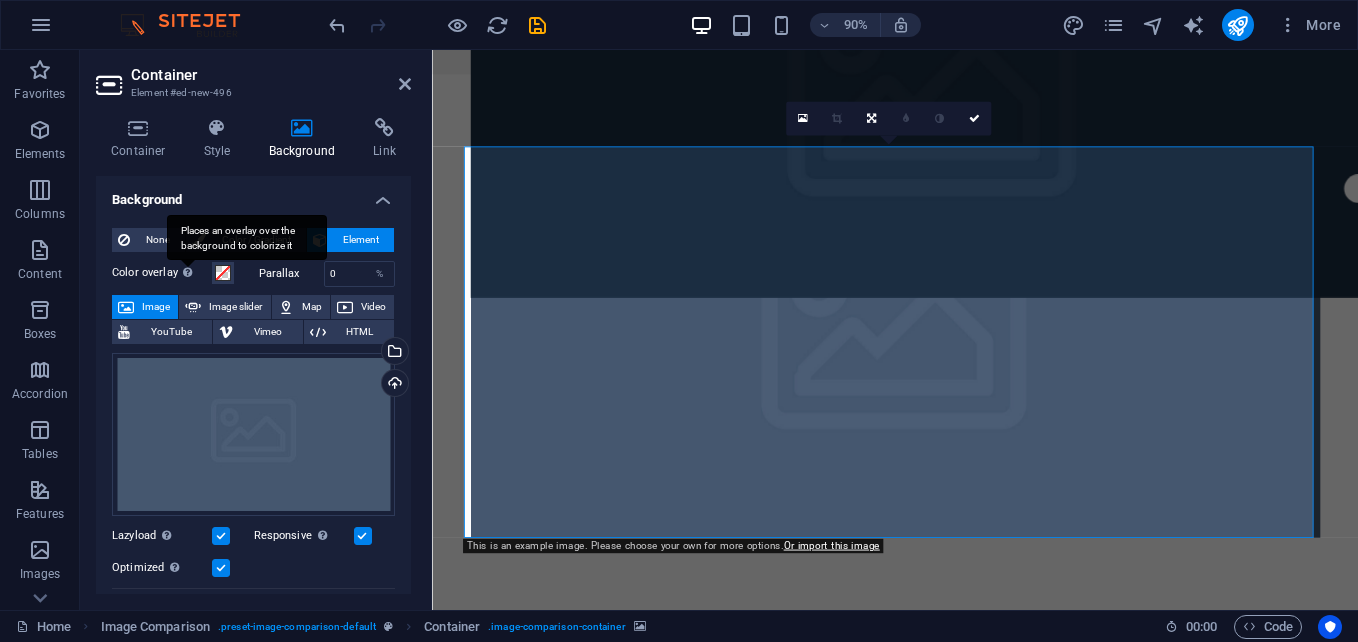 scroll, scrollTop: 160, scrollLeft: 0, axis: vertical 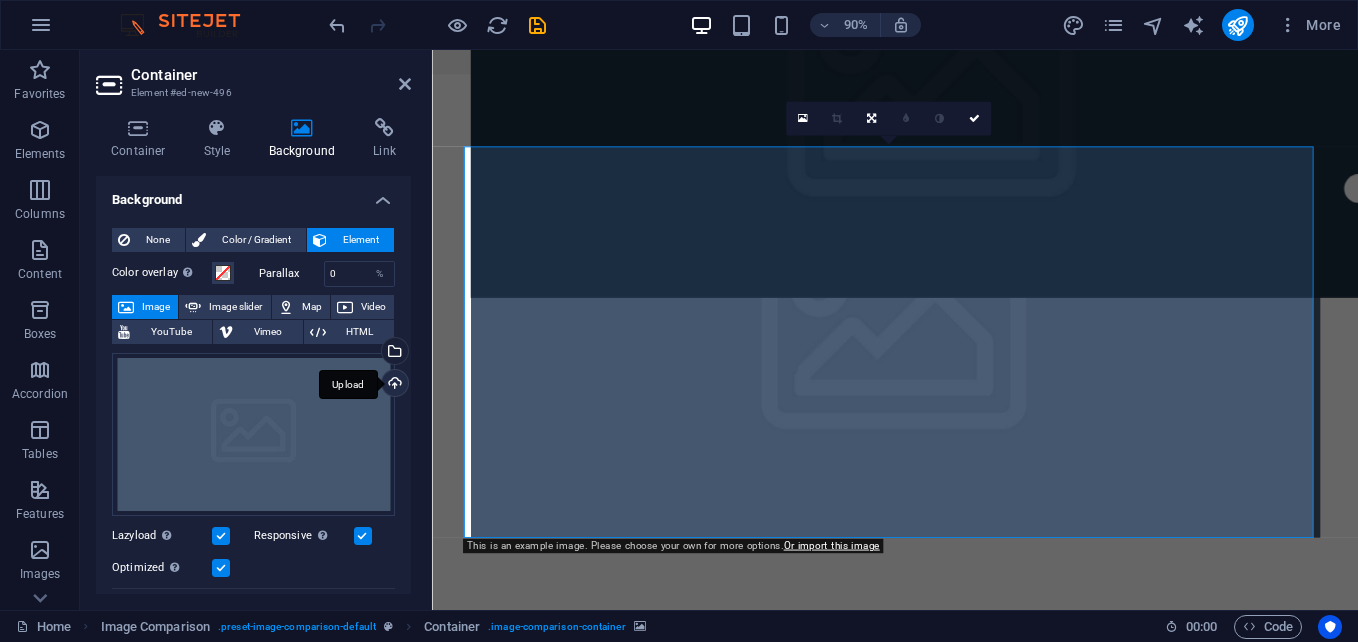 click on "Upload" at bounding box center (393, 385) 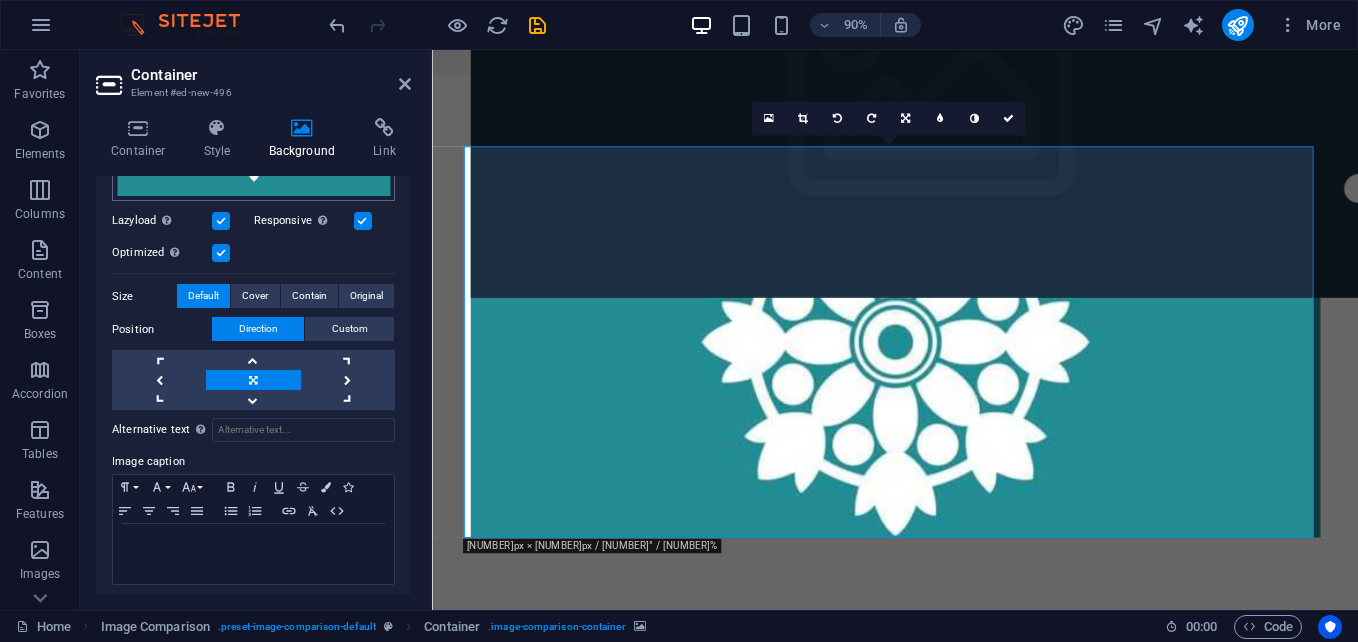 scroll, scrollTop: 321, scrollLeft: 0, axis: vertical 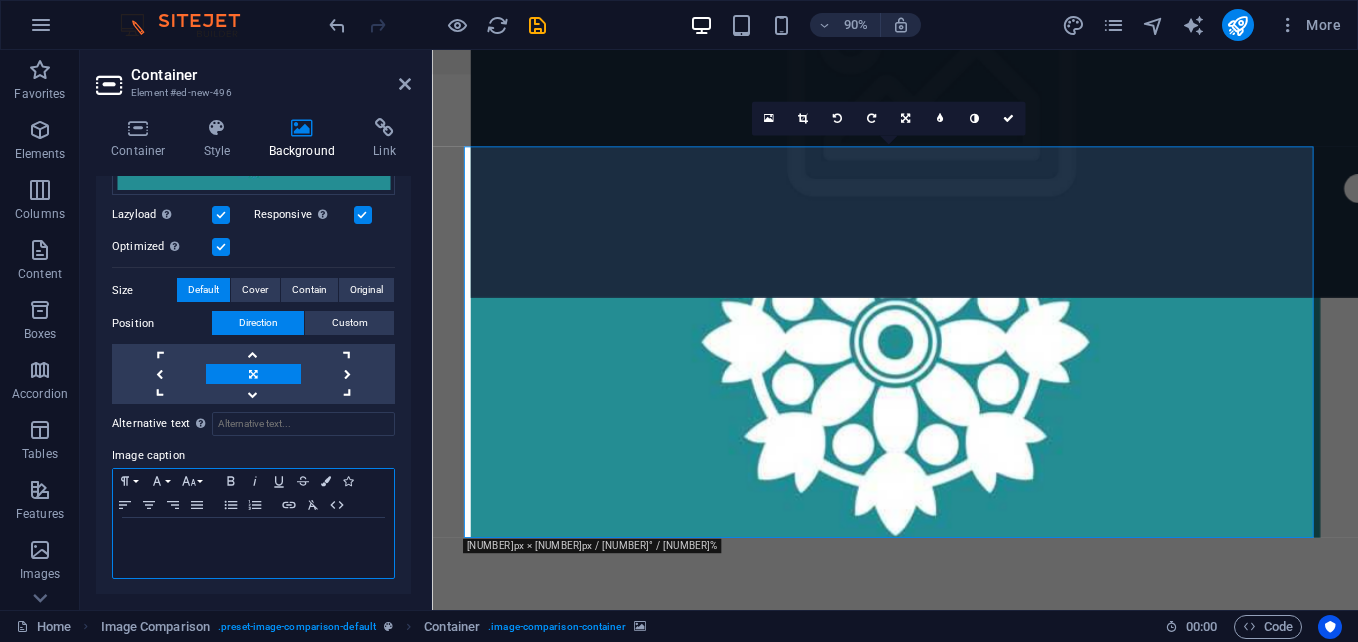 click at bounding box center (253, 548) 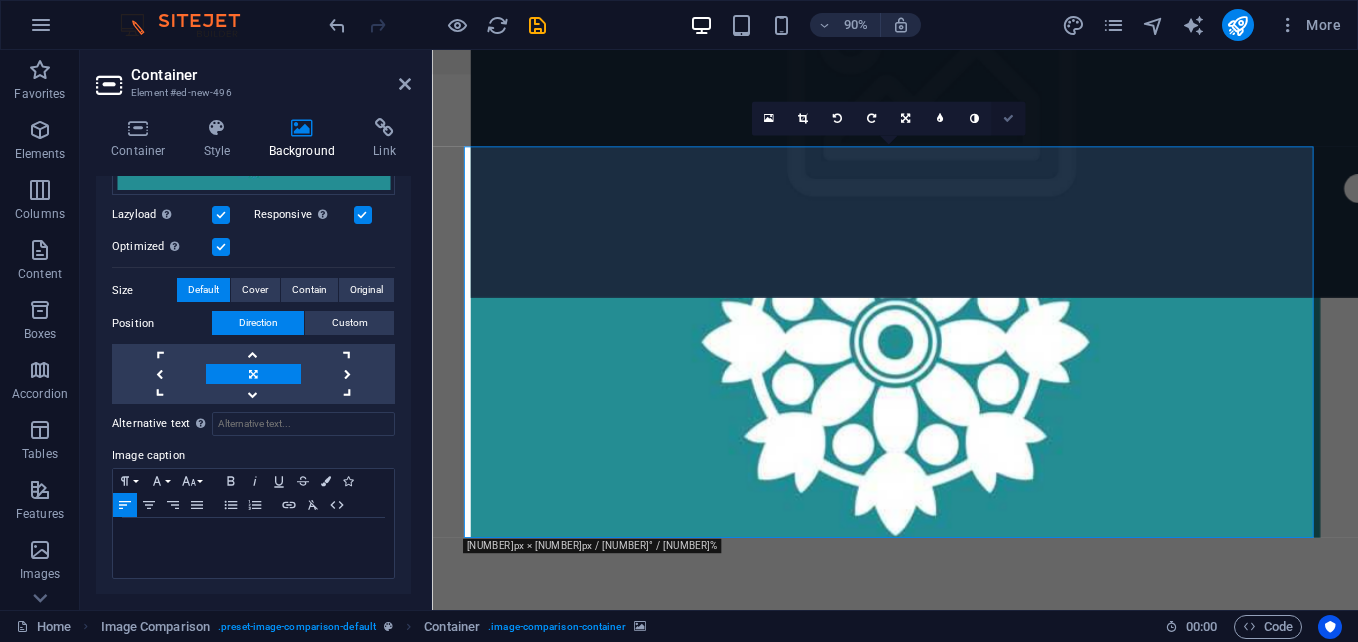 click at bounding box center (1008, 118) 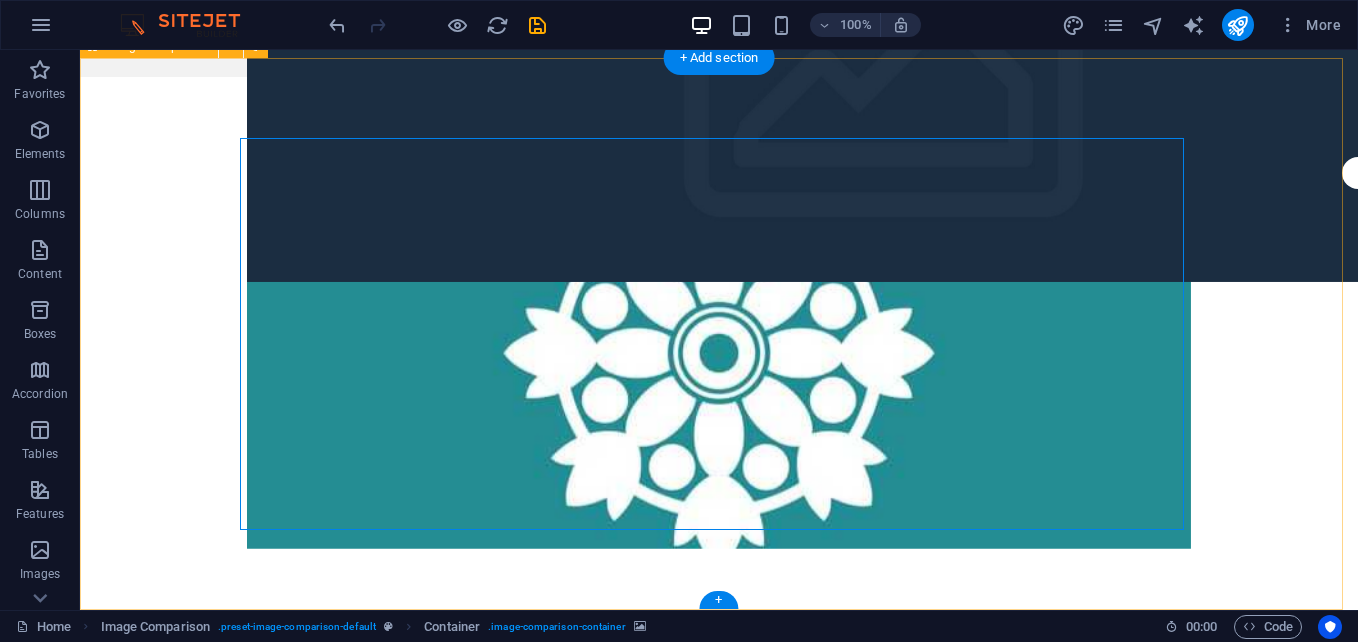 scroll, scrollTop: 179, scrollLeft: 0, axis: vertical 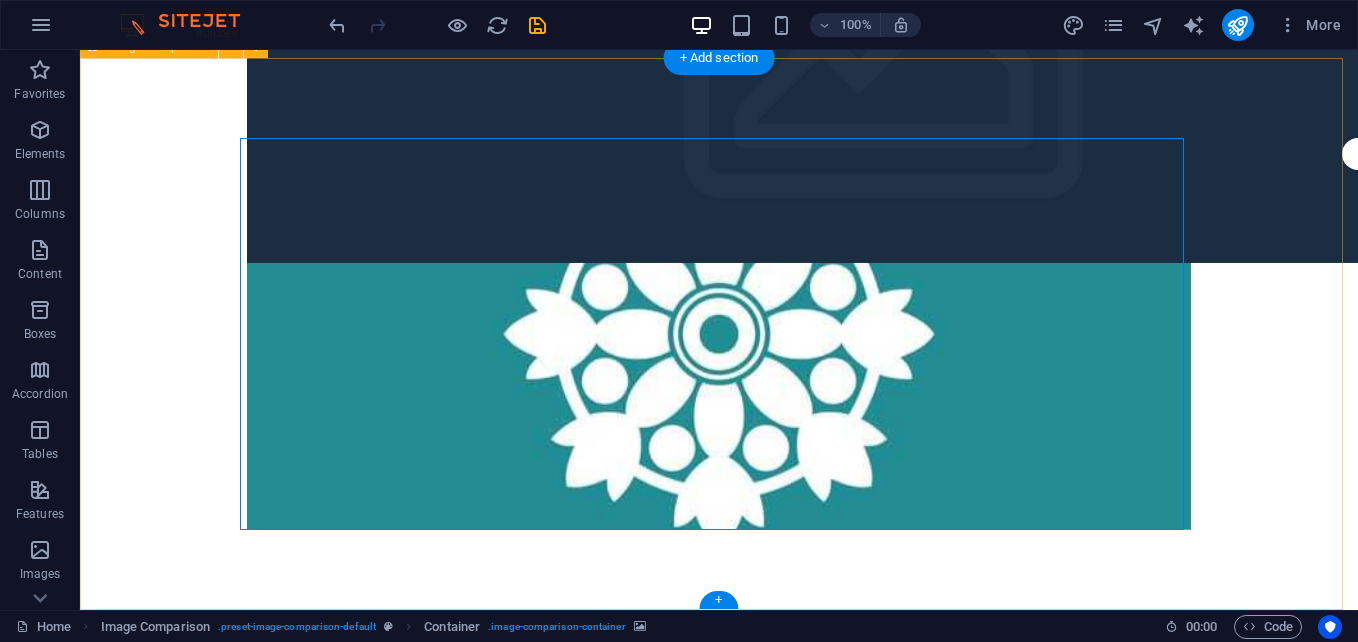click at bounding box center [719, 334] 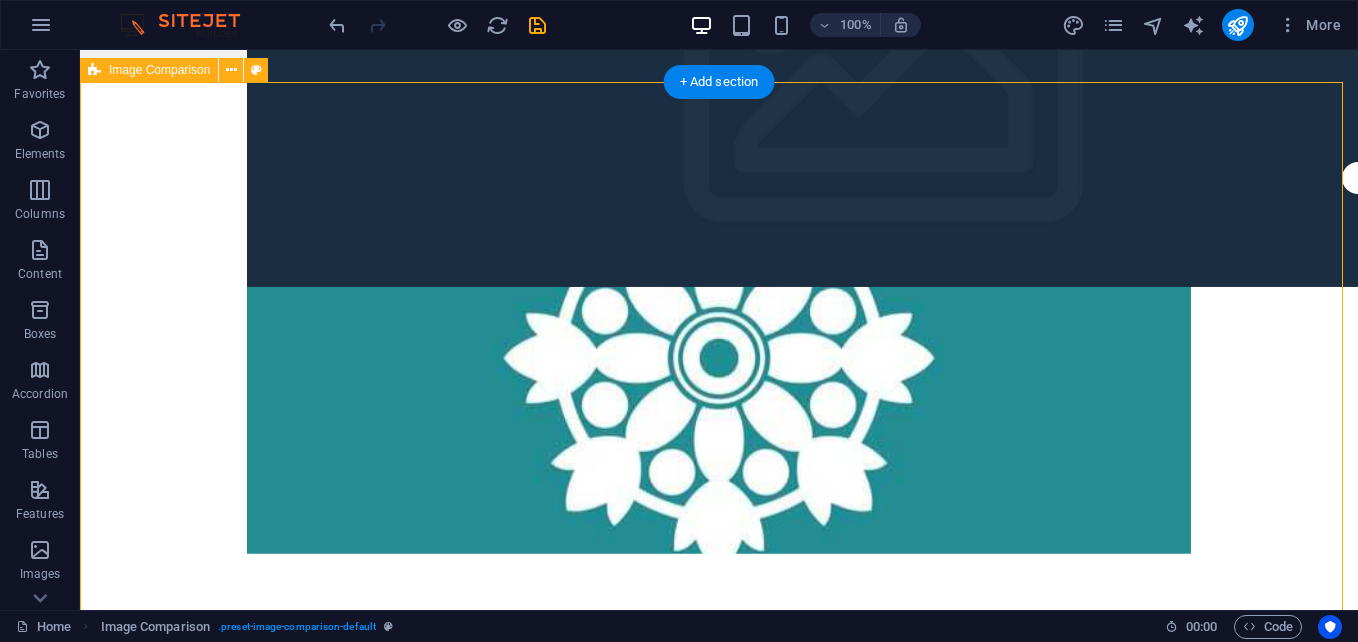 scroll, scrollTop: 0, scrollLeft: 0, axis: both 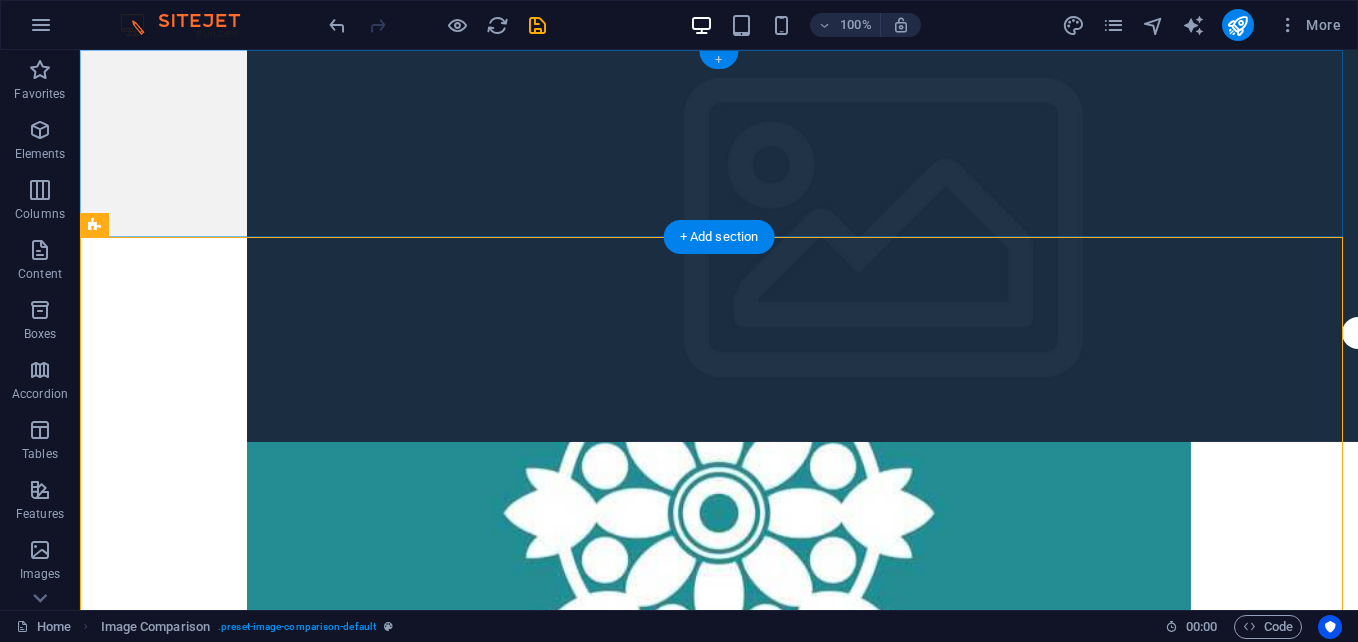 click on "+" at bounding box center [718, 60] 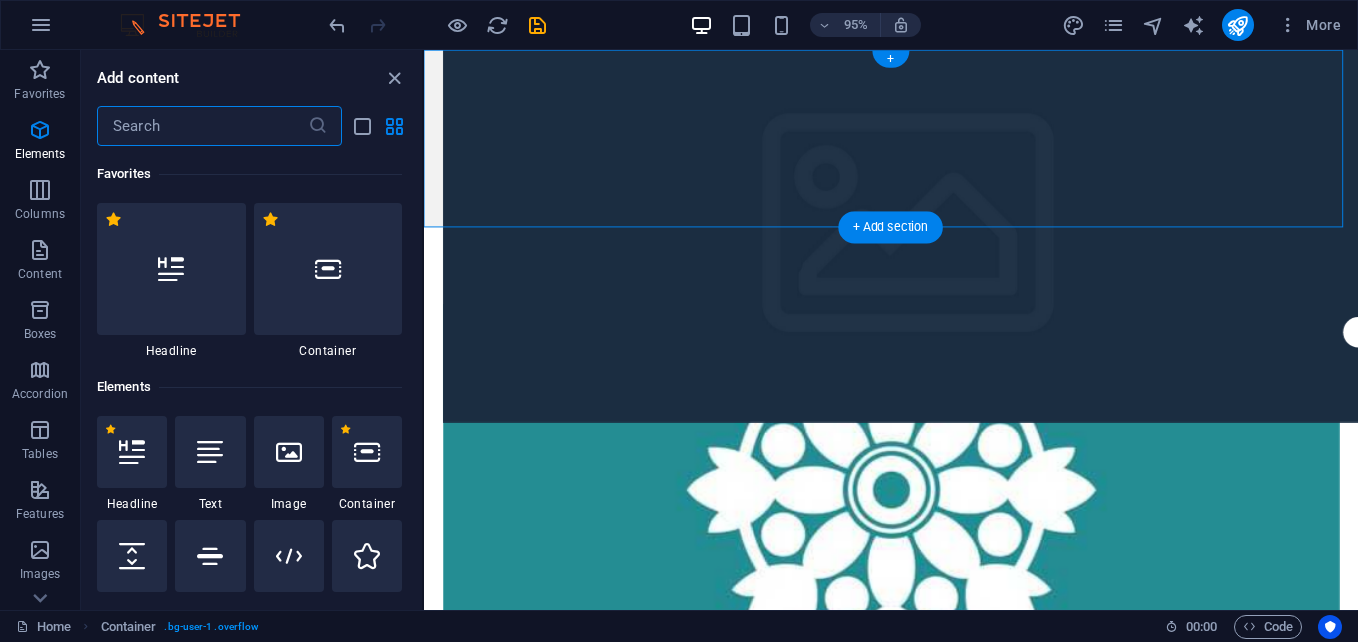 scroll, scrollTop: 3499, scrollLeft: 0, axis: vertical 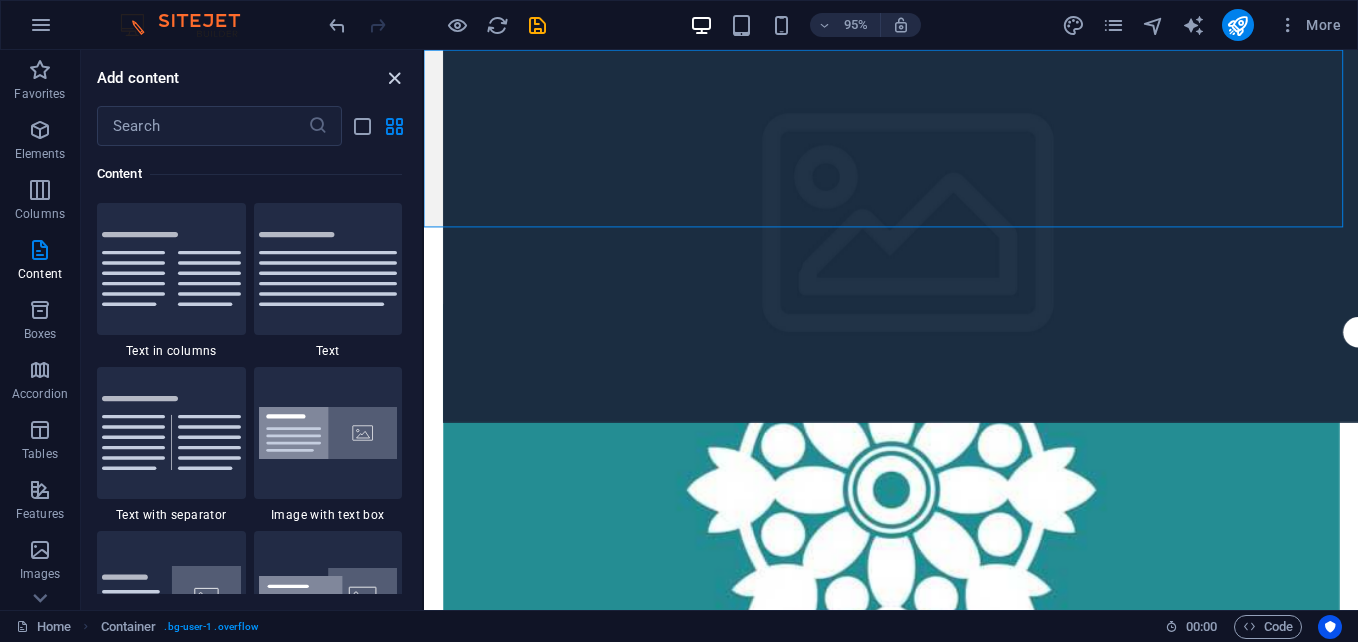 click at bounding box center (394, 78) 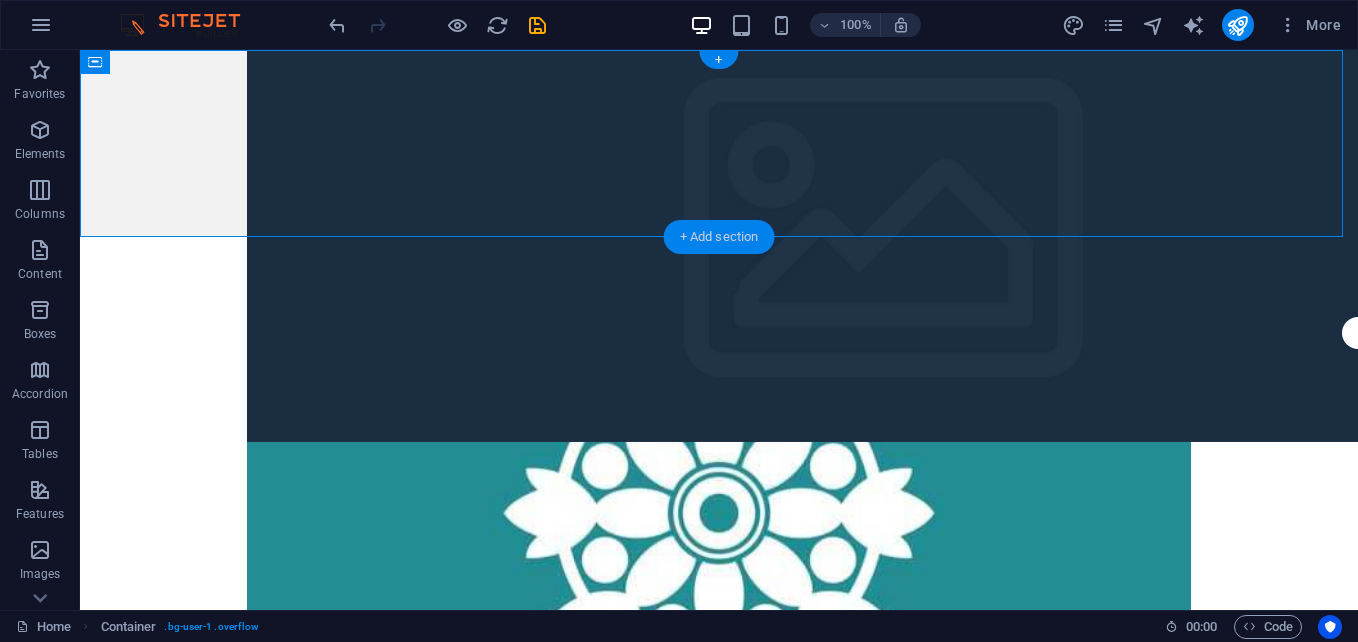 click on "+ Add section" at bounding box center [719, 237] 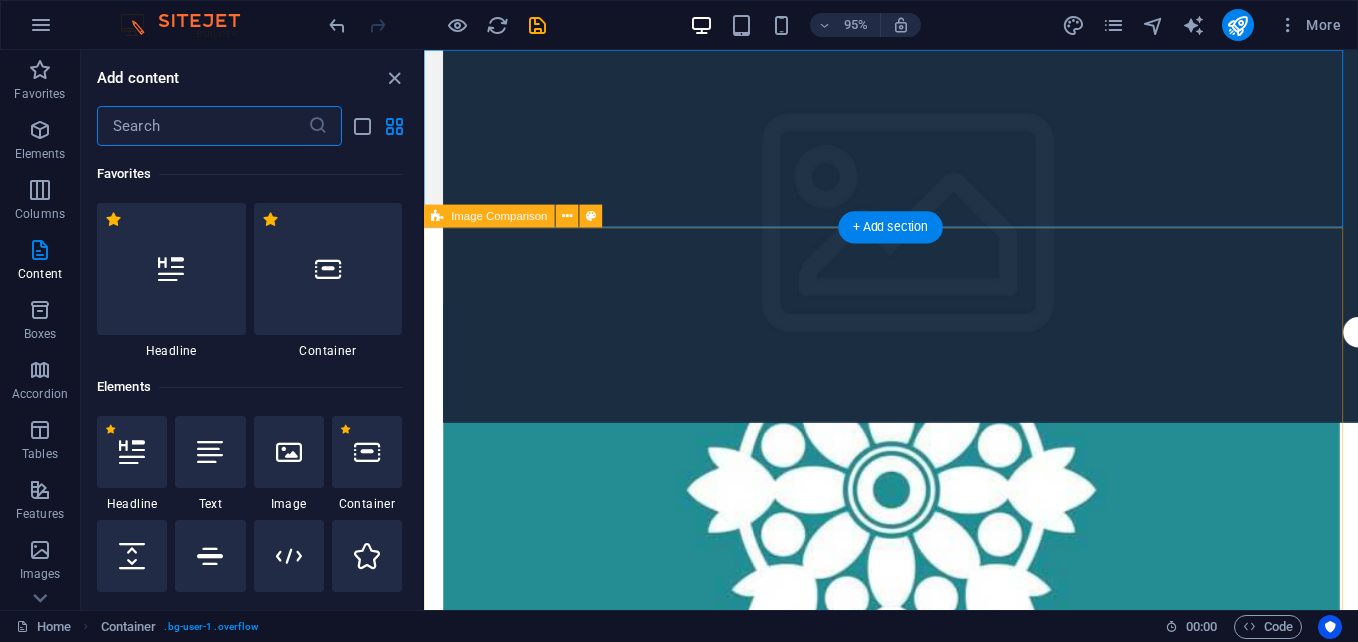 scroll, scrollTop: 3499, scrollLeft: 0, axis: vertical 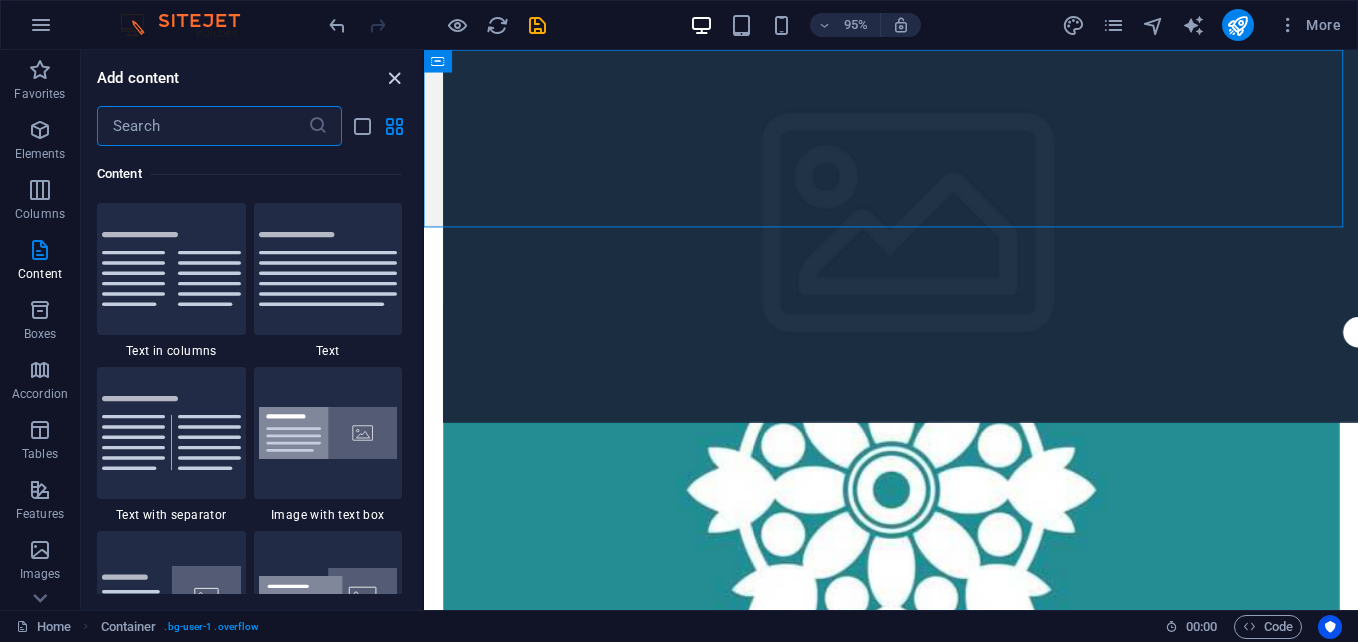 click at bounding box center (394, 78) 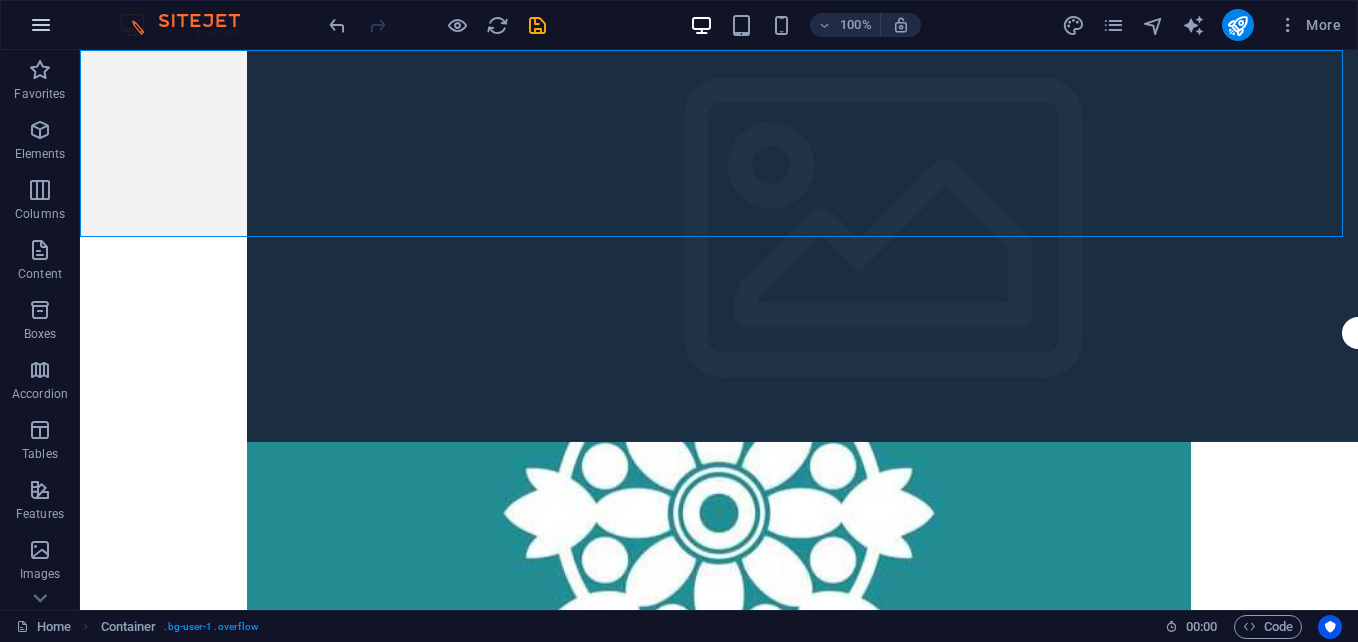click at bounding box center (41, 25) 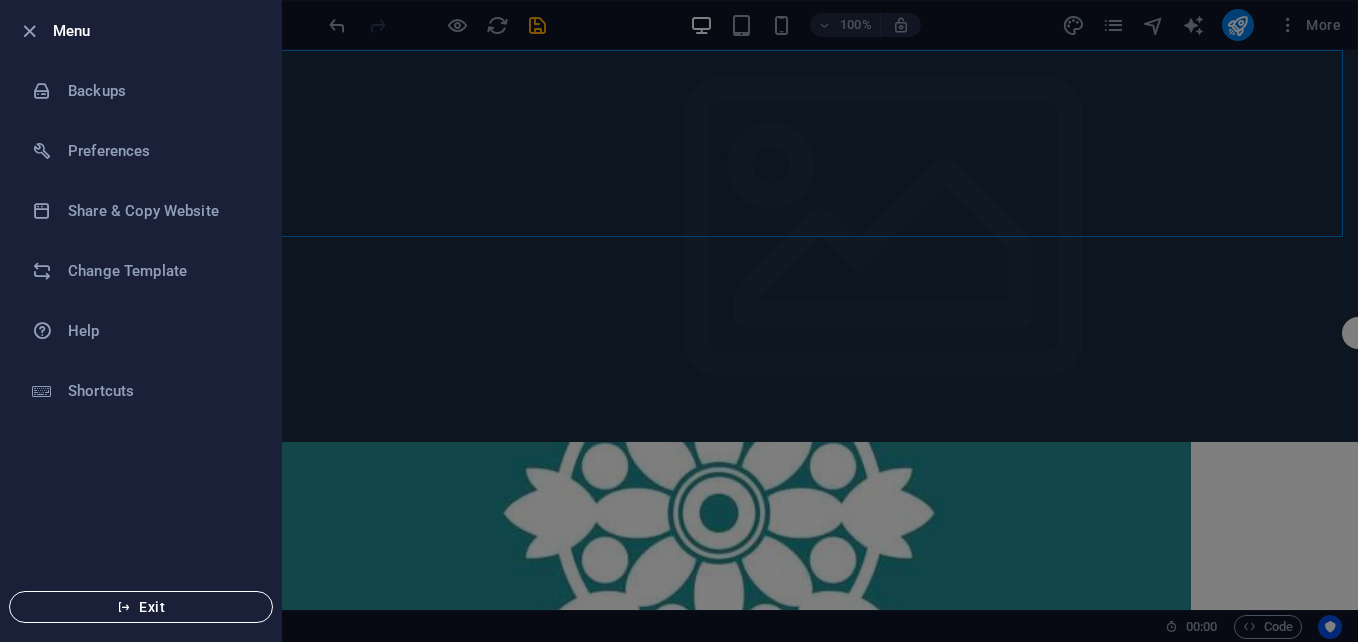 click on "Exit" at bounding box center [141, 607] 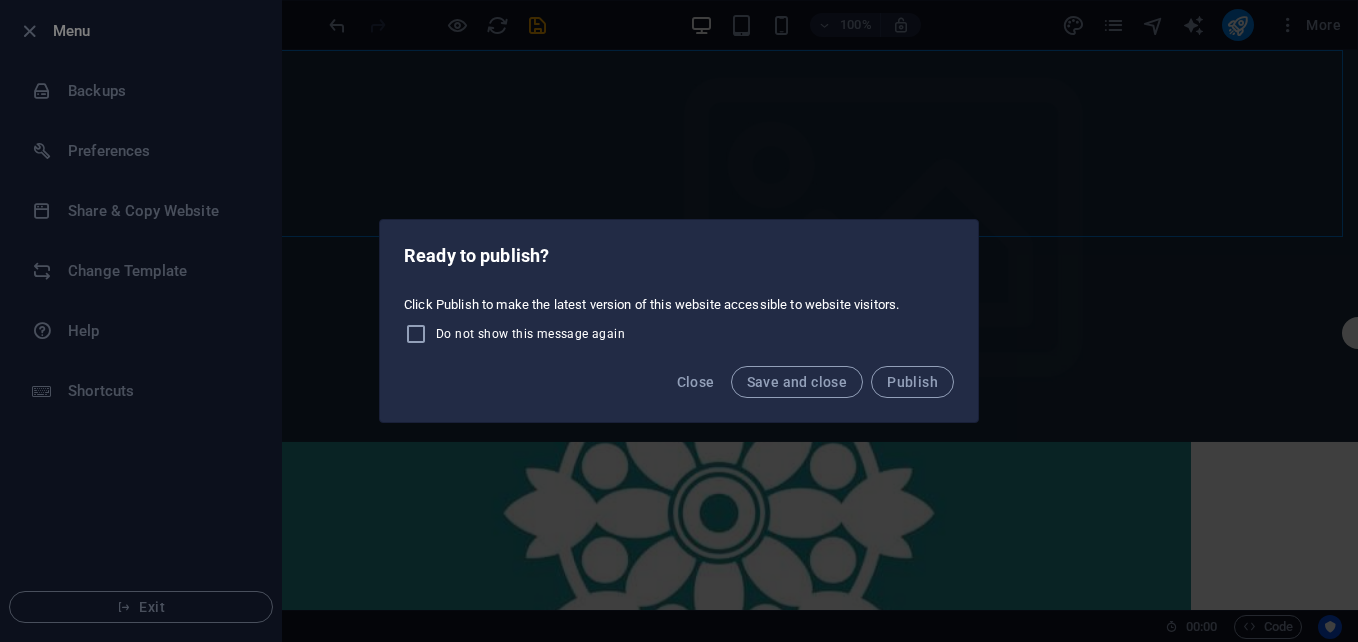 click on "Do not show this message again" at bounding box center [530, 334] 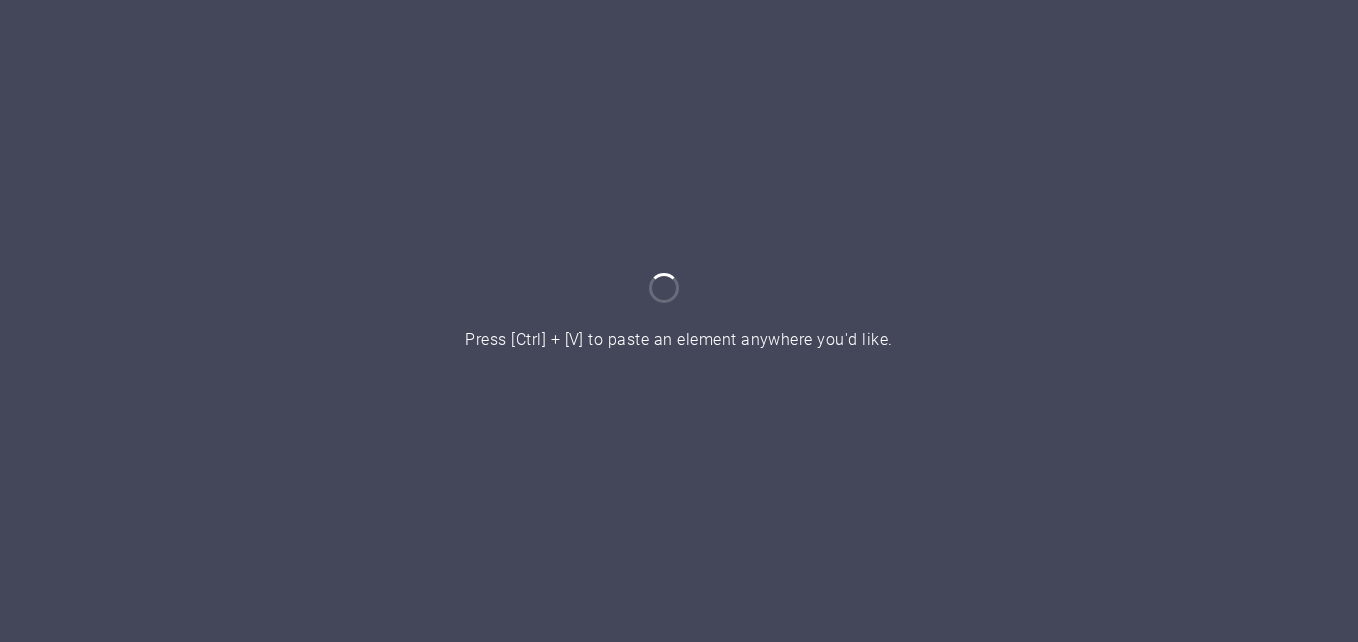 scroll, scrollTop: 0, scrollLeft: 0, axis: both 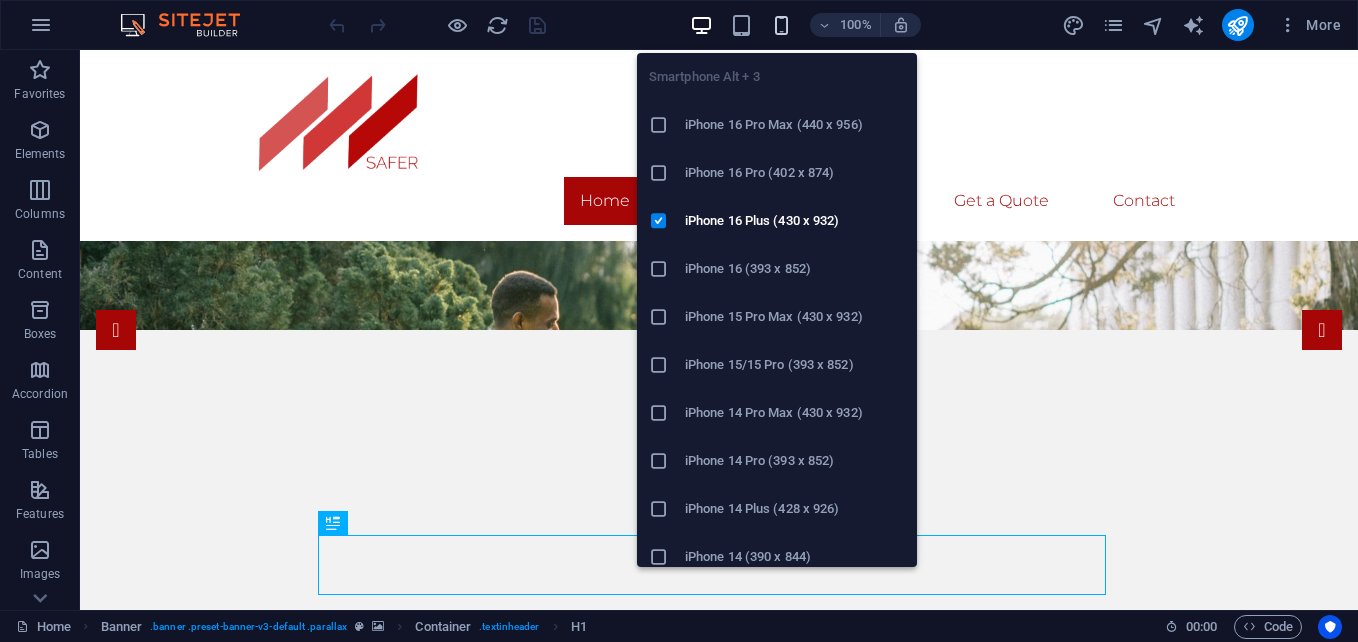 click at bounding box center (781, 25) 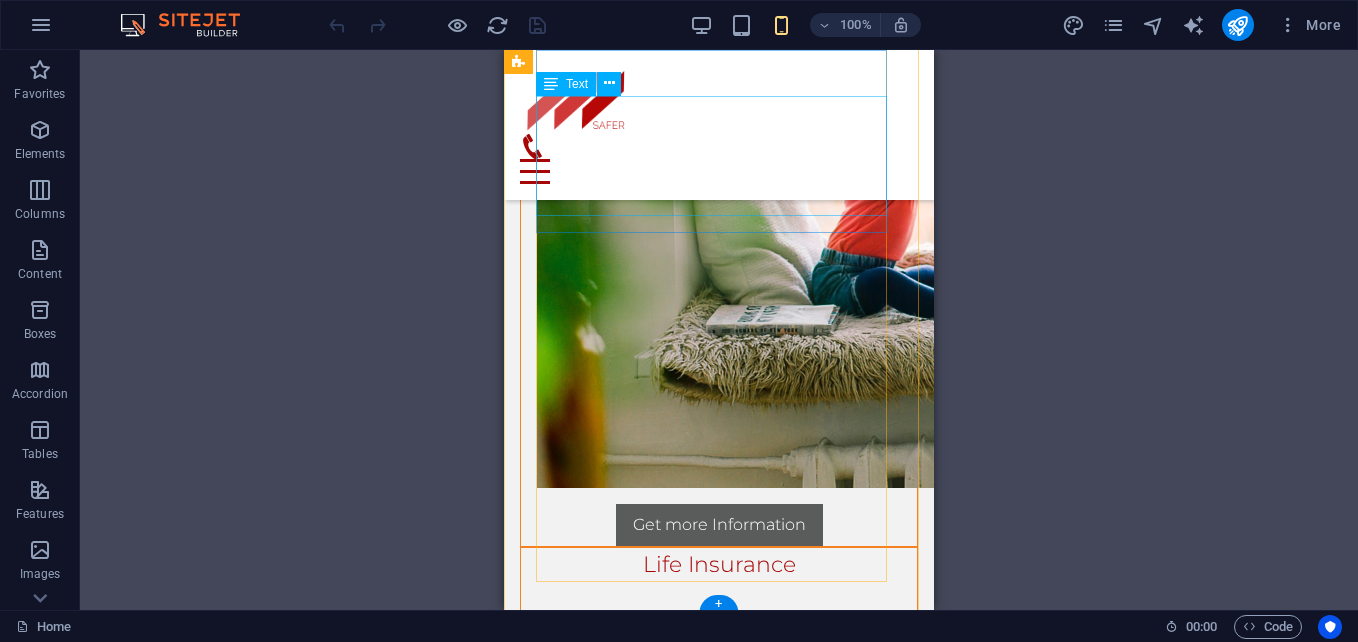 scroll, scrollTop: 3591, scrollLeft: 0, axis: vertical 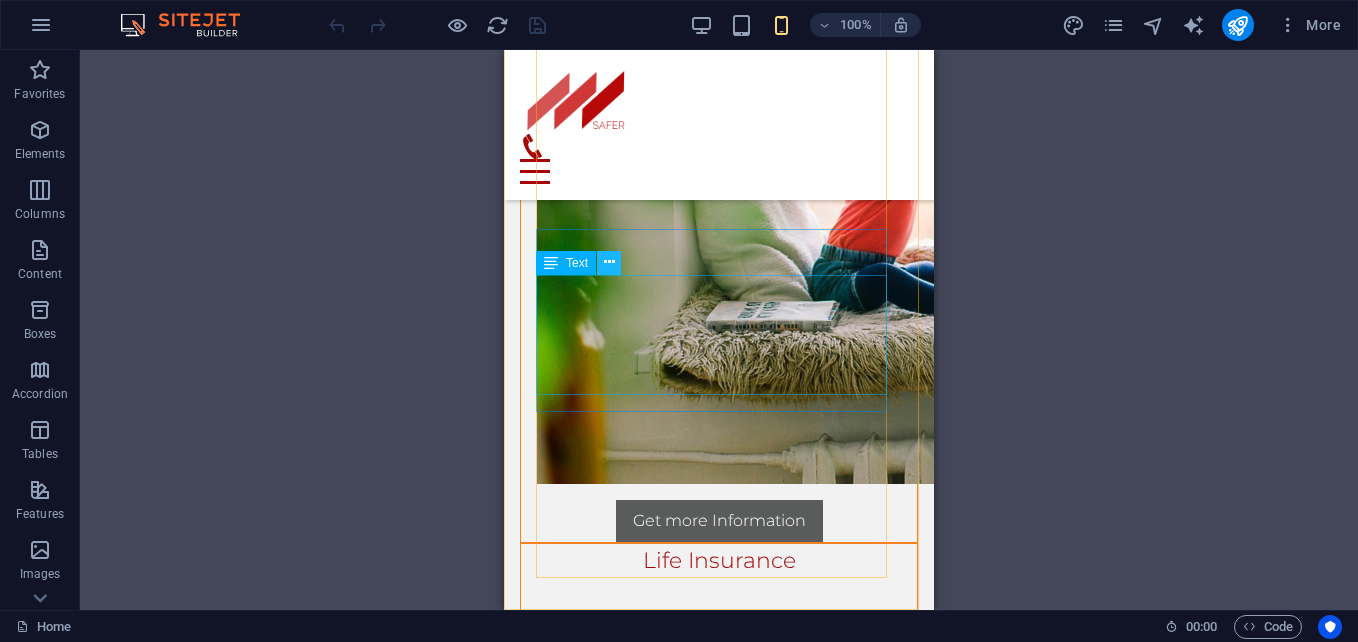 click at bounding box center (609, 263) 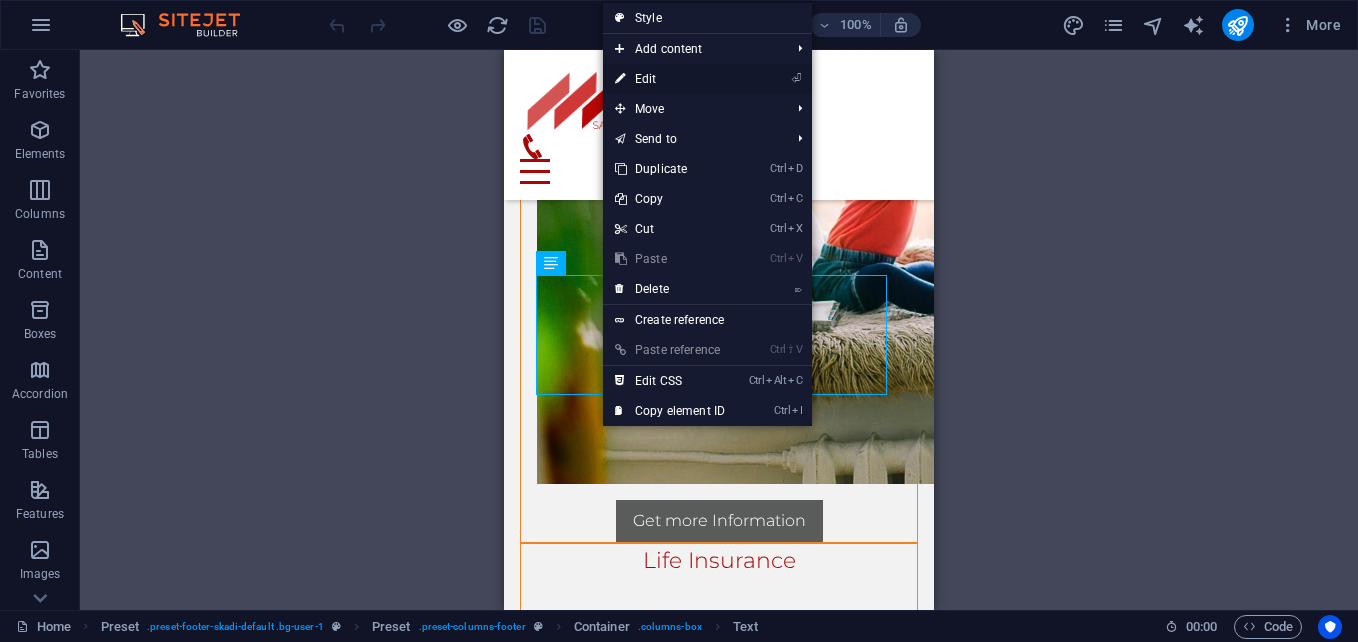 click on "⏎  Edit" at bounding box center [670, 79] 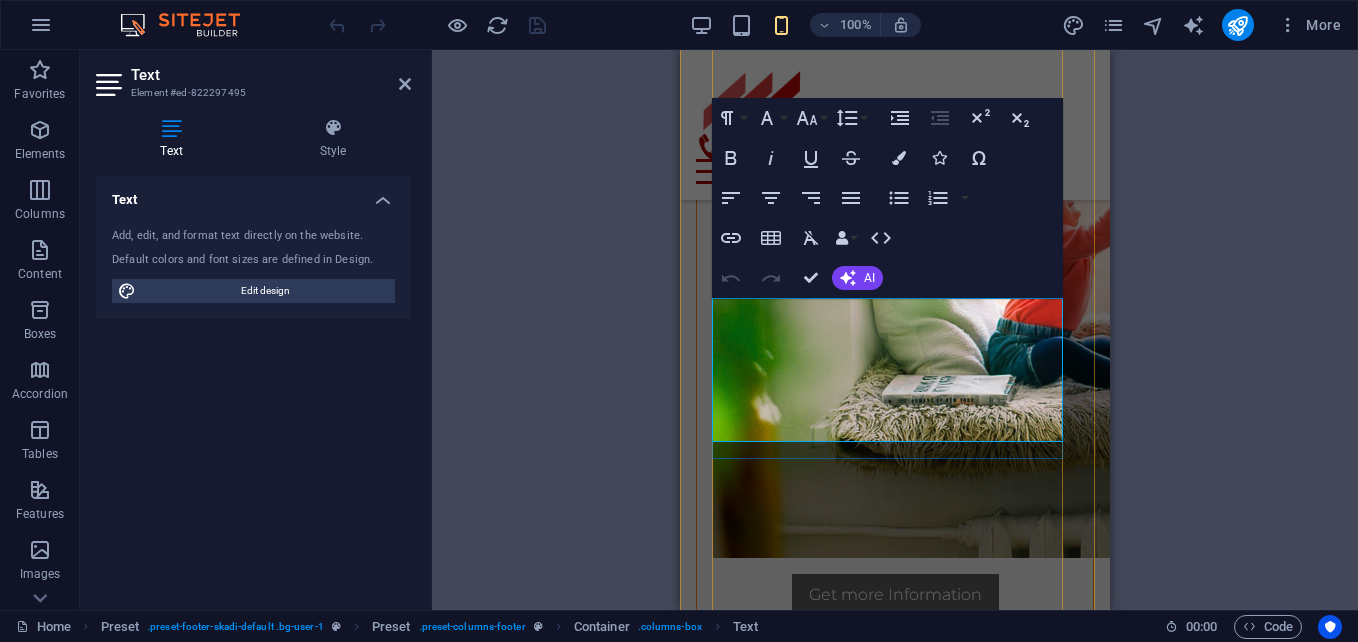 scroll, scrollTop: 3568, scrollLeft: 0, axis: vertical 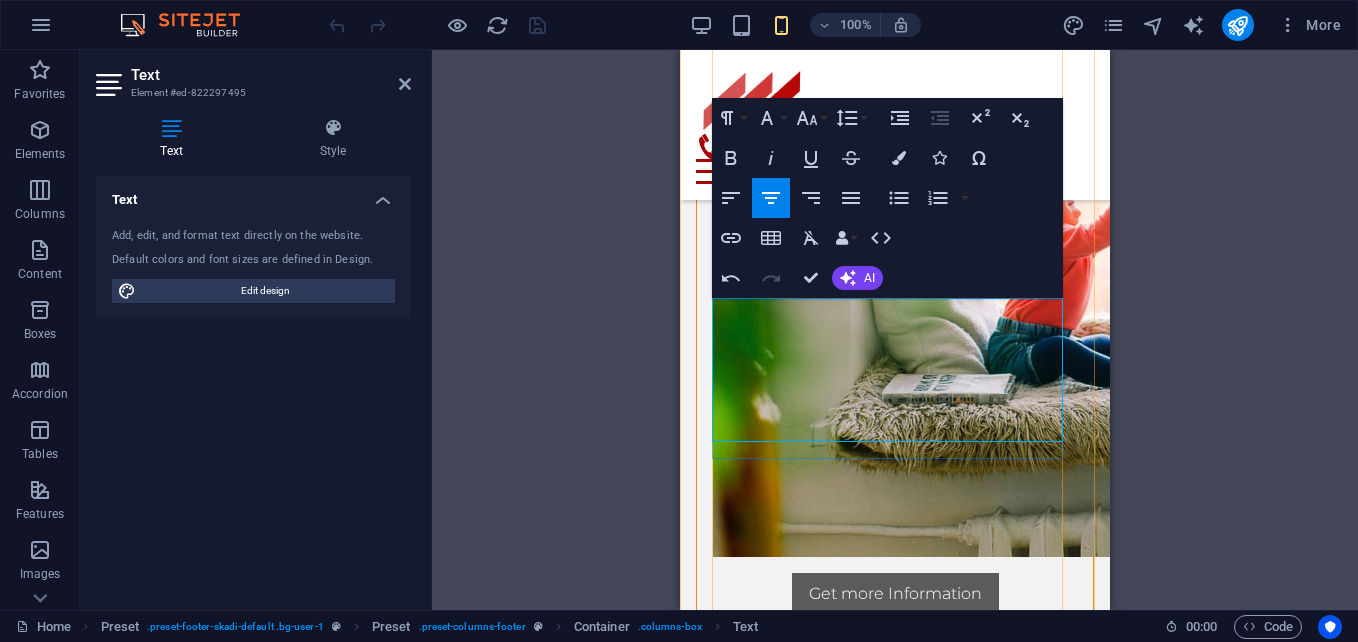 click on "8d6c284ffc39fc7ee465ffb81d9e11@cpanel.local [NUMBER] [STREET] [CITY], [STATE] [PHONE]" at bounding box center (895, 2691) 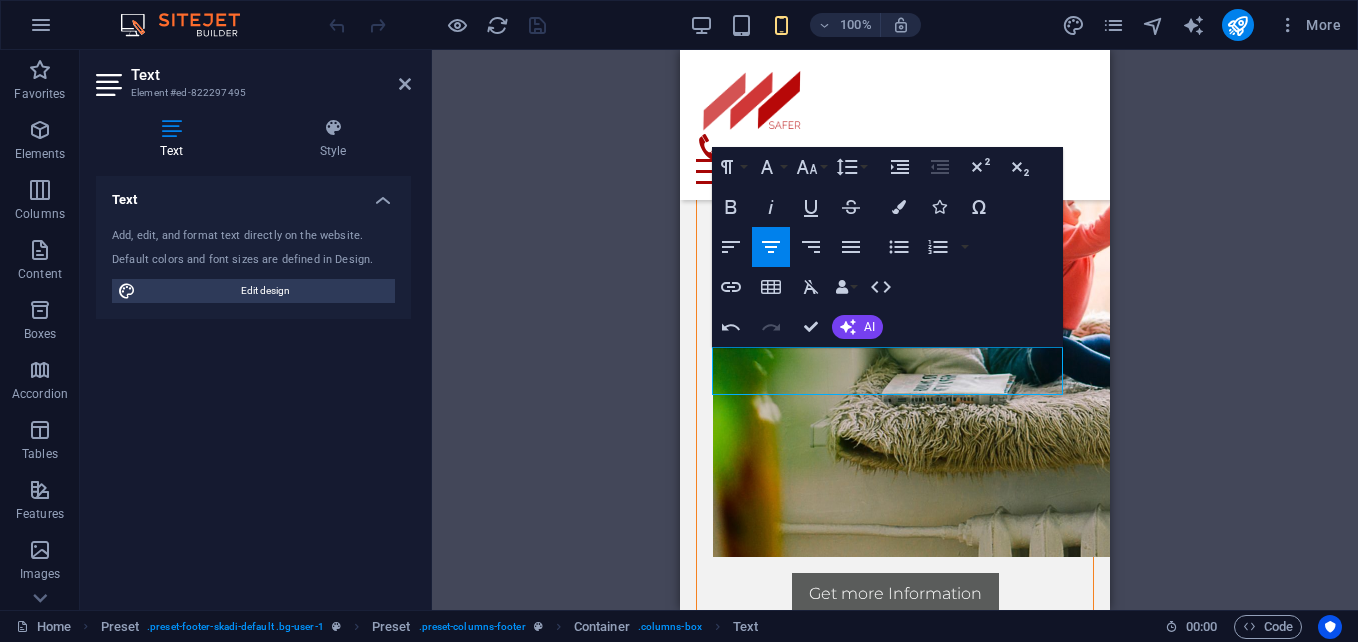 scroll, scrollTop: 3519, scrollLeft: 0, axis: vertical 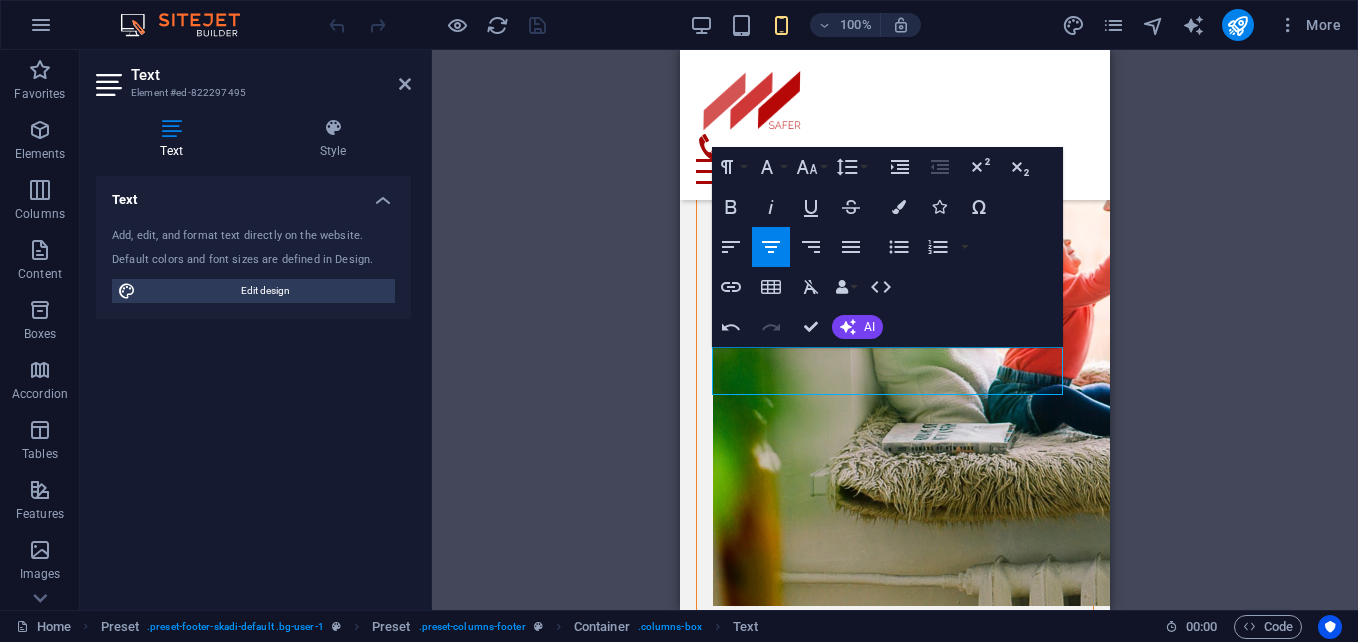 type 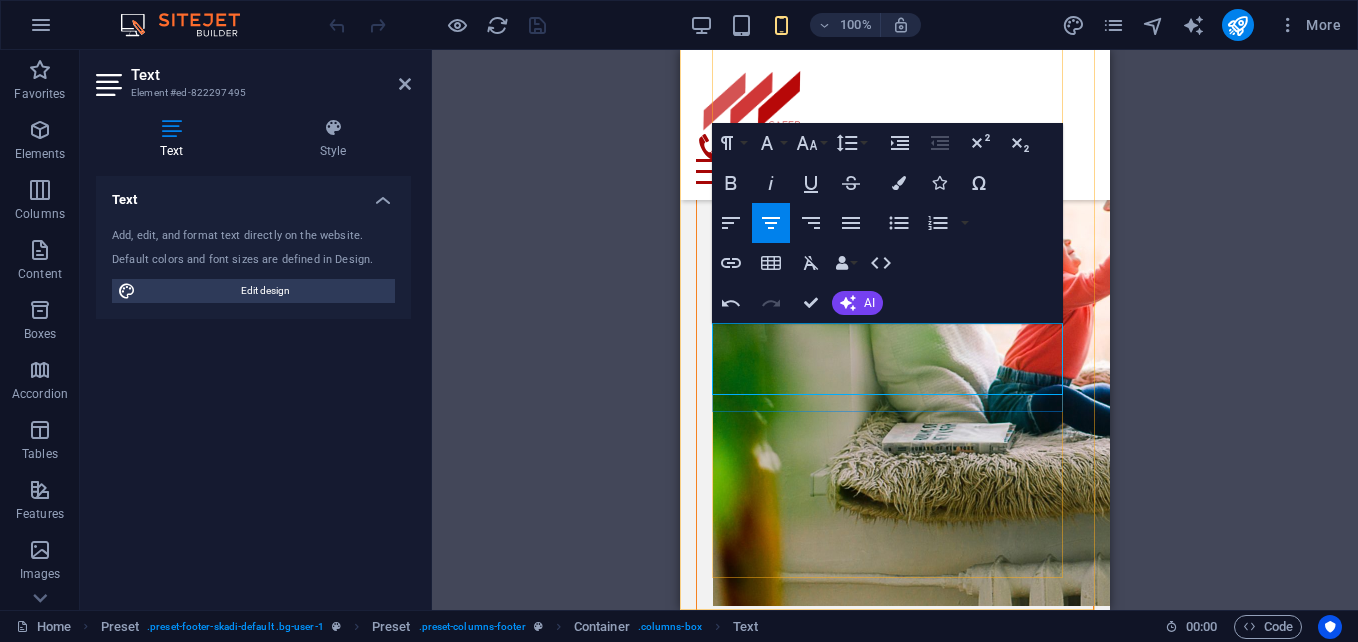 scroll, scrollTop: 3543, scrollLeft: 0, axis: vertical 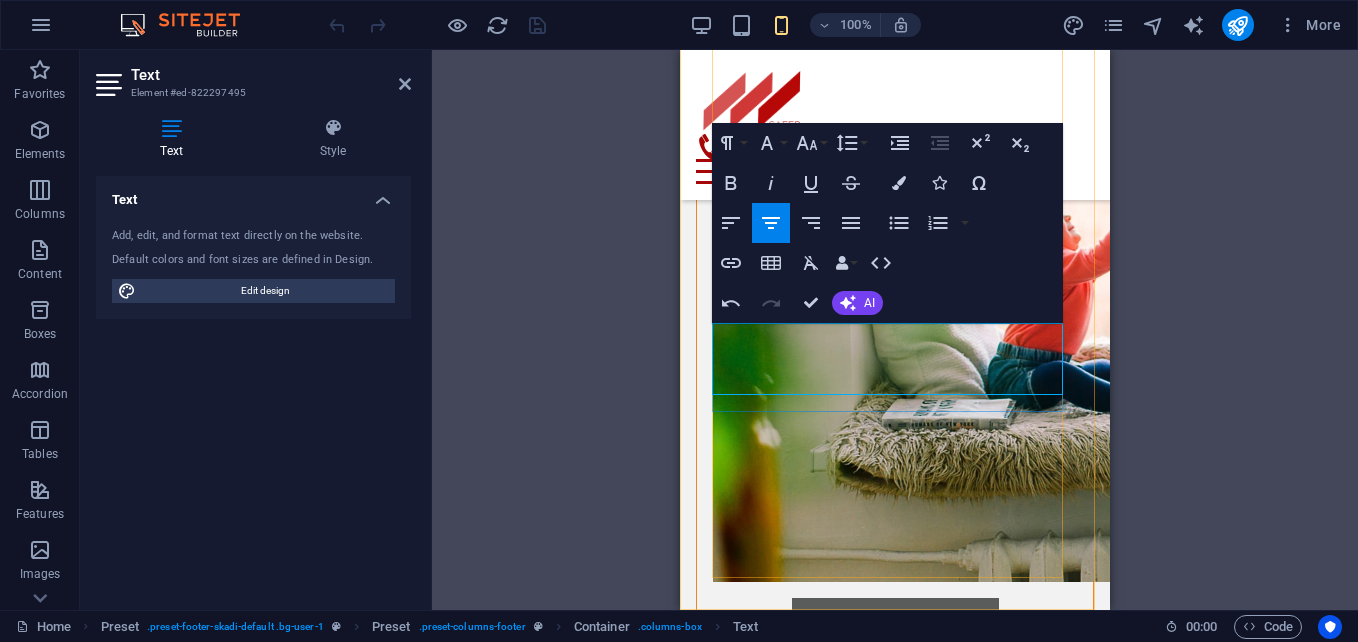 click on "083186906843" at bounding box center [895, 2656] 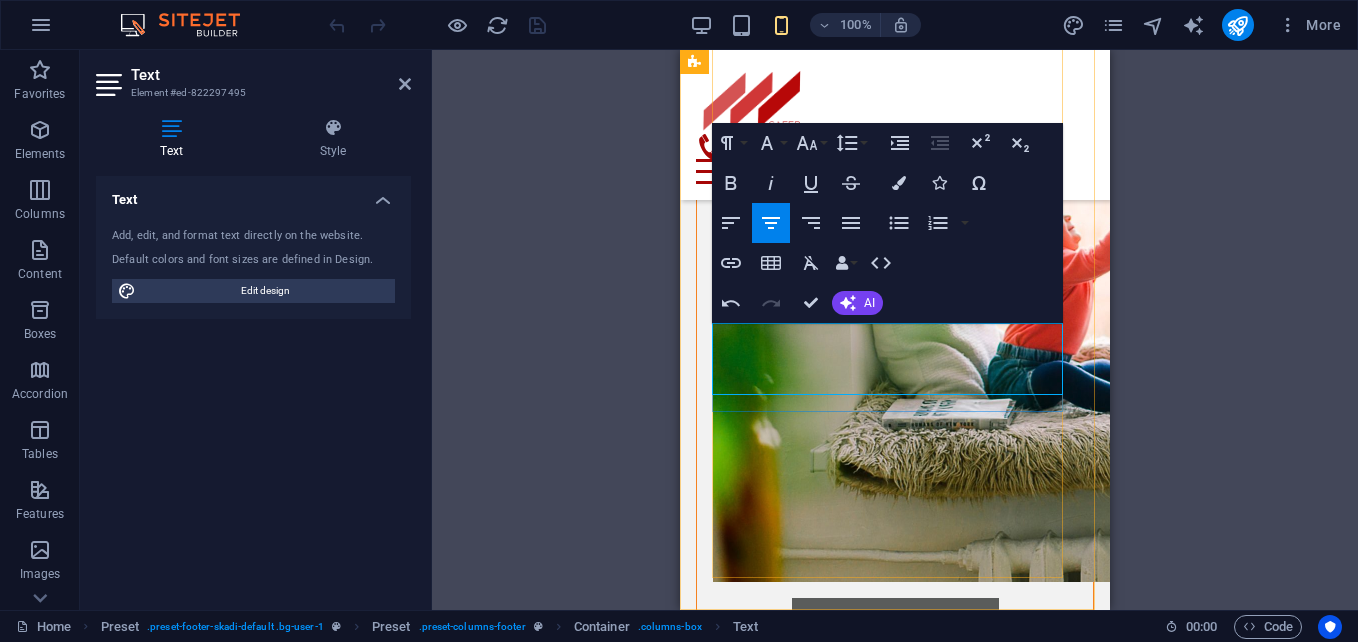 click on "IMIGRASI [COUNTRY]" at bounding box center [895, 2632] 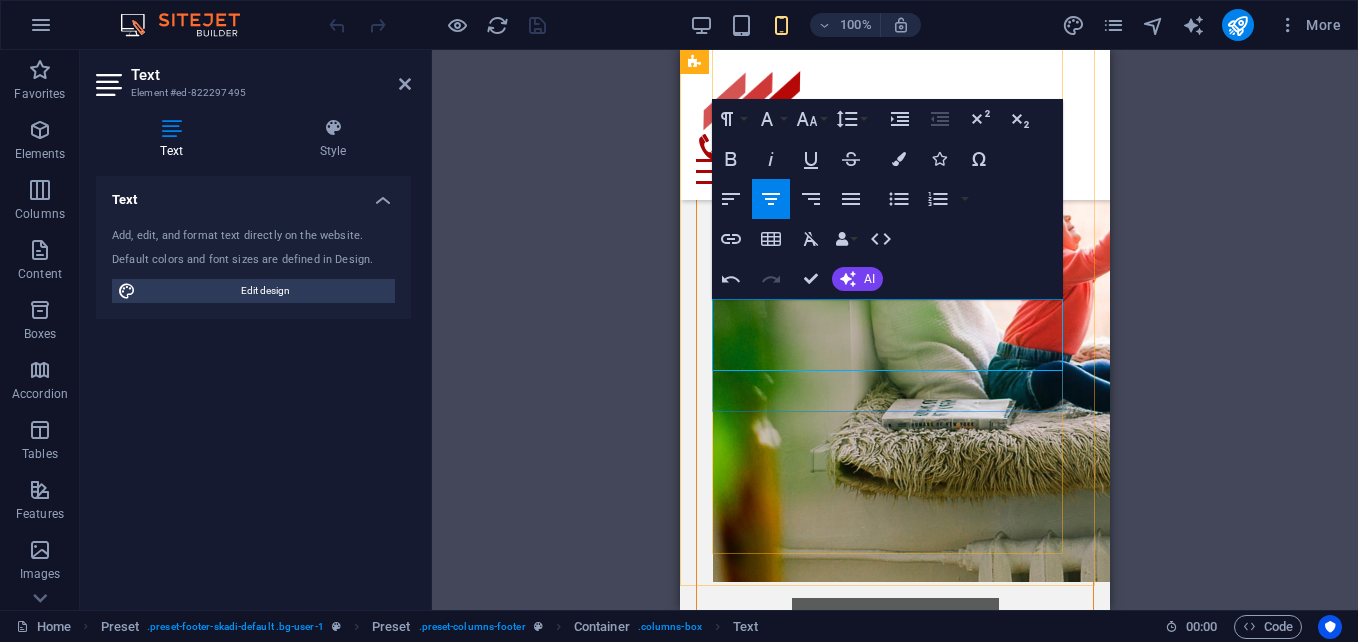 scroll, scrollTop: 3567, scrollLeft: 0, axis: vertical 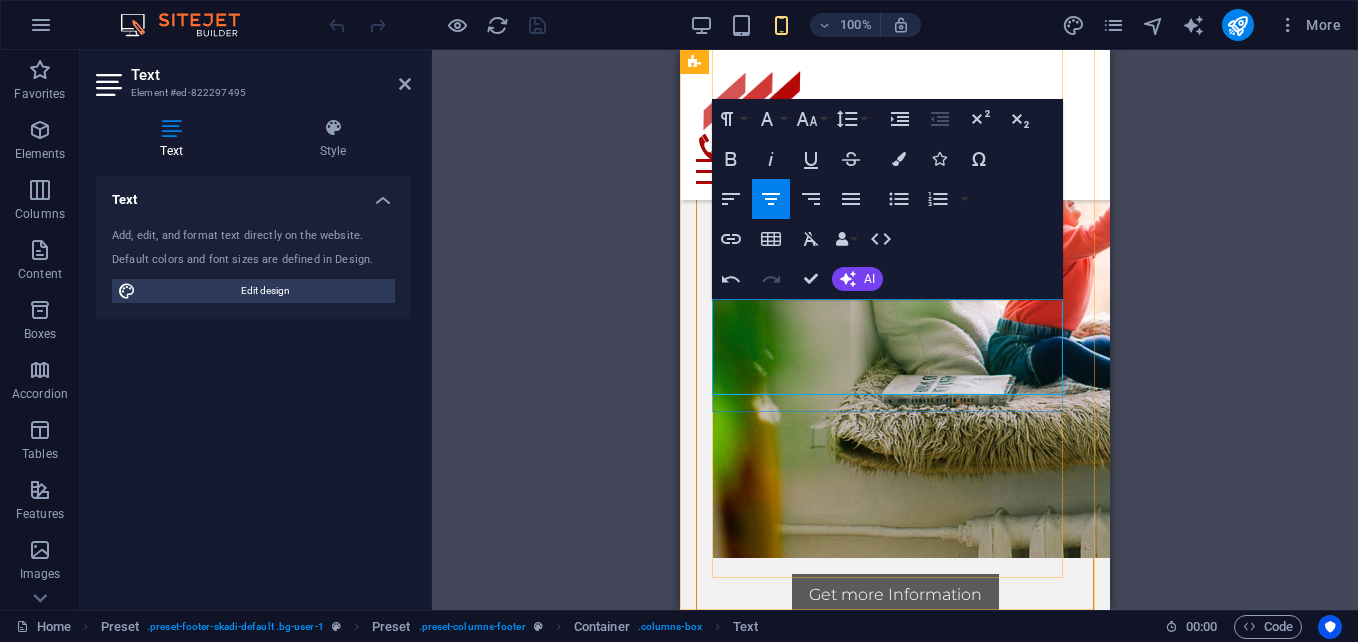 click on "+62-83186906843" at bounding box center [895, 2656] 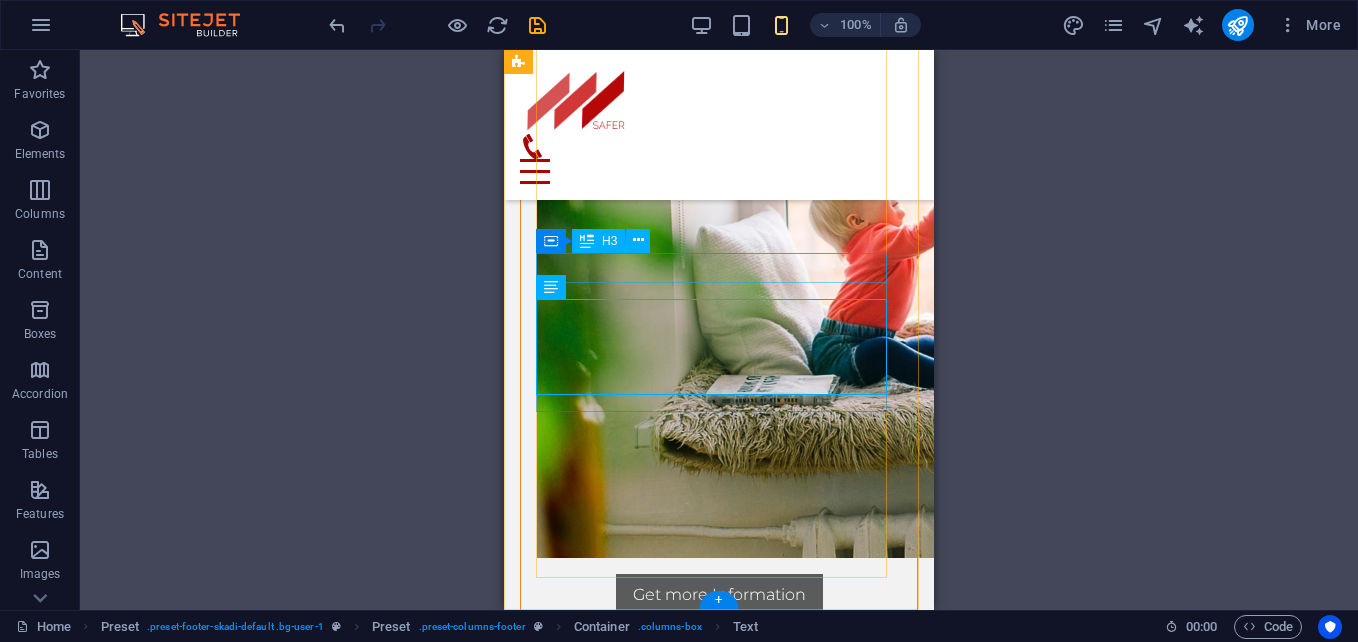 click on "Claim" at bounding box center [719, 2541] 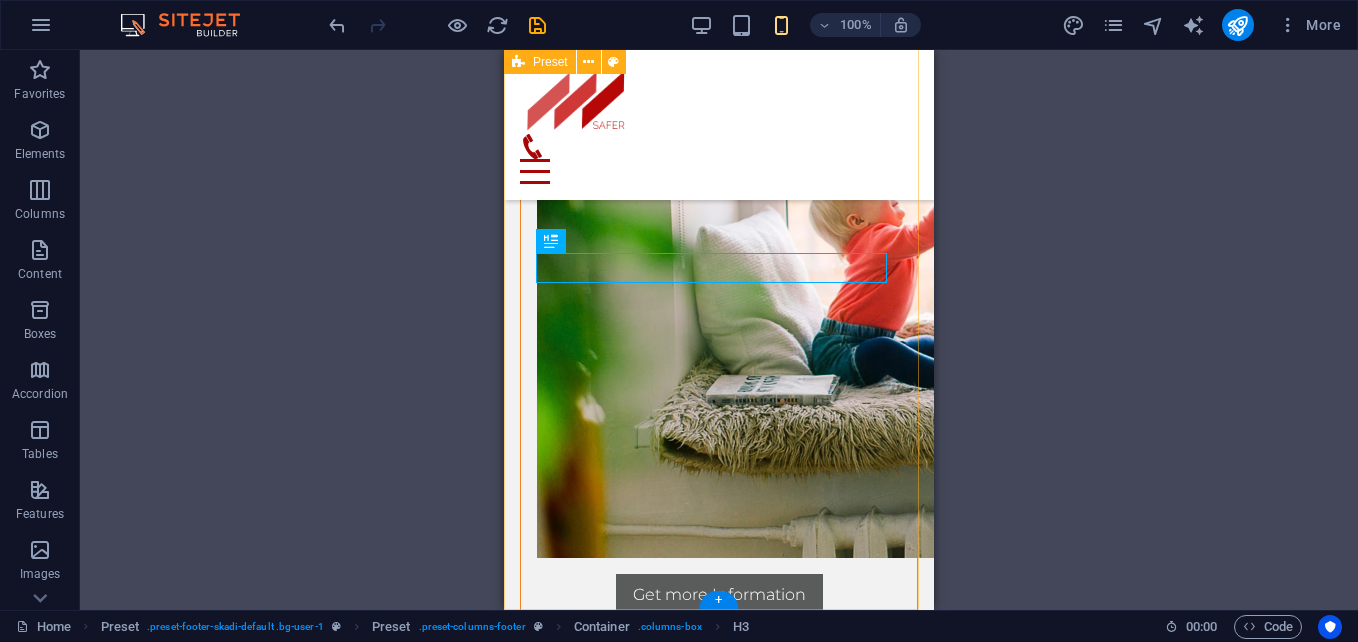 click on "Legal Notice | Privacy Insurances Life Insurance Home & Property Travel Insurance Health & Disability Vehicle Insurance Claim IMIGRASI INDONESIA [PHONE] Contact [NUMBER] [STREET] [CITY], [STATE] [PHONE] [EMAIL]" at bounding box center [719, 2505] 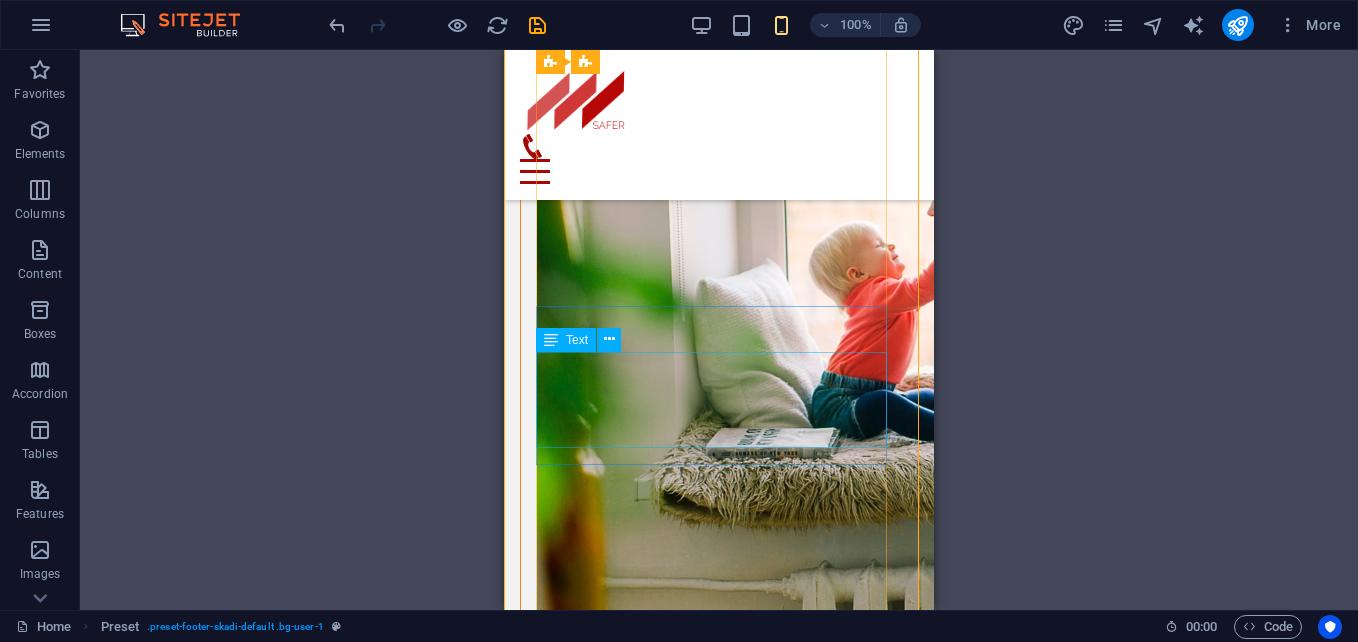 scroll, scrollTop: 3515, scrollLeft: 0, axis: vertical 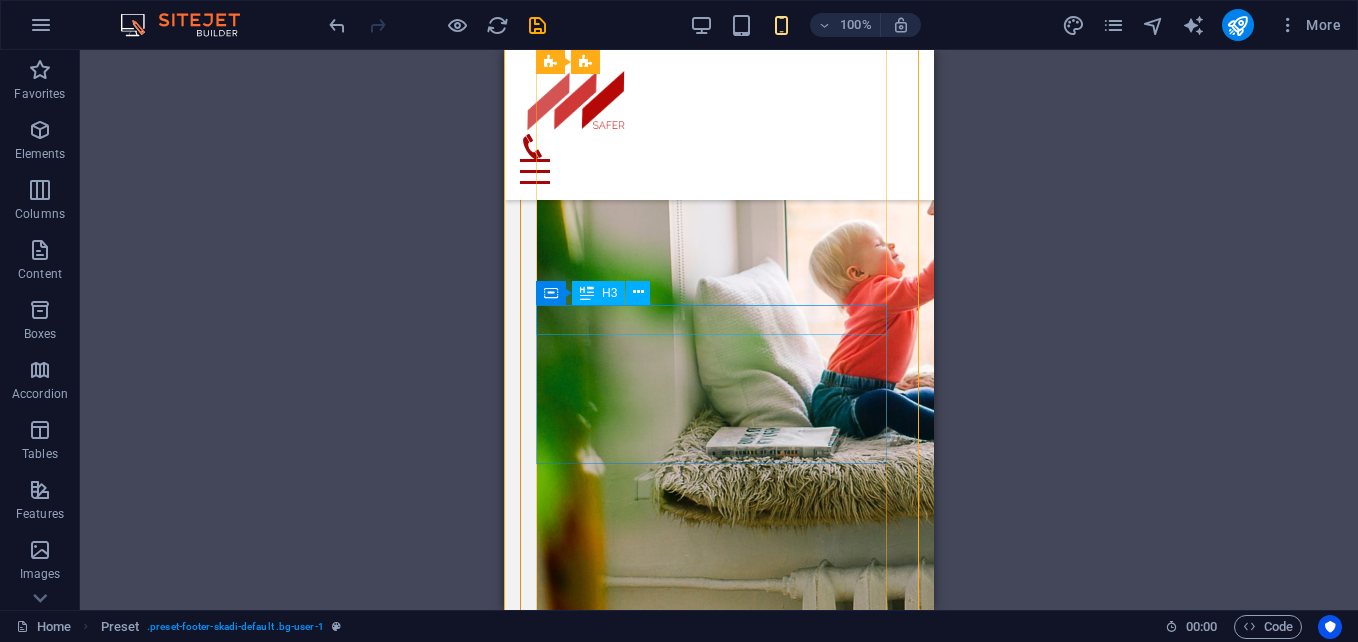 click on "Claim" at bounding box center (719, 2593) 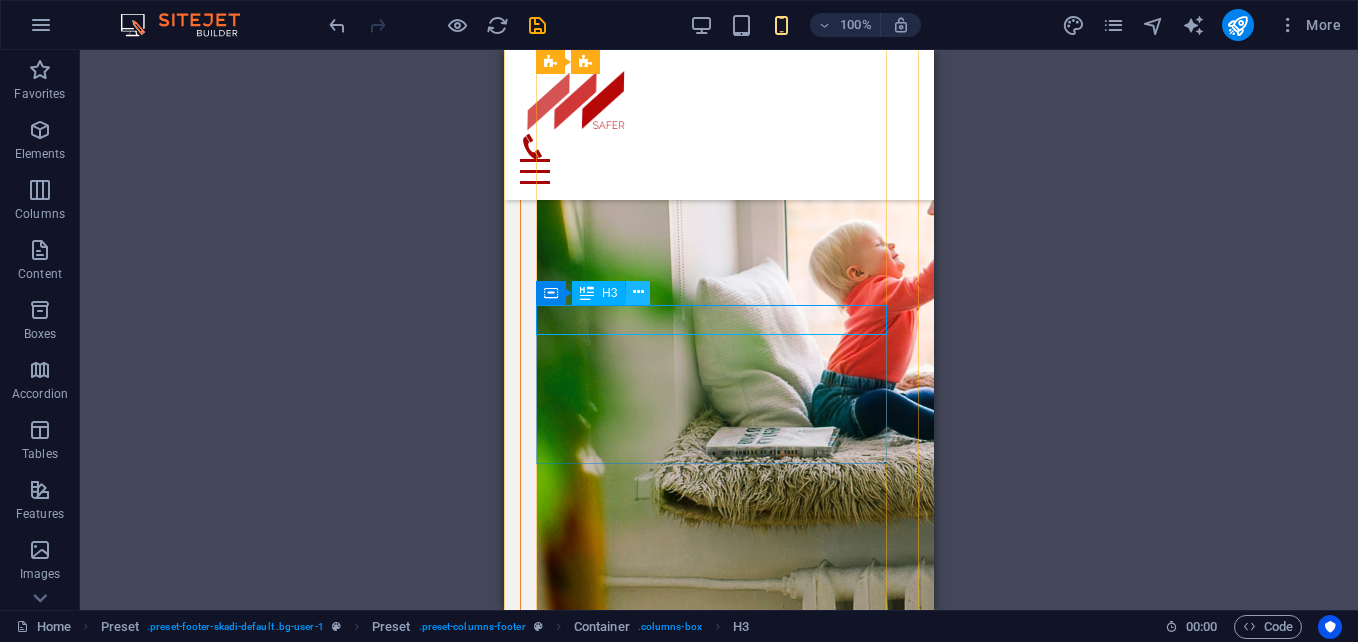 click at bounding box center (638, 292) 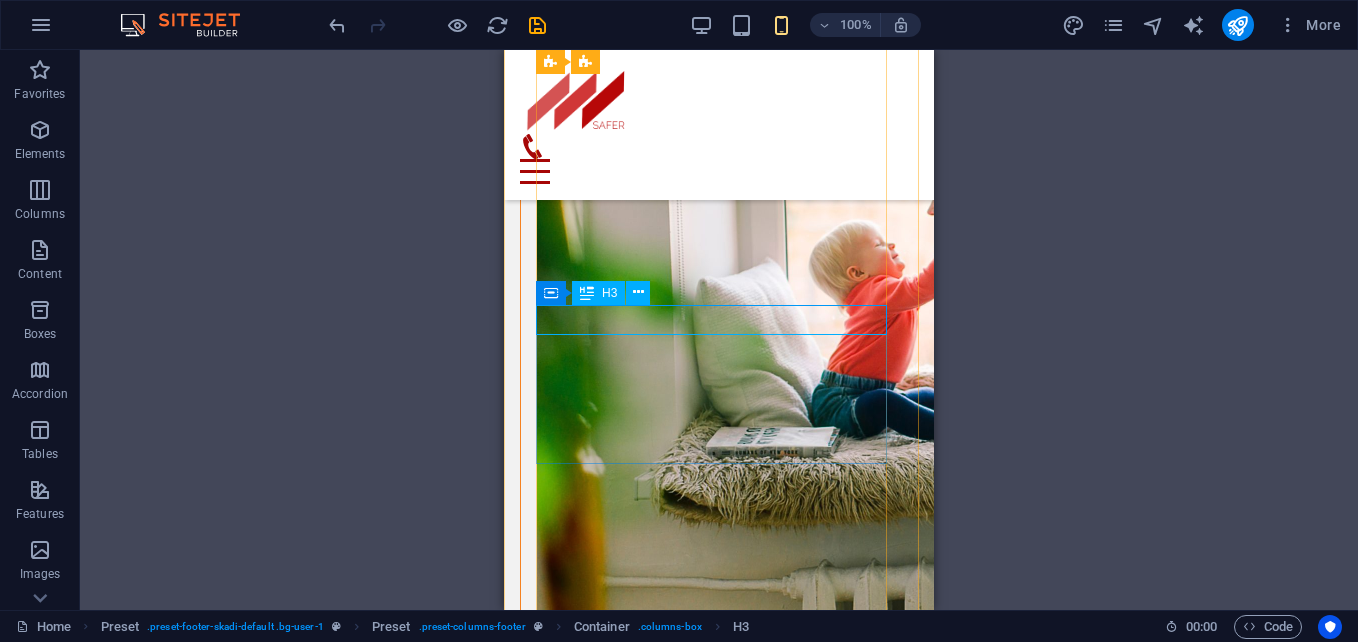 click on "Claim" at bounding box center [719, 2593] 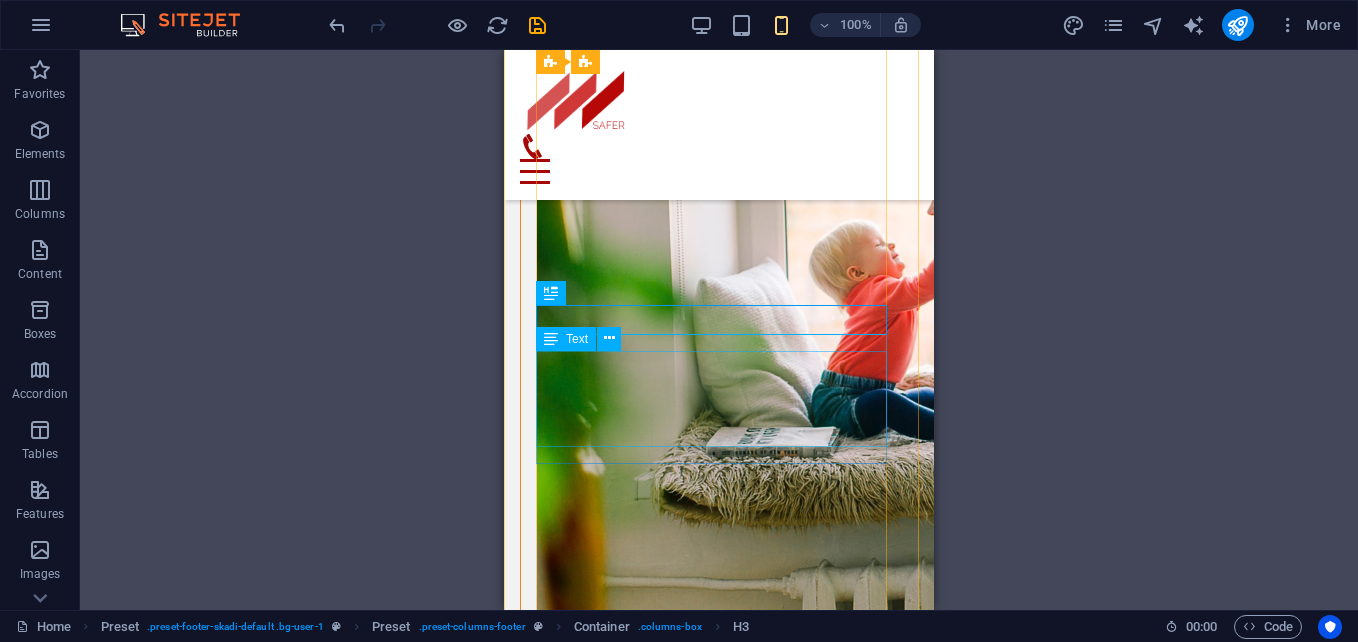 click on "IMIGRASI INDONESIA [PHONE]" at bounding box center [719, 2672] 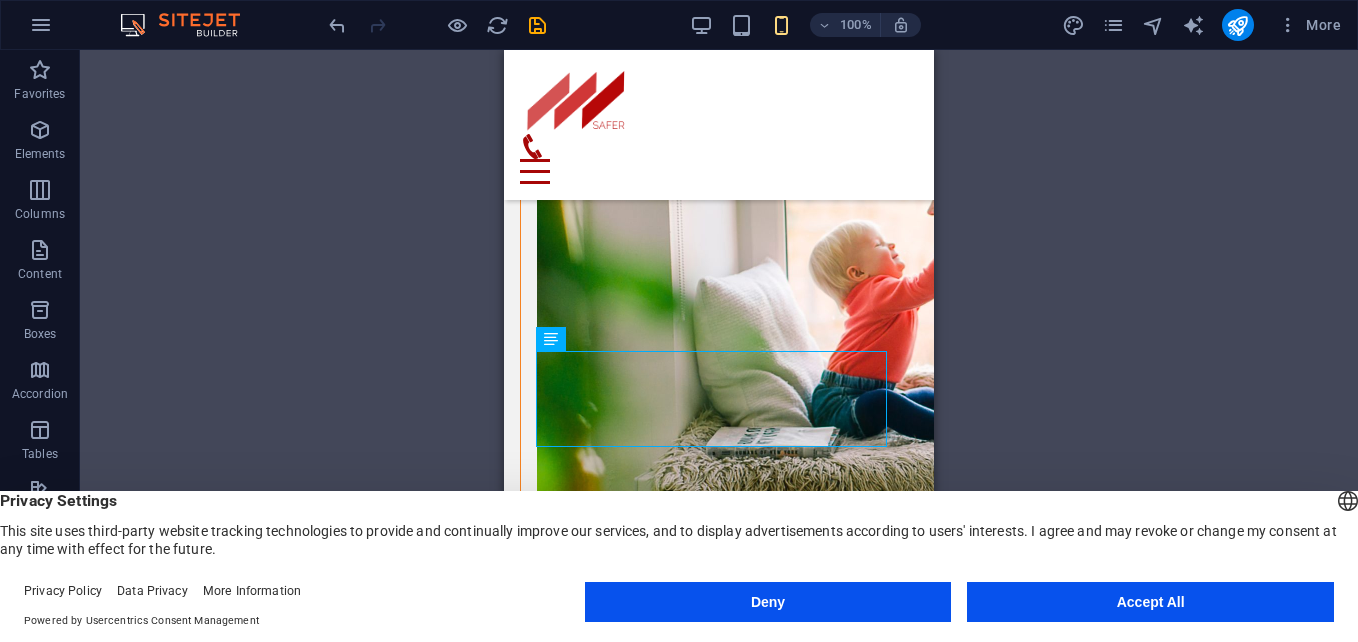click on "Accept All" at bounding box center [1150, 602] 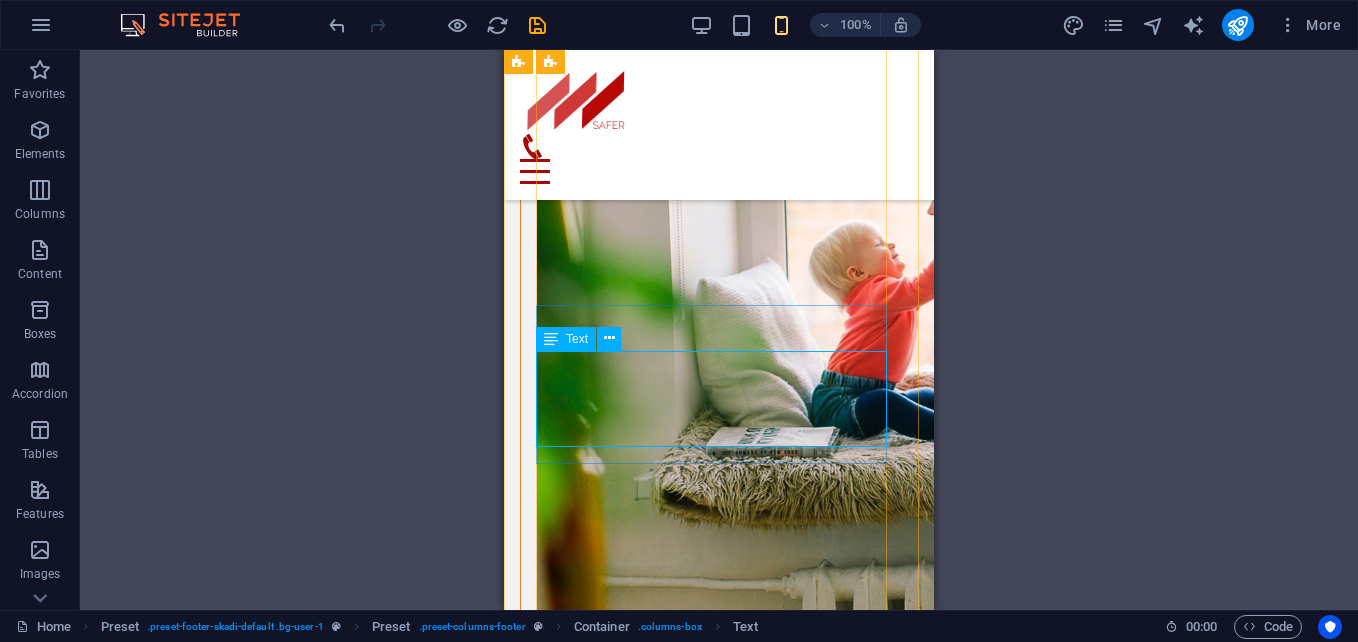 click on "IMIGRASI INDONESIA [PHONE]" at bounding box center [719, 2672] 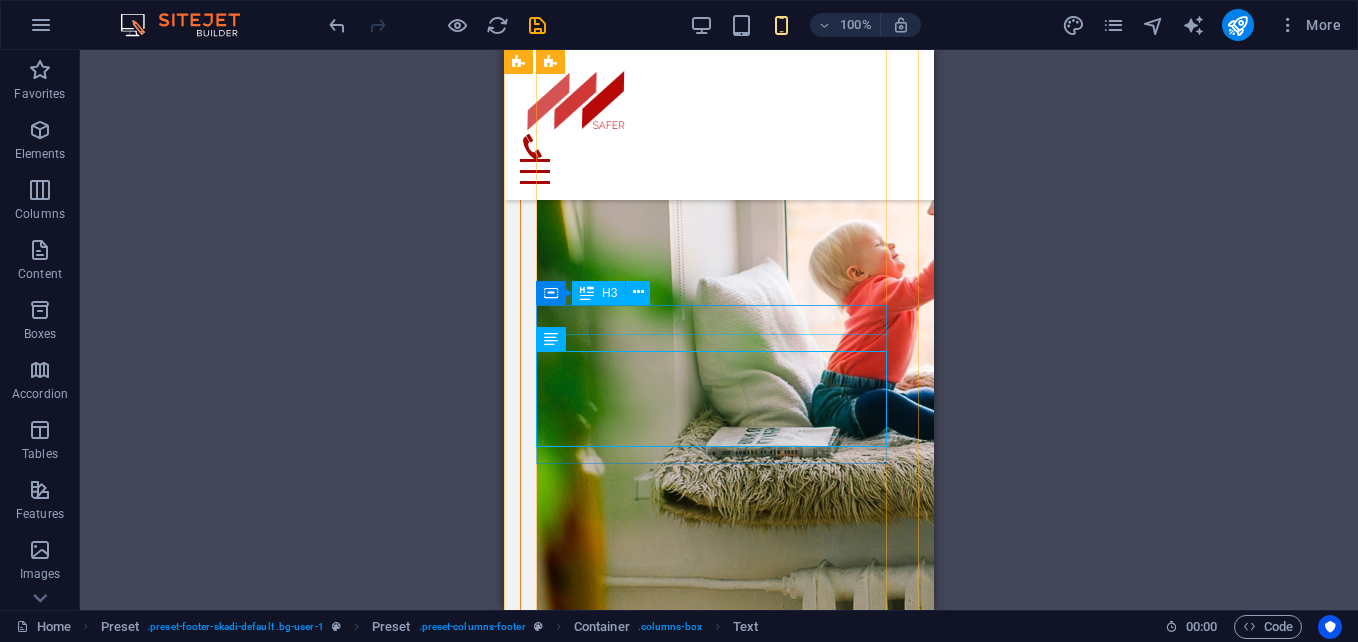 click on "Claim" at bounding box center [719, 2593] 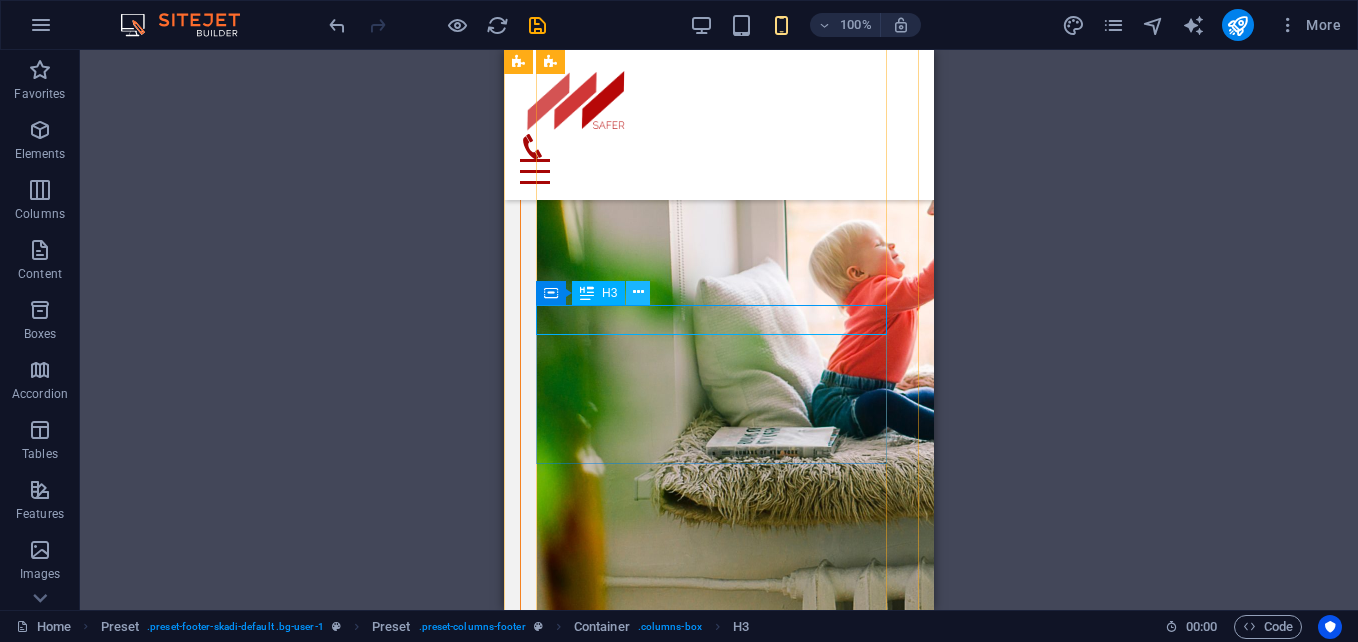 click at bounding box center [638, 292] 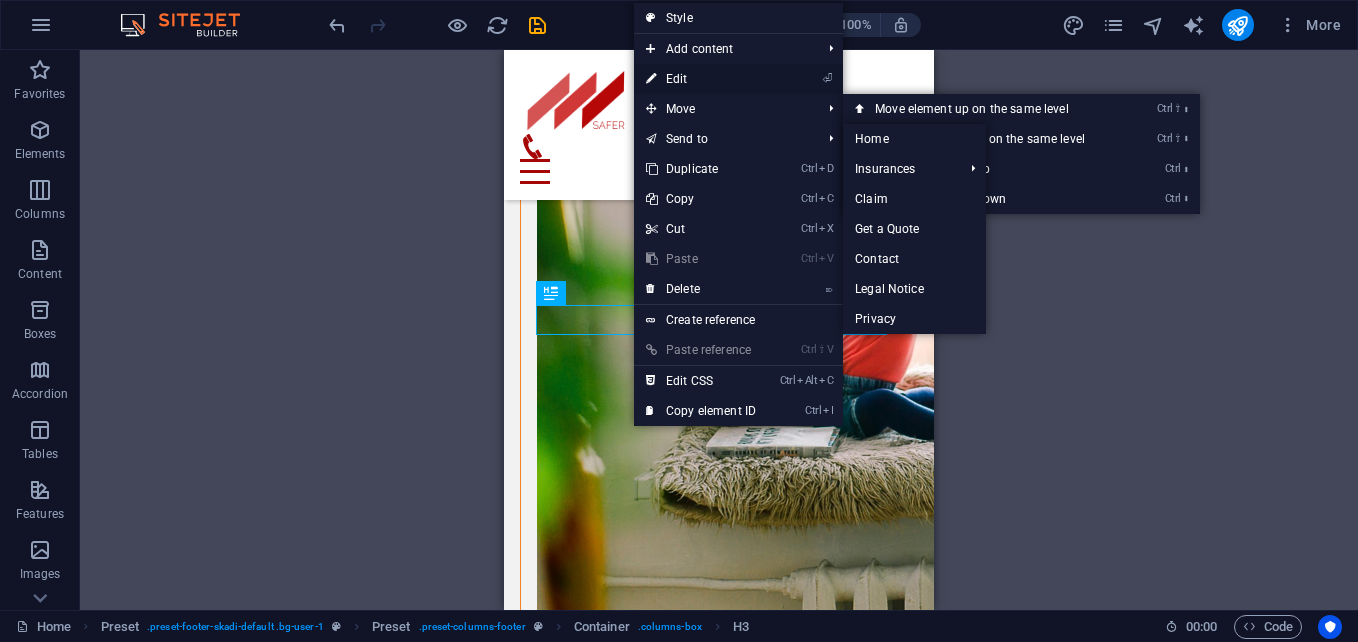 click on "⏎  Edit" at bounding box center [701, 79] 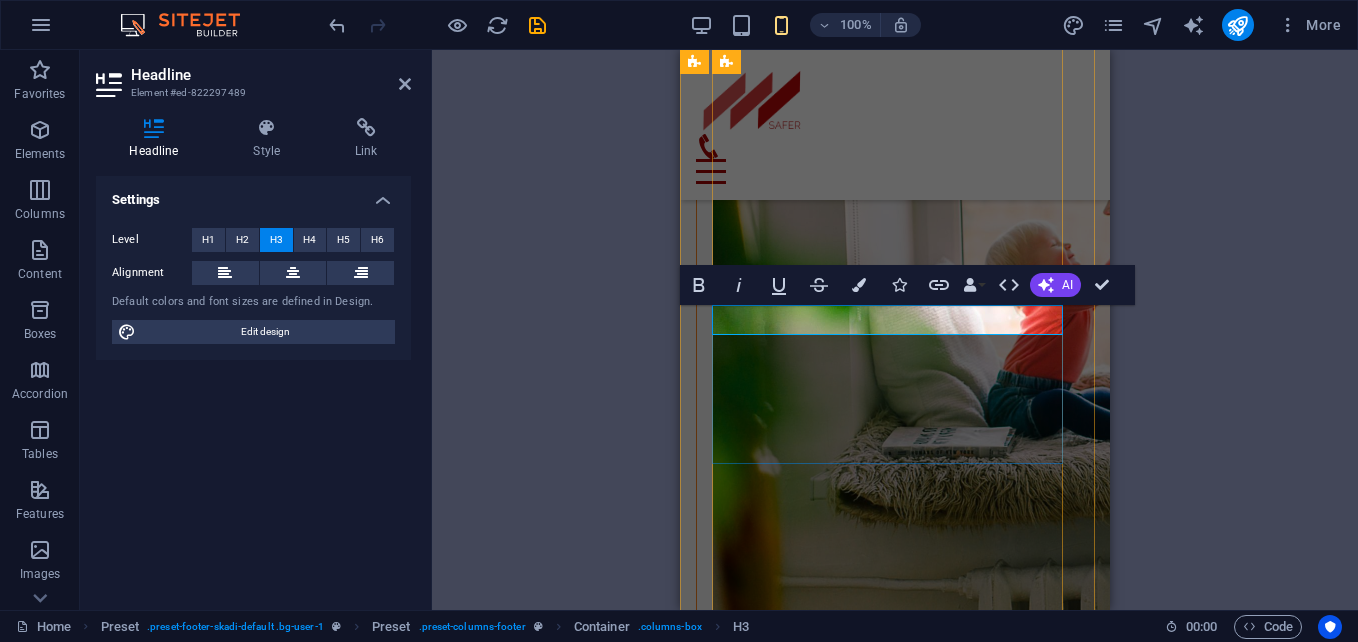 click on "immigration" at bounding box center (895, 2593) 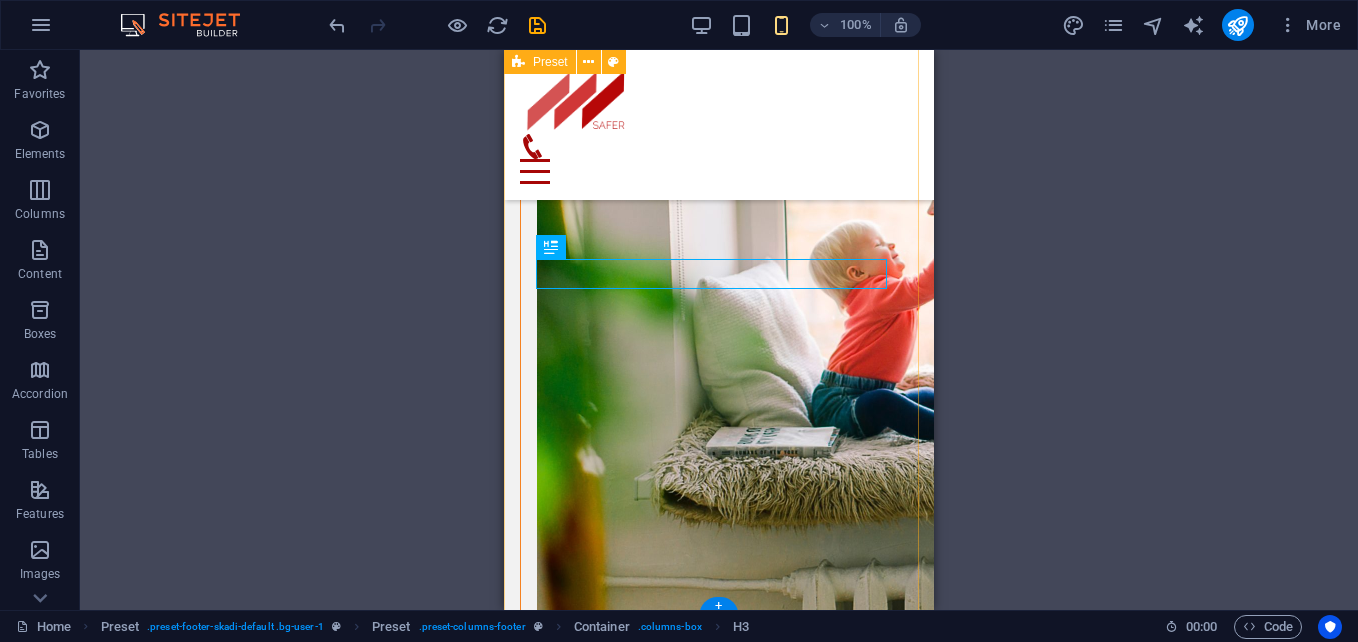 scroll, scrollTop: 3567, scrollLeft: 0, axis: vertical 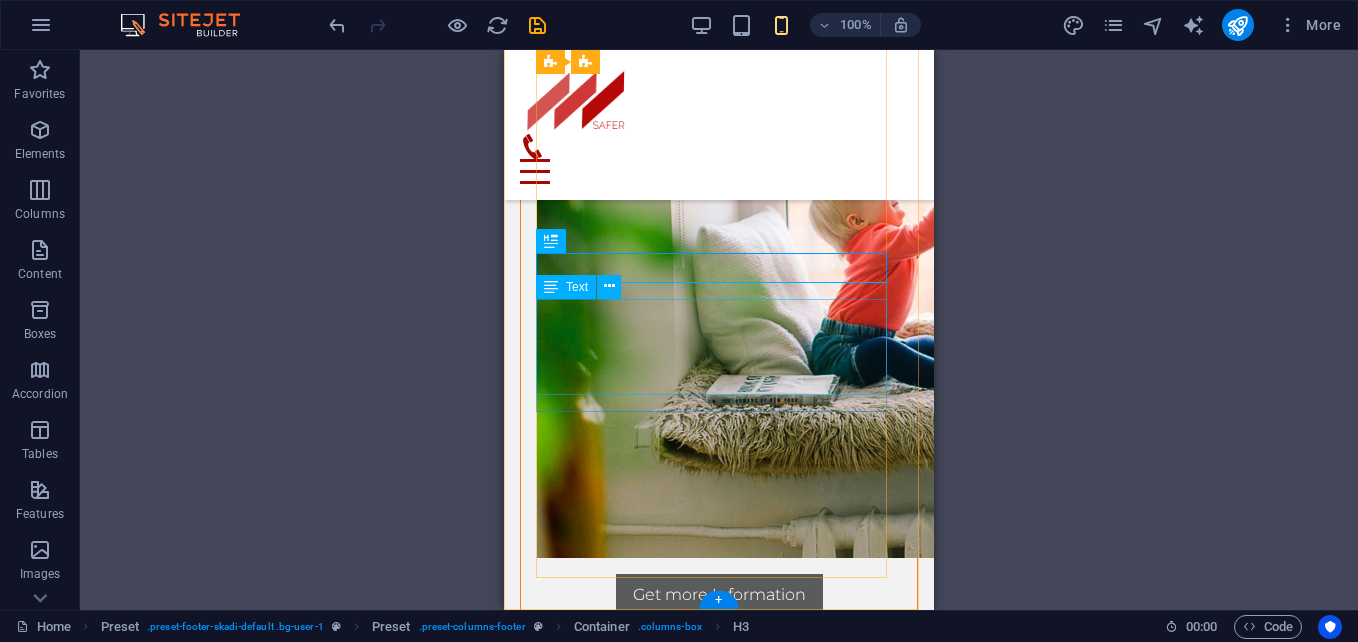 click on "IMIGRASI INDONESIA [PHONE]" at bounding box center (719, 2620) 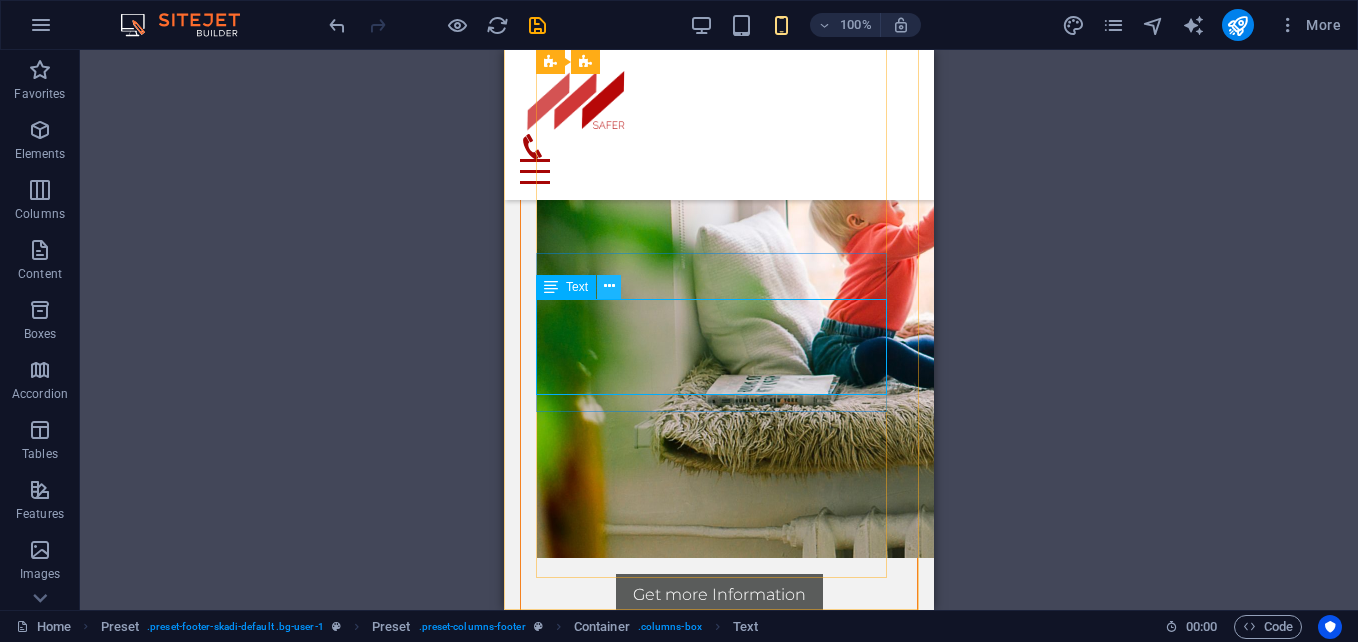 click at bounding box center [609, 287] 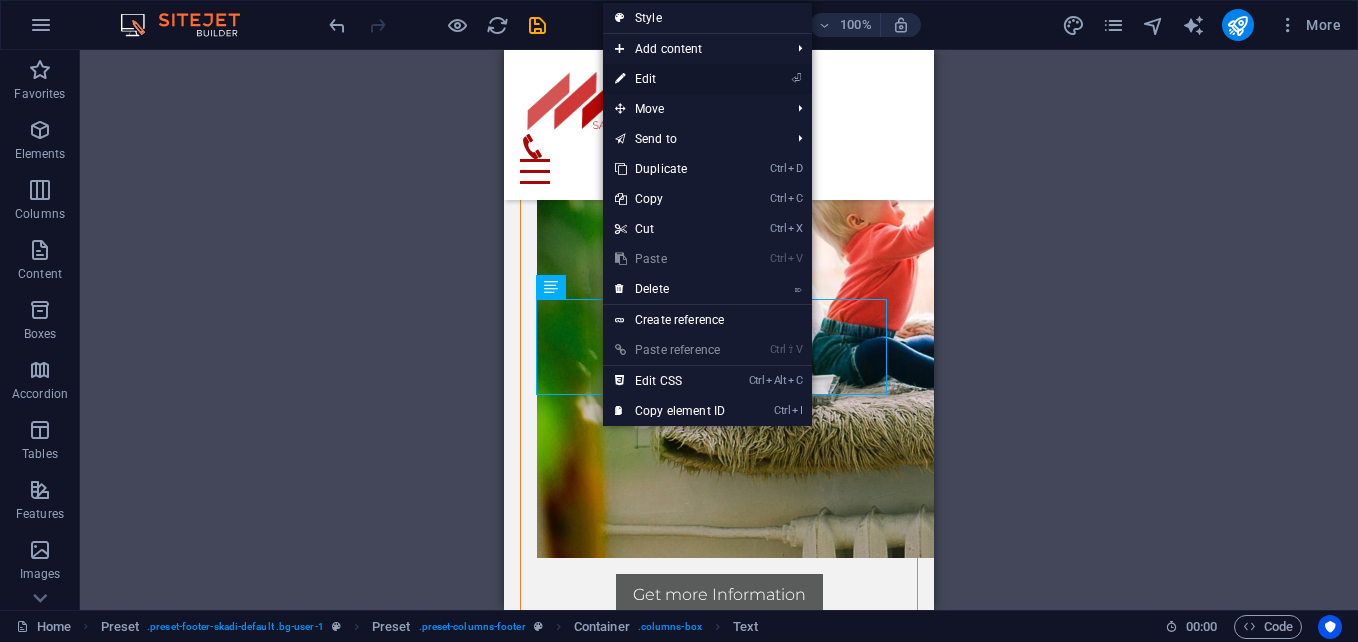 click on "⏎  Edit" at bounding box center (670, 79) 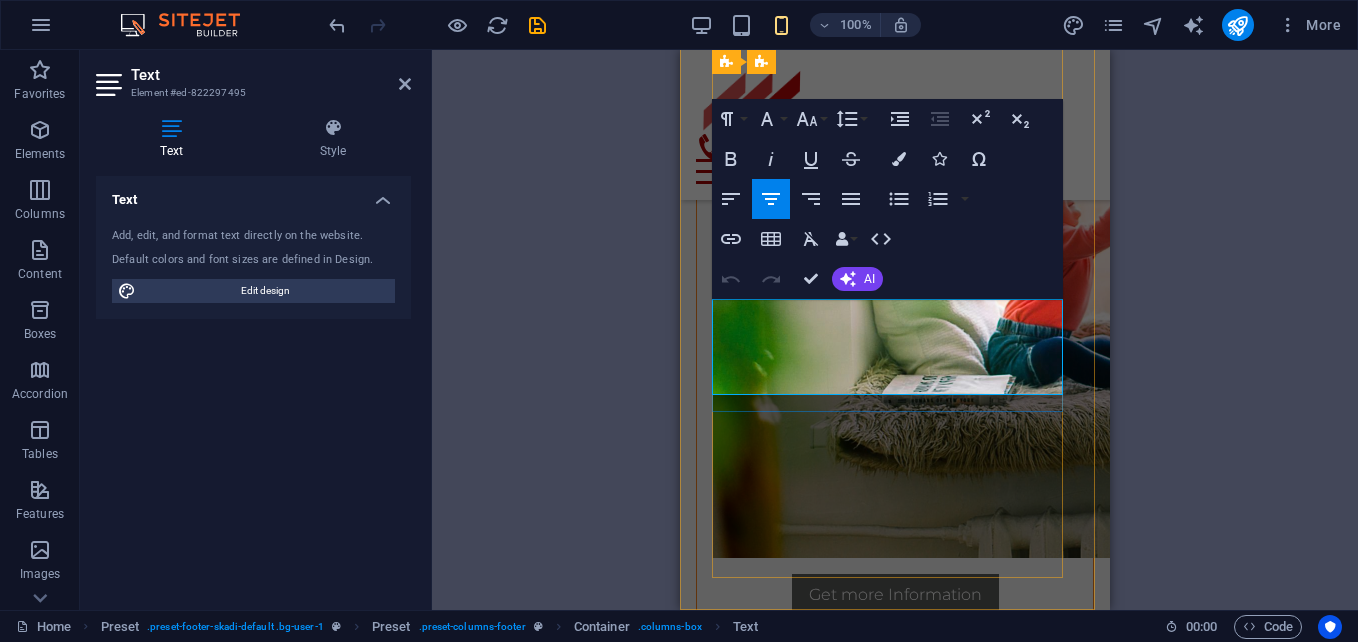click at bounding box center (895, 2632) 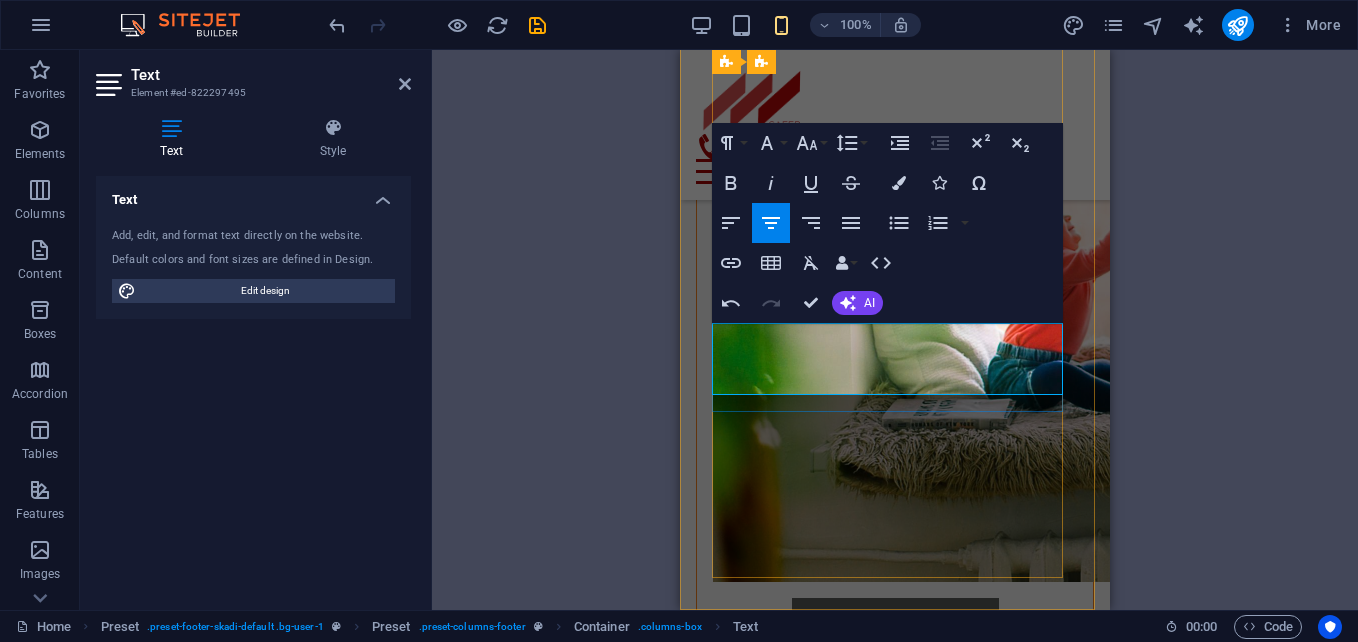 click on "+62-83186906843" at bounding box center (895, 2656) 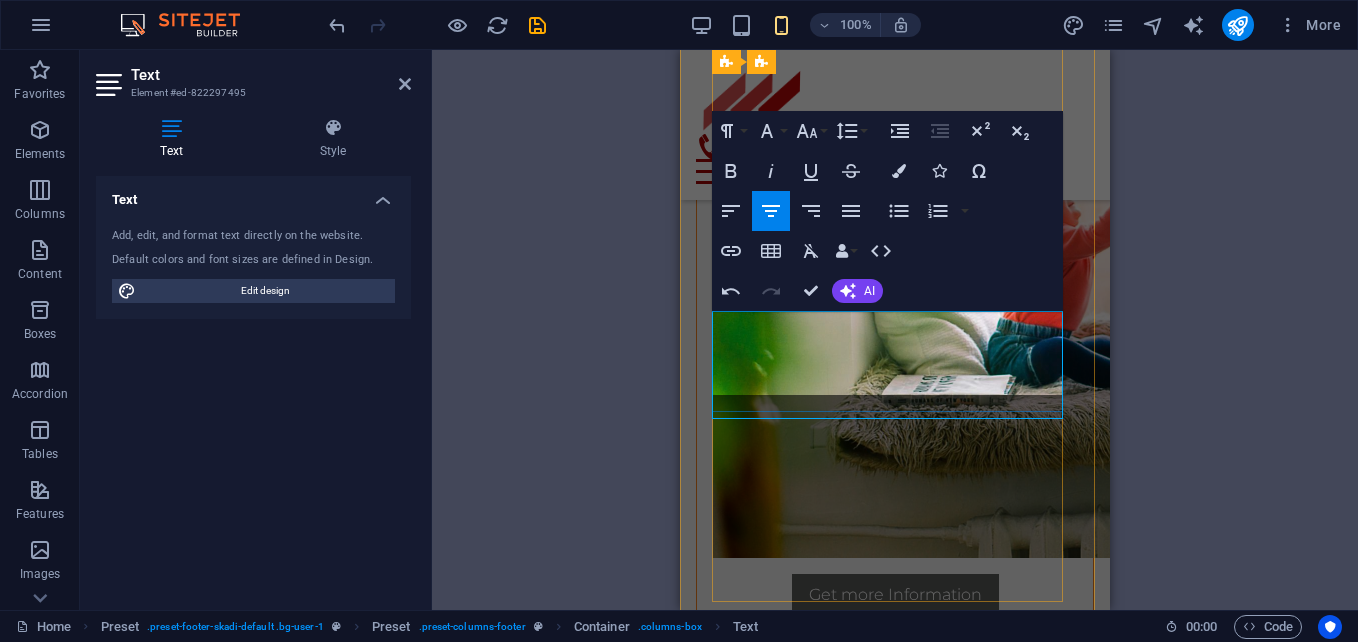 scroll, scrollTop: 3555, scrollLeft: 0, axis: vertical 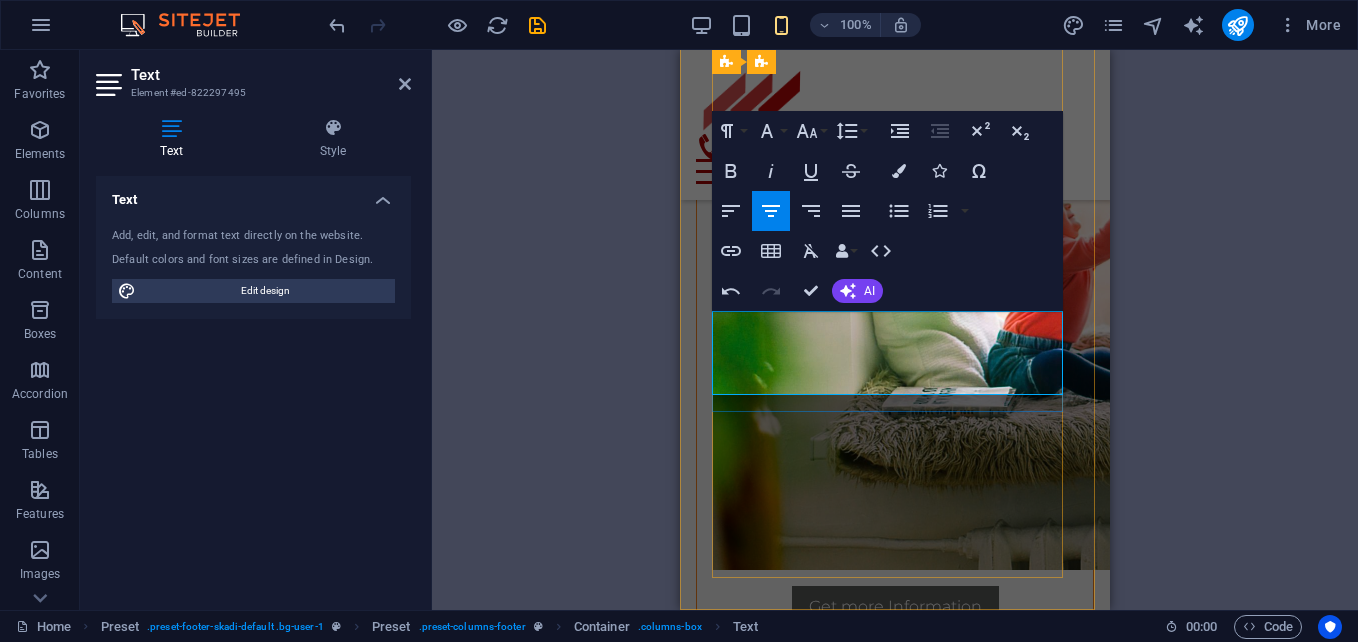 type 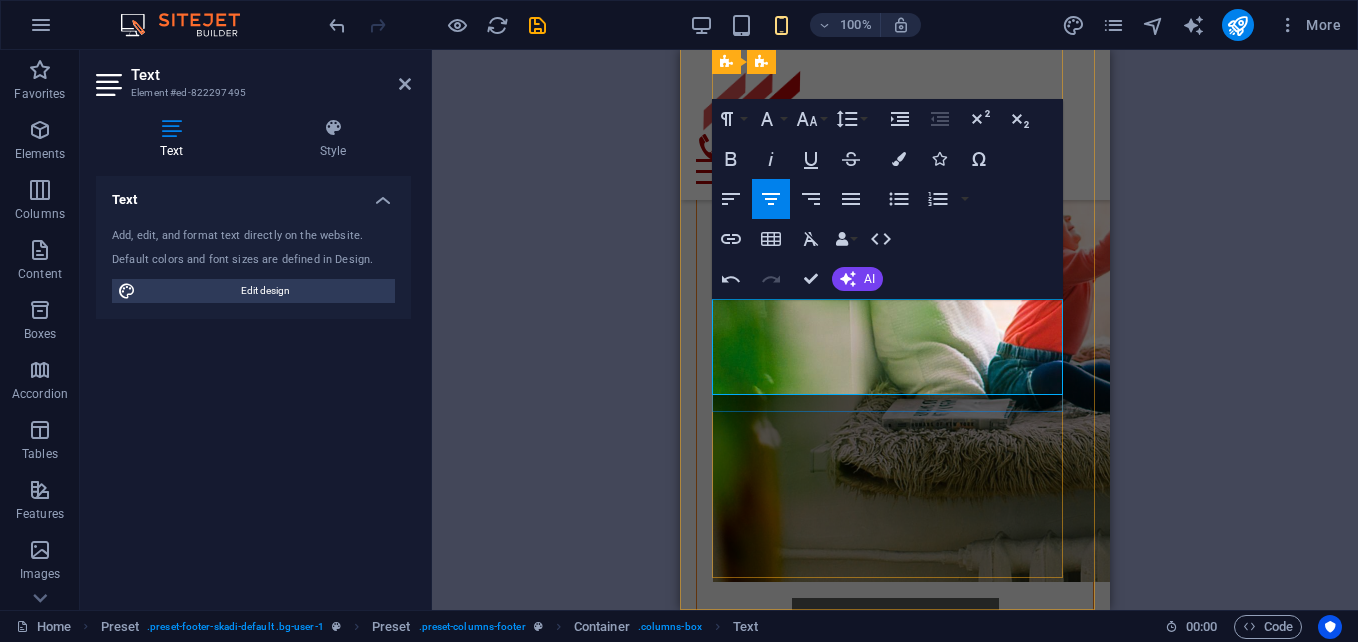scroll, scrollTop: 3567, scrollLeft: 0, axis: vertical 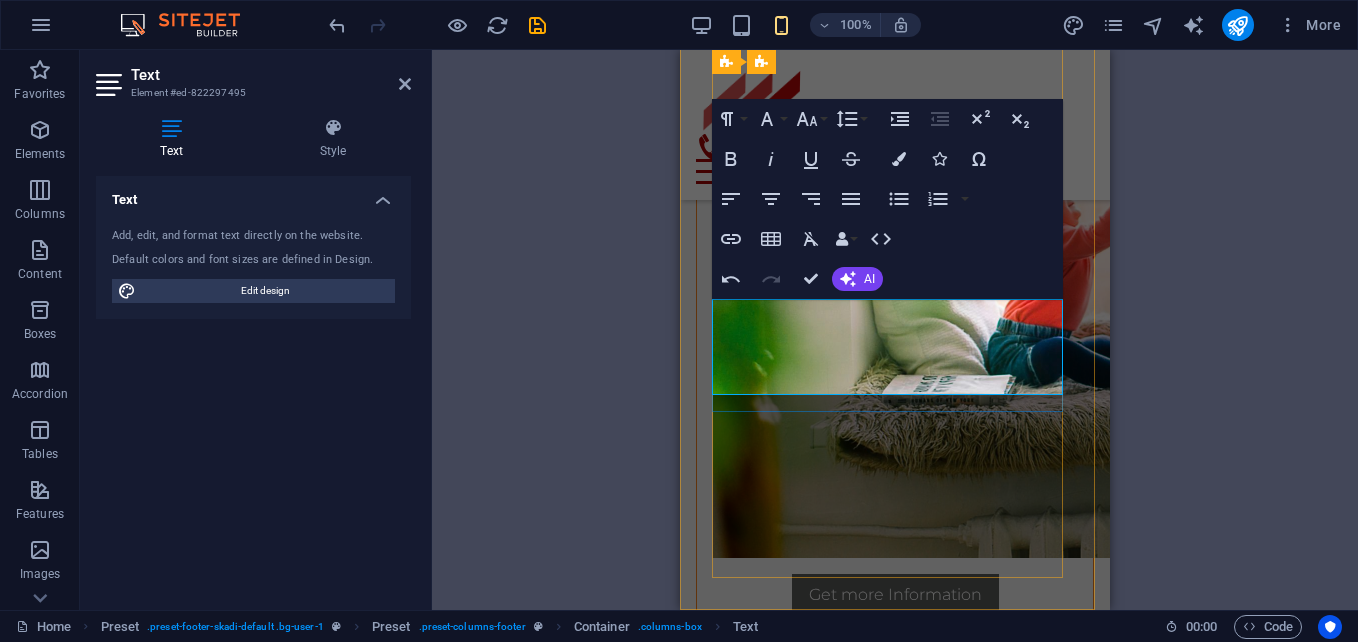 drag, startPoint x: 1001, startPoint y: 305, endPoint x: 999, endPoint y: 315, distance: 10.198039 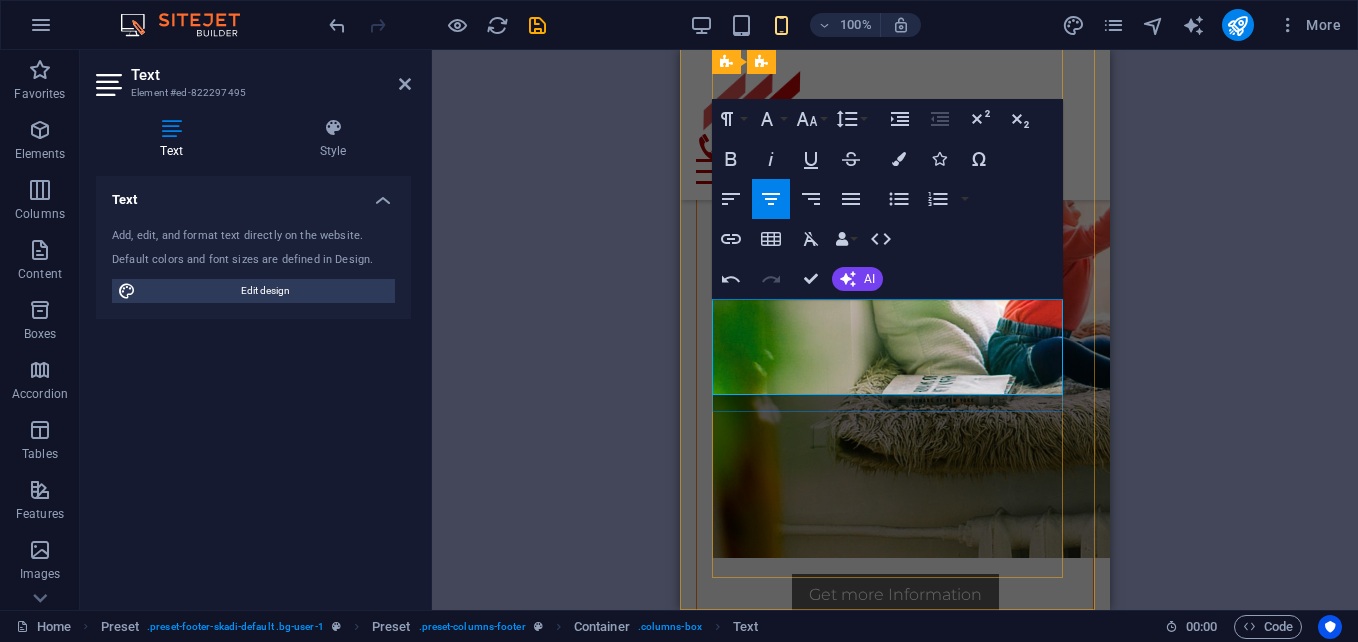 click on "+62-83186906843" at bounding box center (895, 2656) 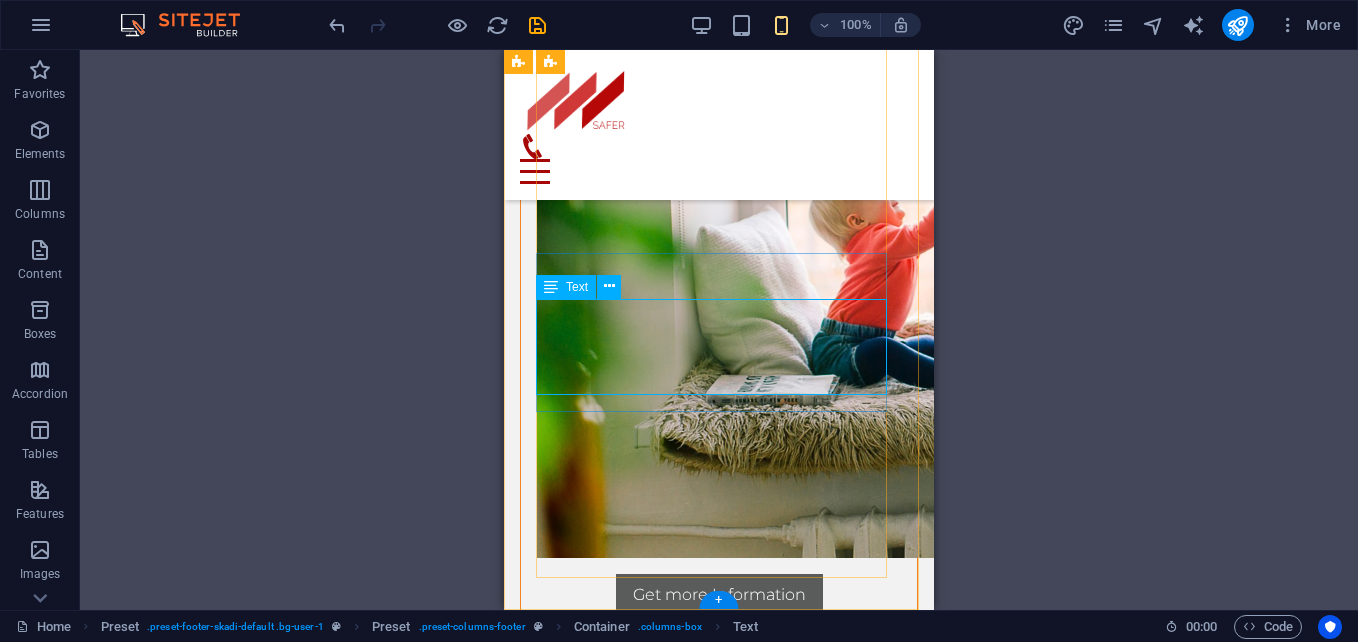 click on "immigration indonesian [PHONE]" at bounding box center (719, 2620) 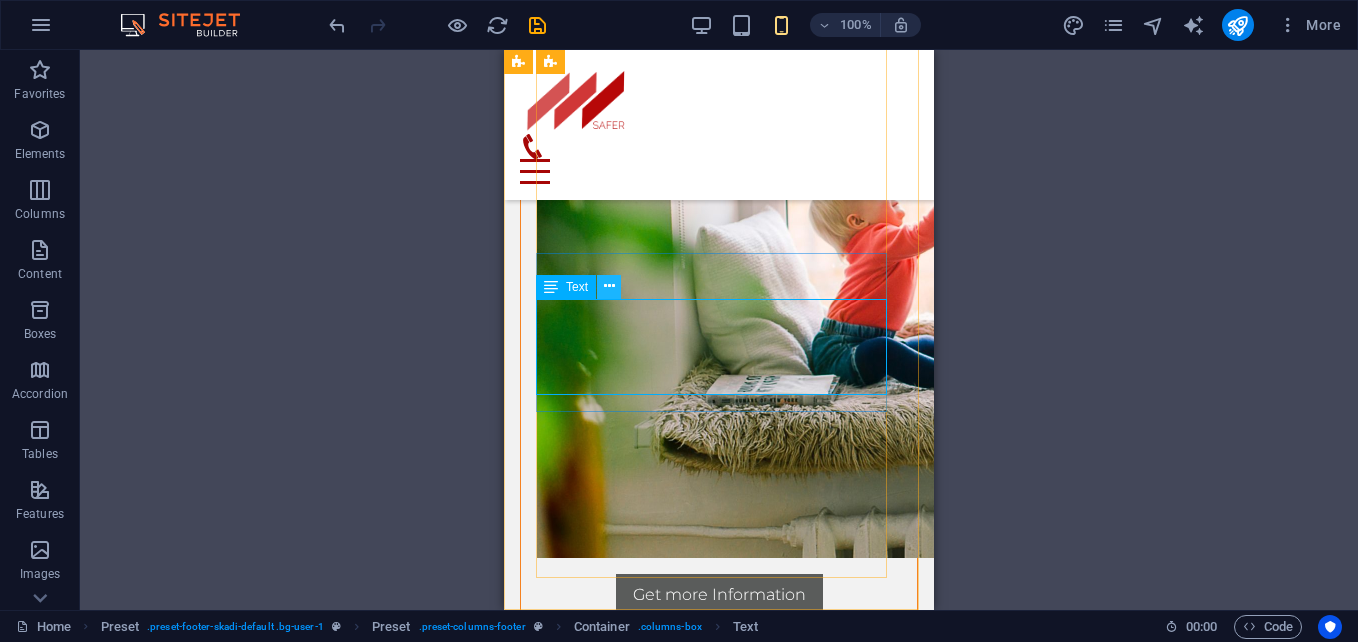 click at bounding box center [609, 287] 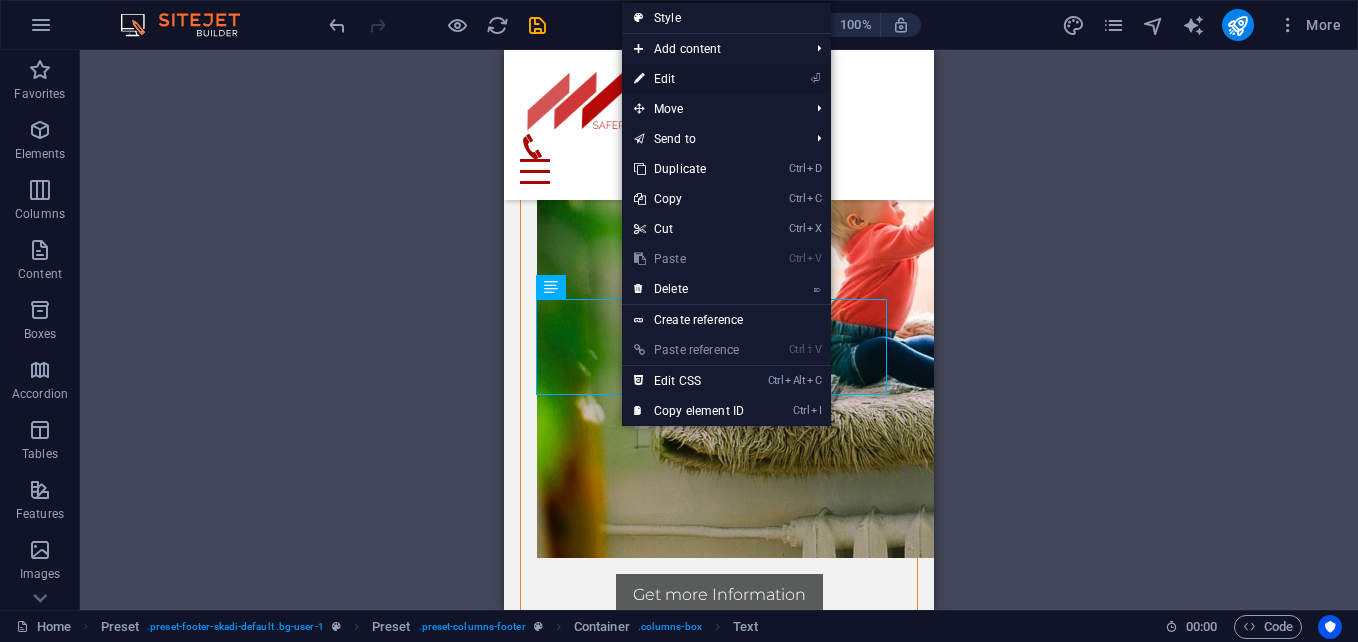 click on "⏎  Edit" at bounding box center [726, 79] 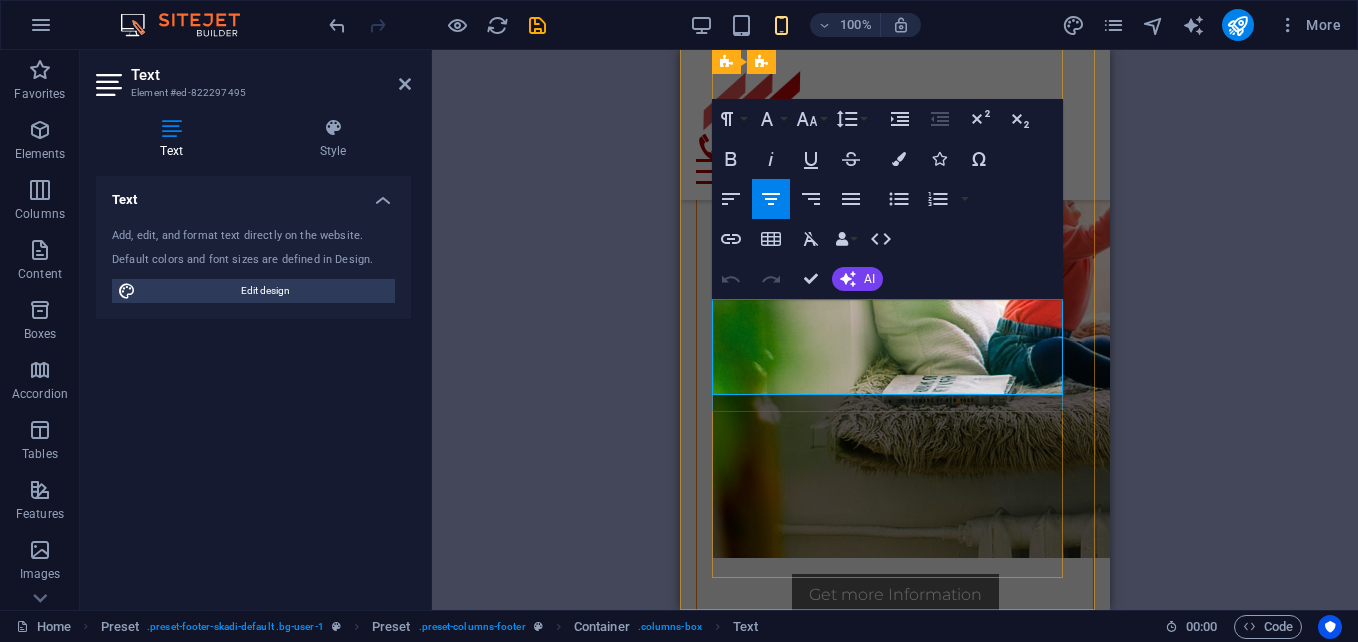 click at bounding box center [895, 2608] 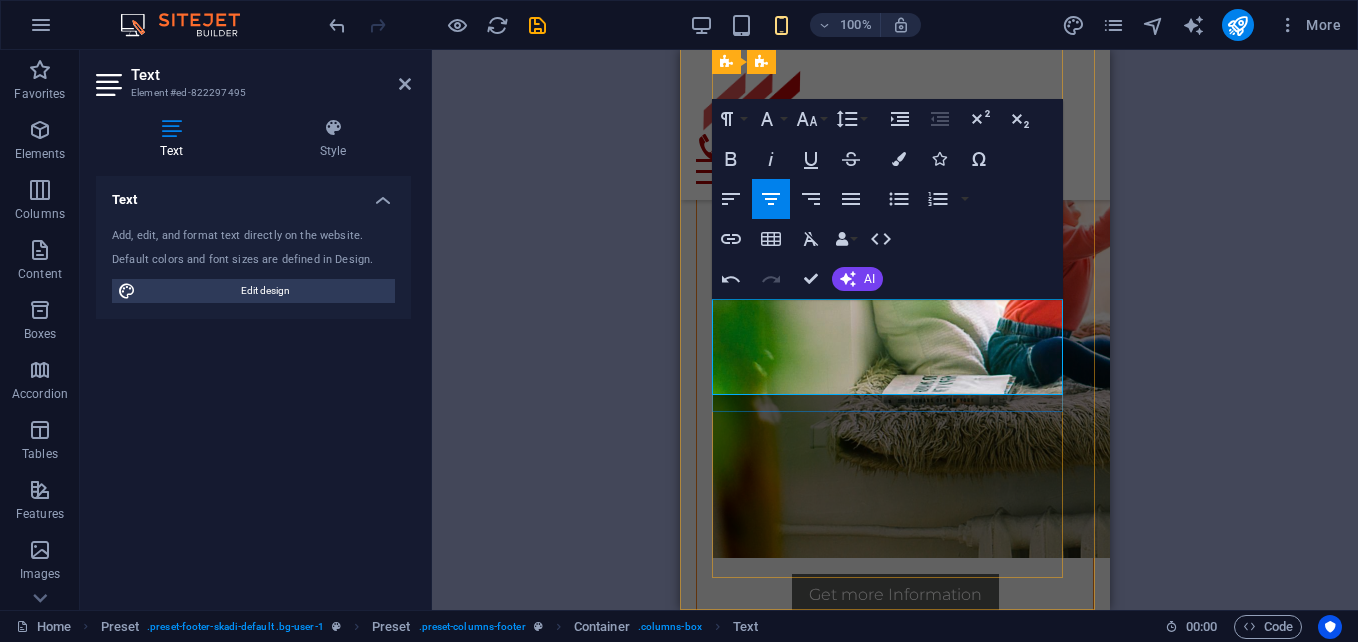 click at bounding box center [895, 2608] 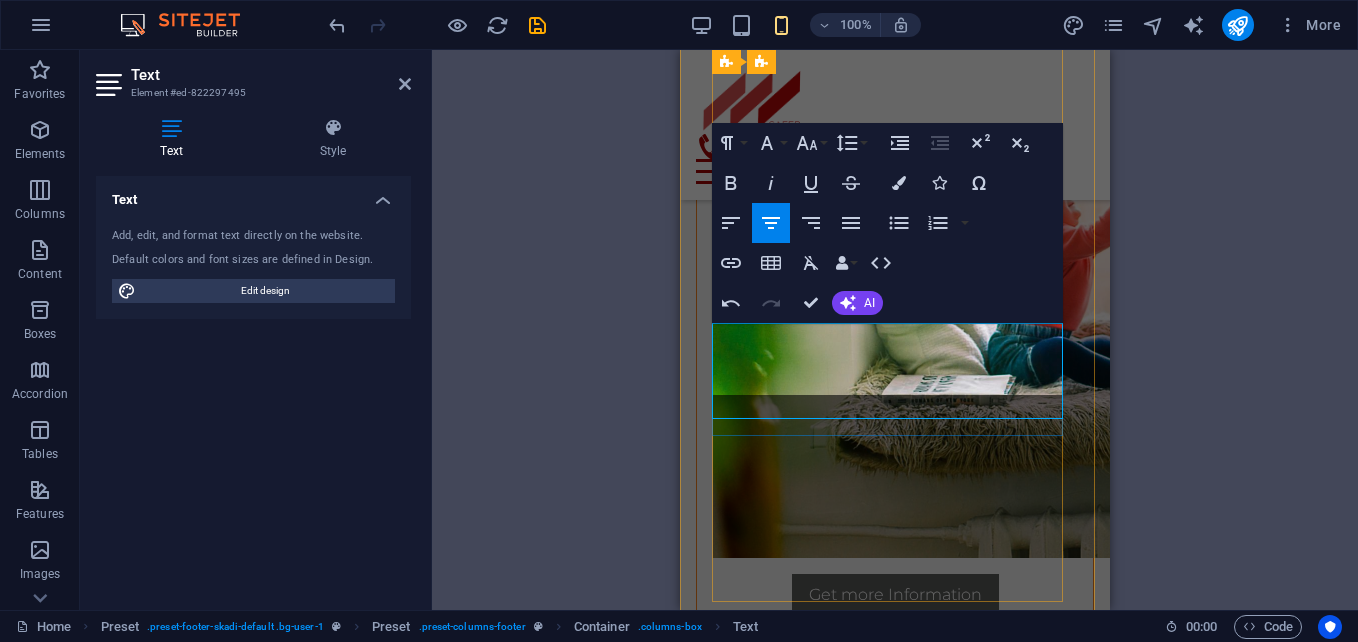 scroll, scrollTop: 3543, scrollLeft: 0, axis: vertical 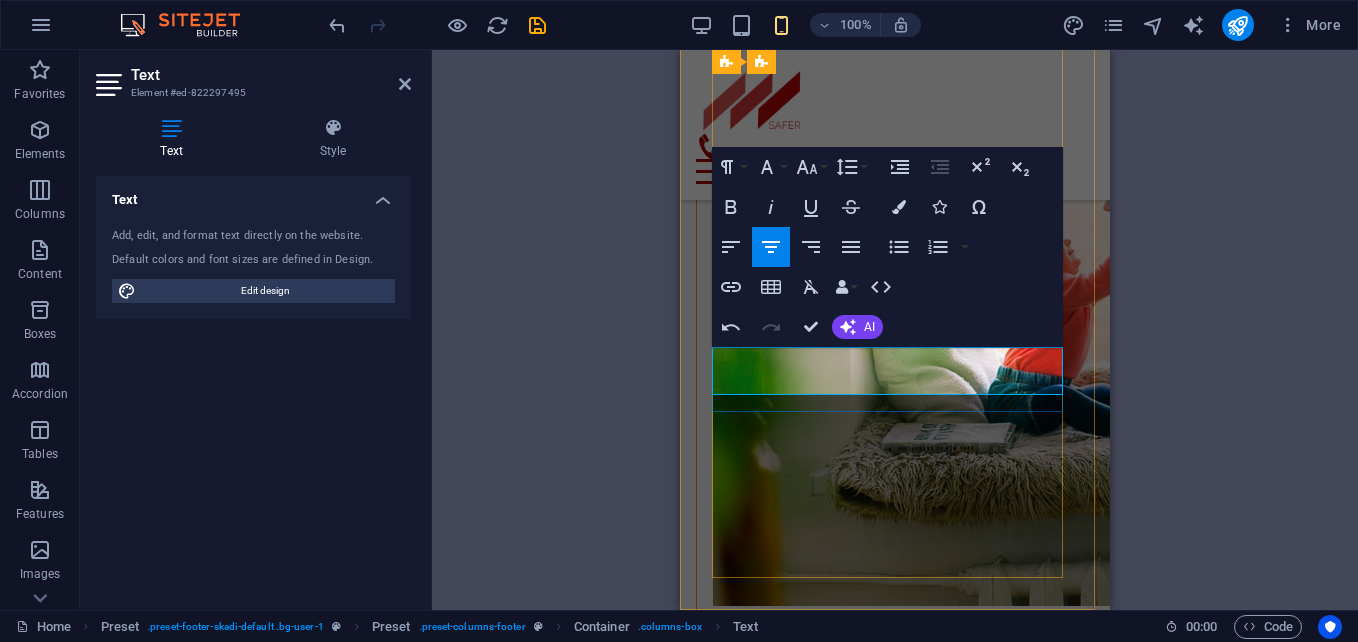 type 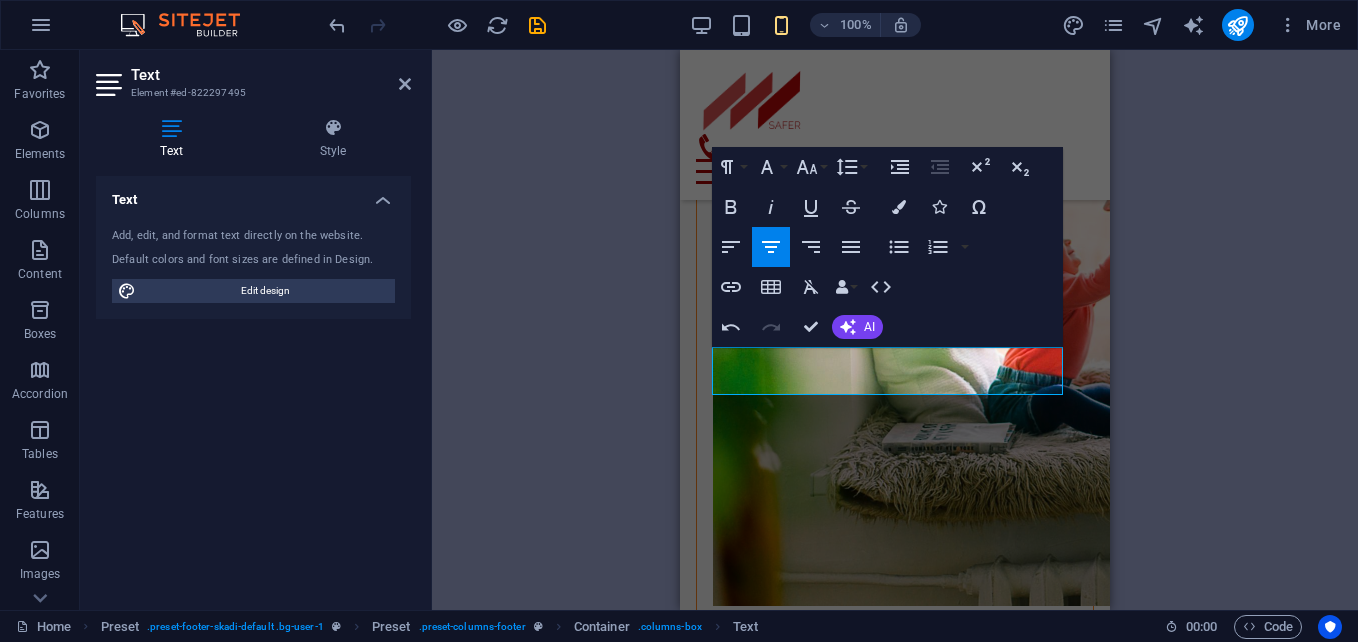 click on "immigration contact" at bounding box center (895, 2589) 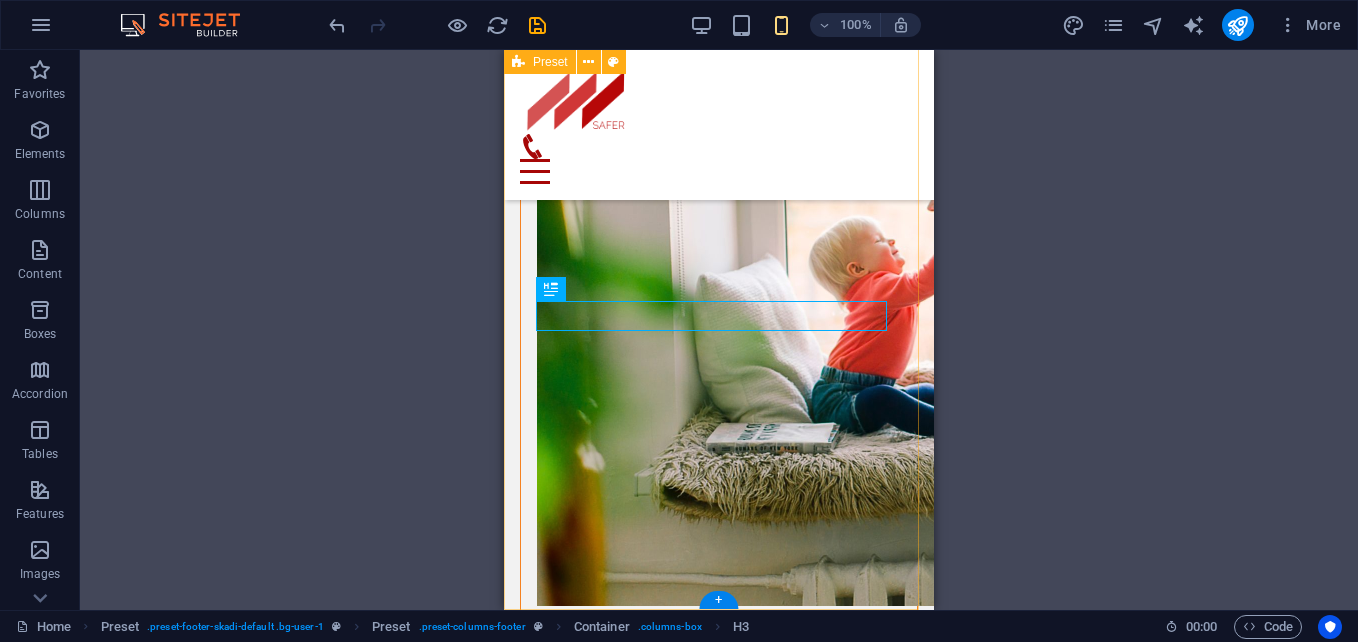 click on "Legal Notice | Privacy Insurances Life Insurance Home & Property Travel Insurance Health & Disability Vehicle Insurance immigration contact indonesian [PHONE] Contact [NUMBER] [STREET] [CITY], [STATE] [PHONE] [EMAIL]" at bounding box center (719, 2529) 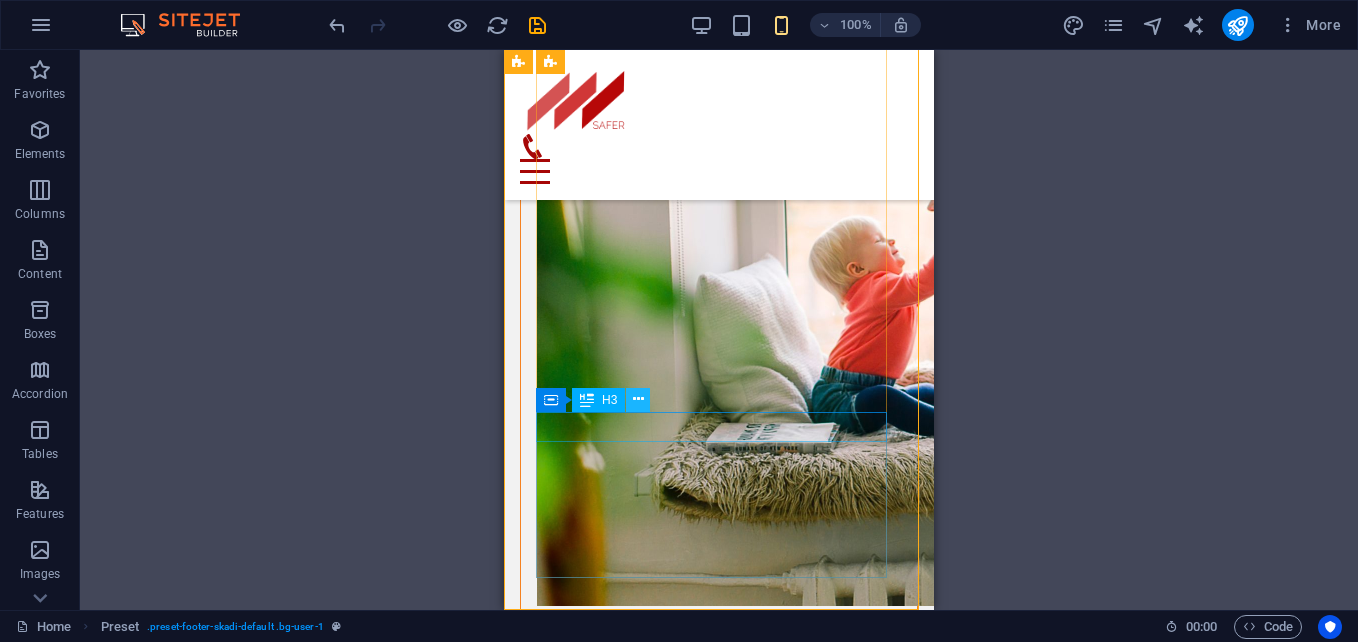 click at bounding box center (638, 400) 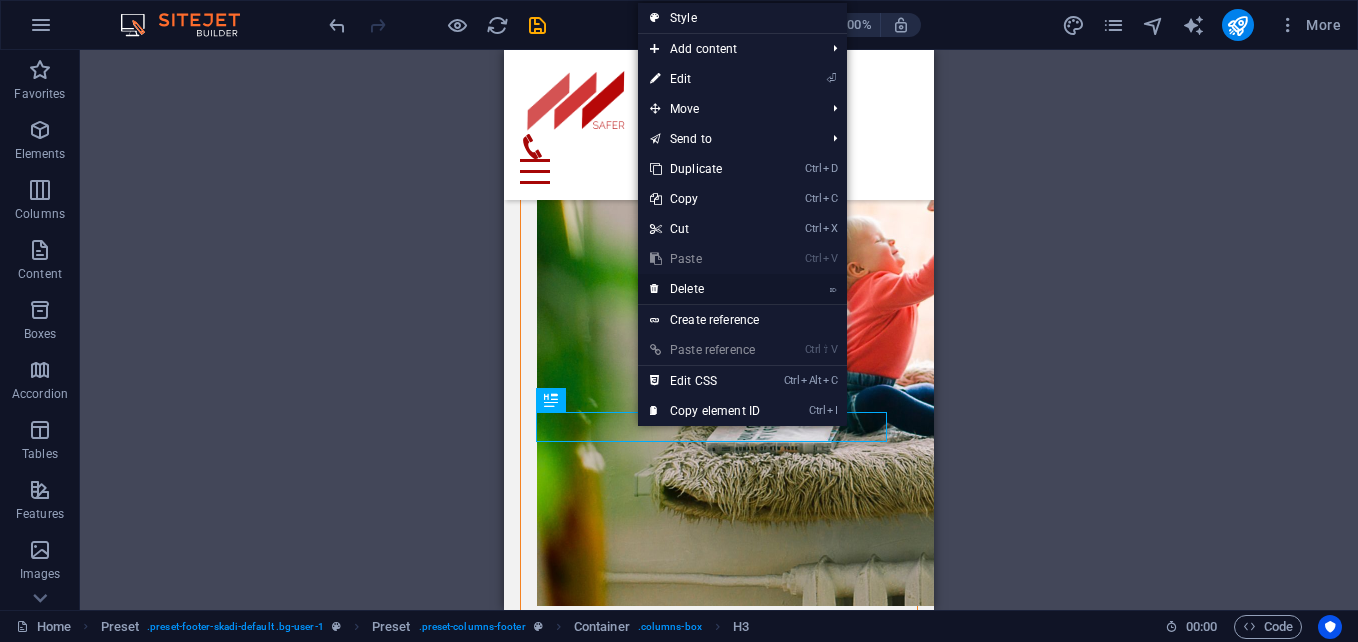 click on "⌦  Delete" at bounding box center (705, 289) 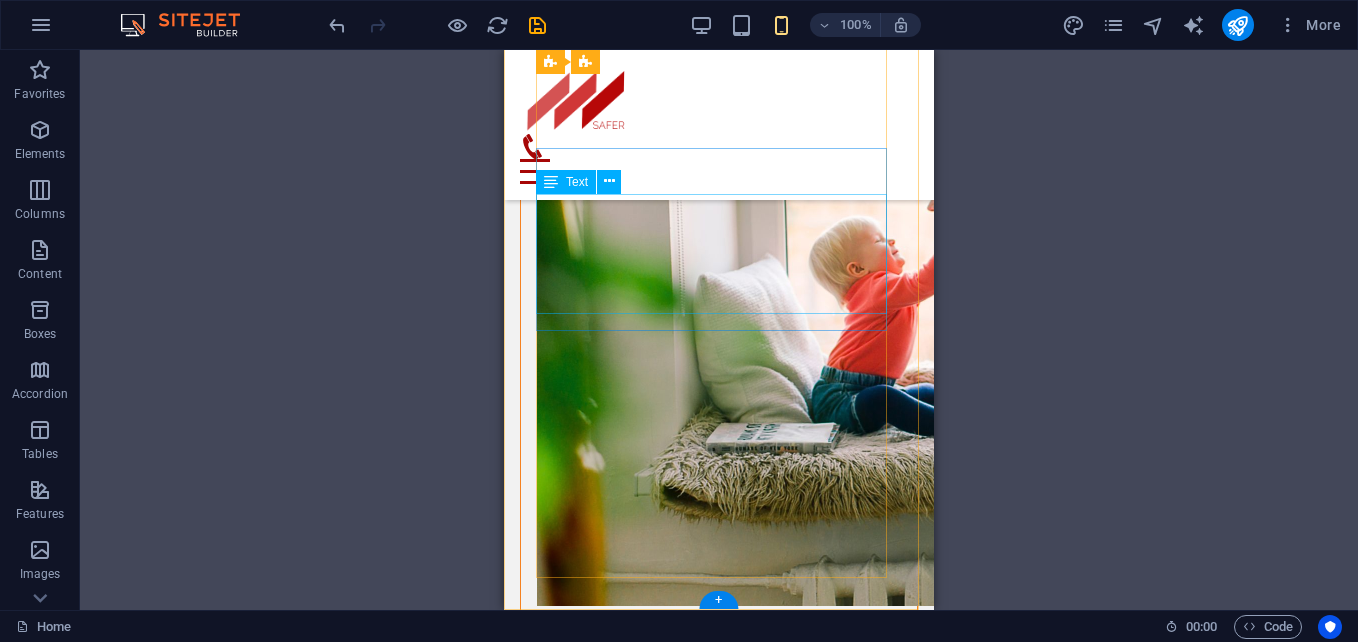 scroll, scrollTop: 3489, scrollLeft: 0, axis: vertical 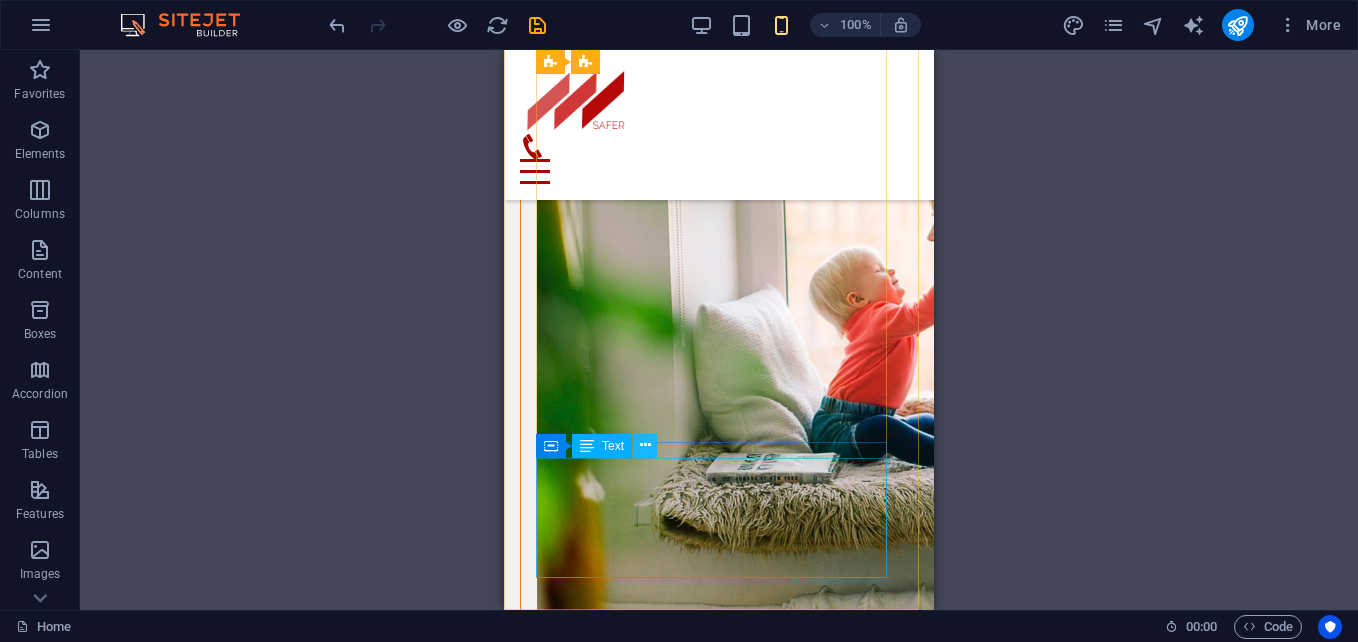 click at bounding box center [645, 446] 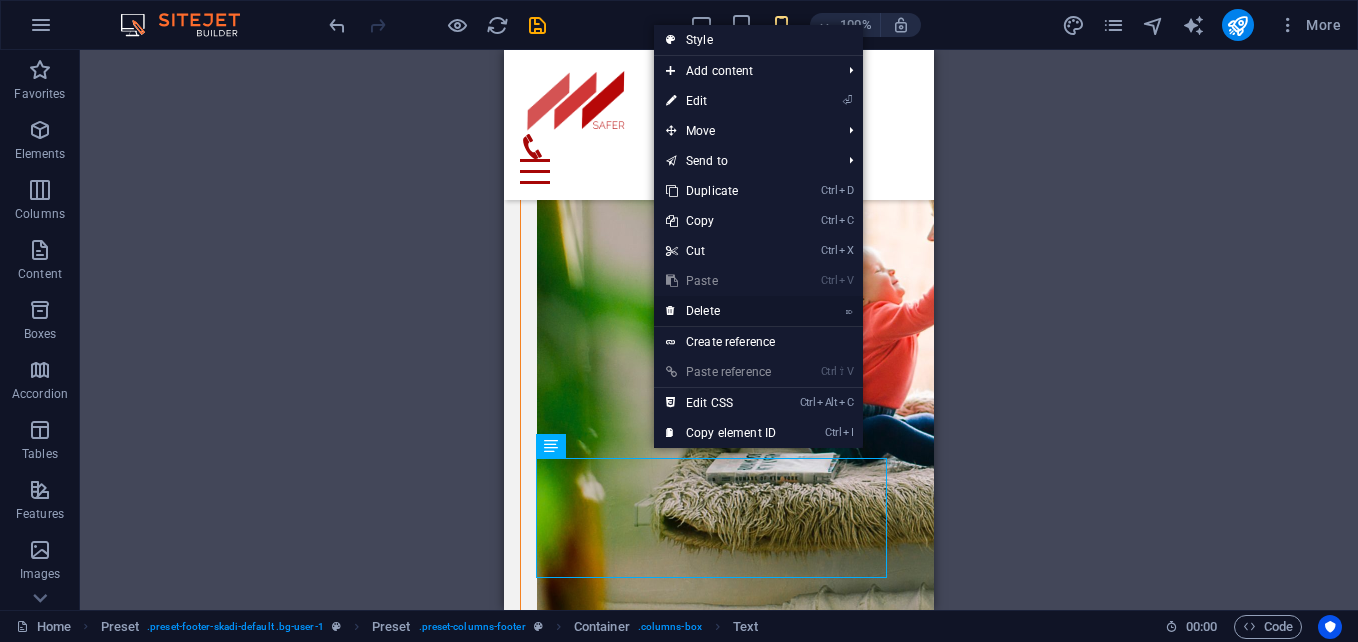 click on "⌦  Delete" at bounding box center [721, 311] 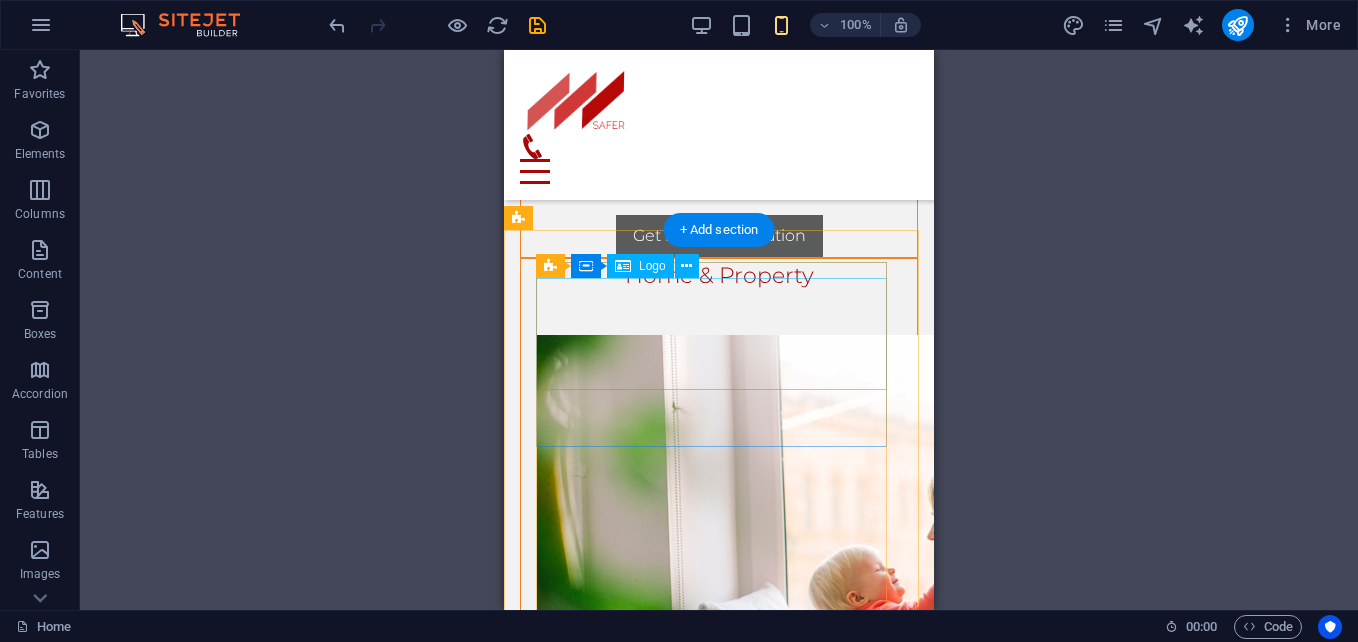 scroll, scrollTop: 3189, scrollLeft: 0, axis: vertical 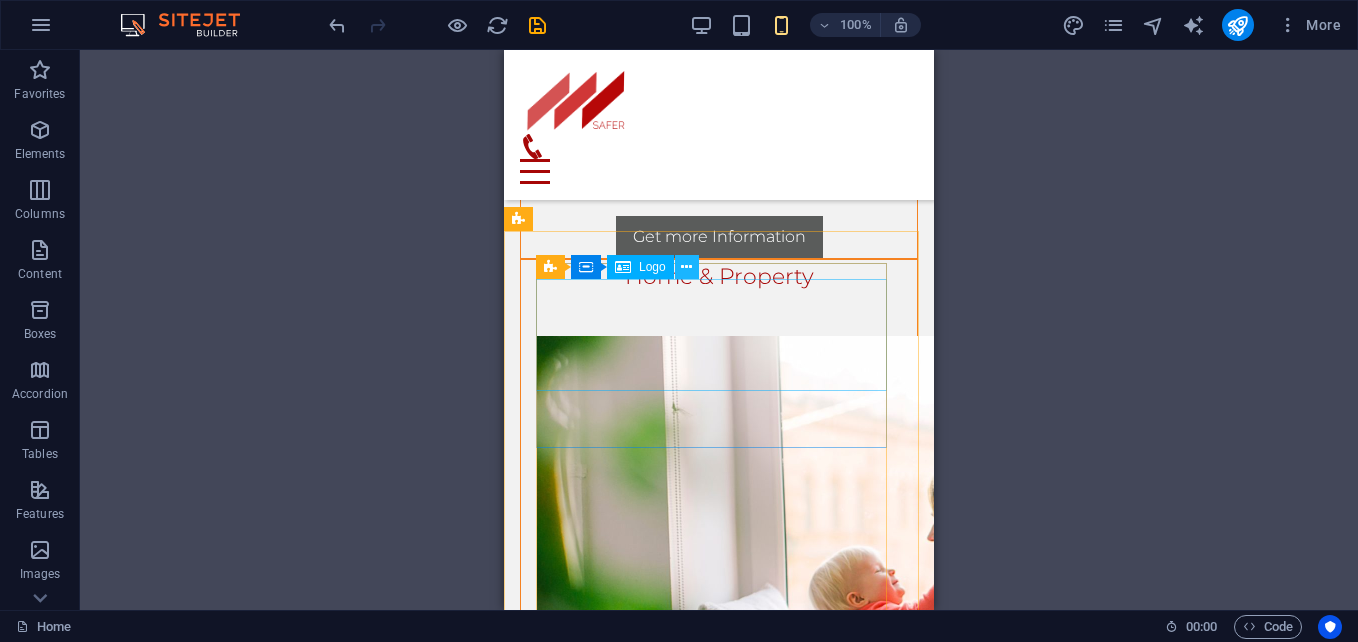 click at bounding box center [686, 267] 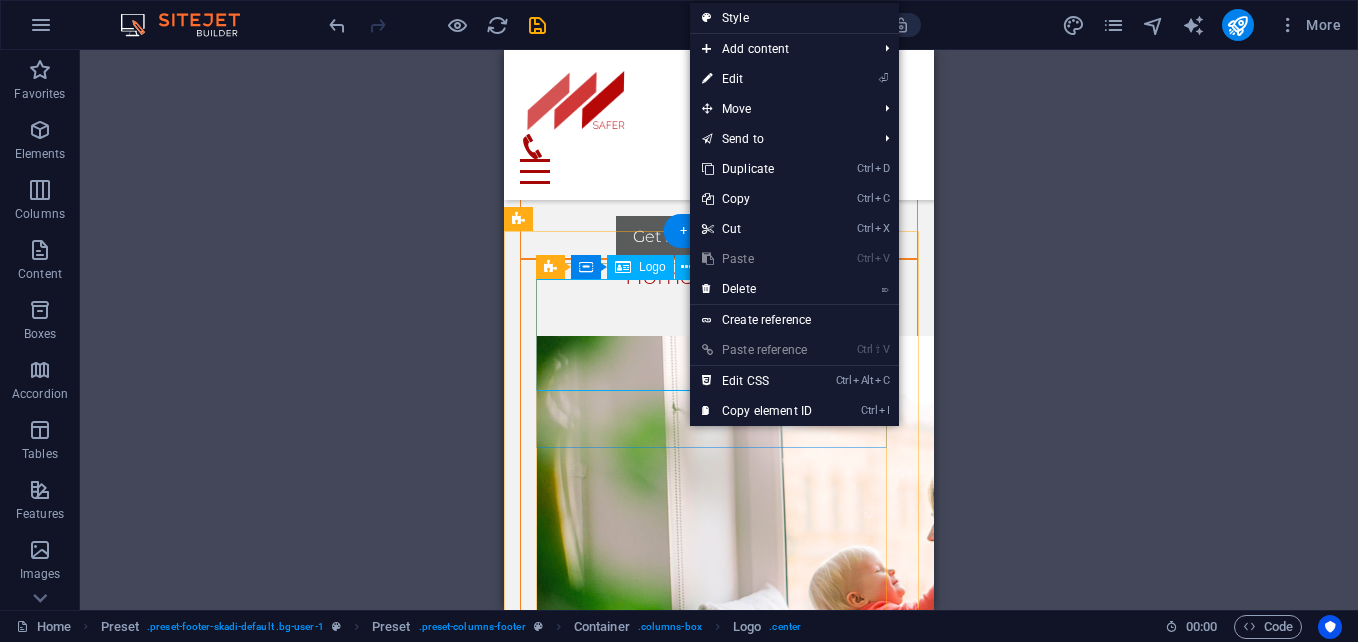 click at bounding box center [719, 2609] 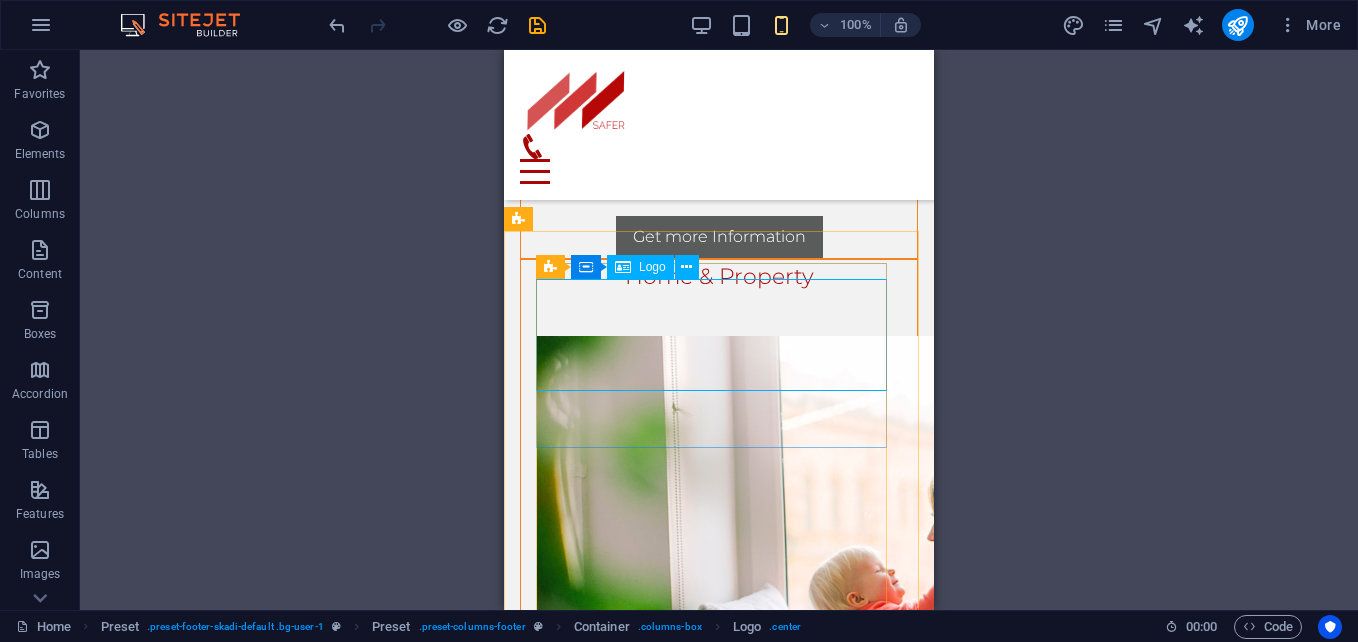 click on "Logo" at bounding box center [652, 267] 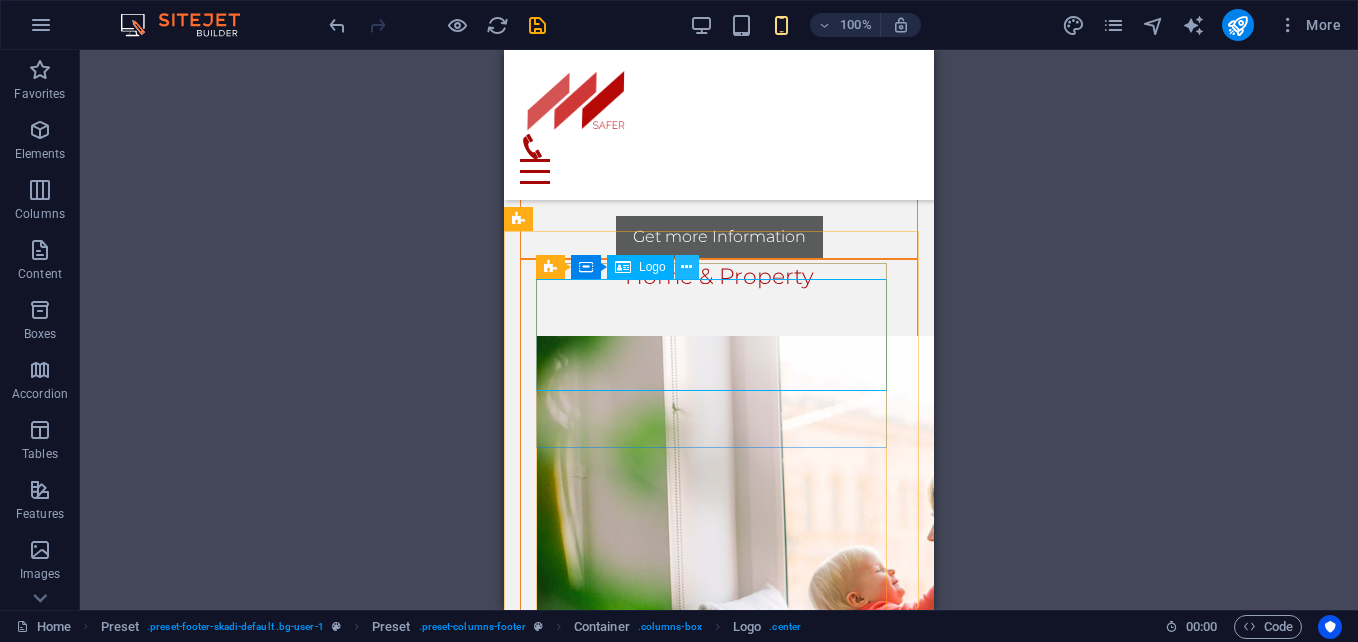click at bounding box center (686, 267) 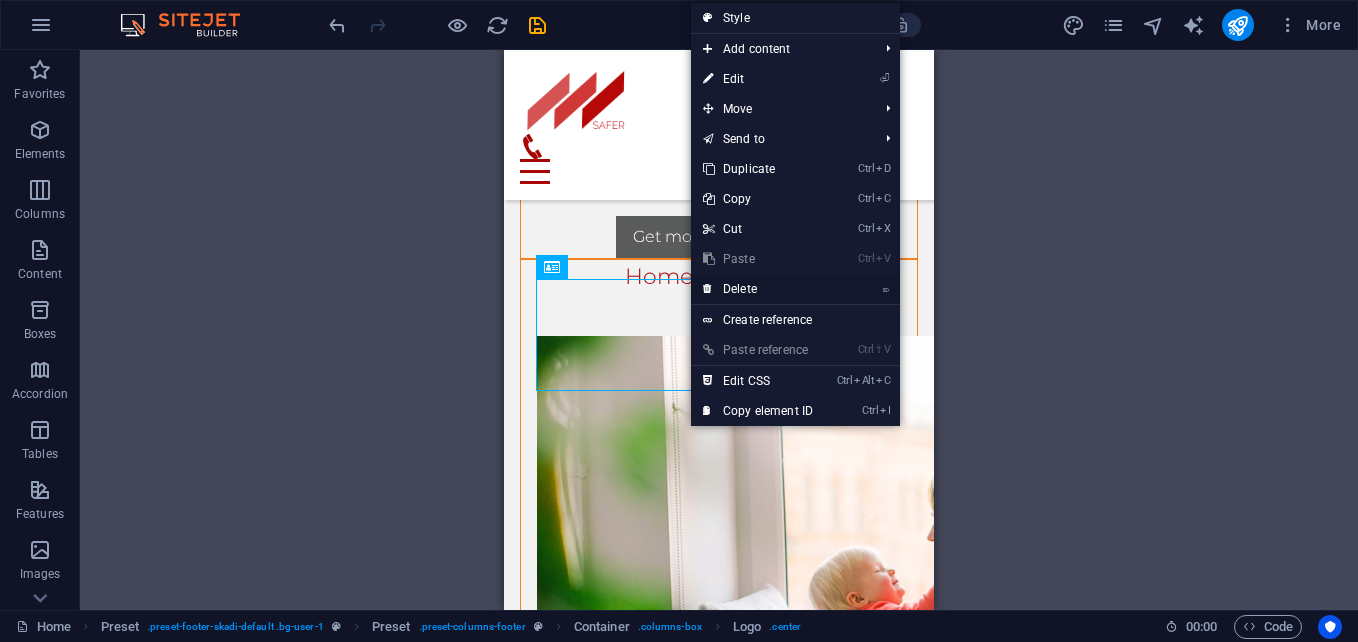 click on "⌦  Delete" at bounding box center (758, 289) 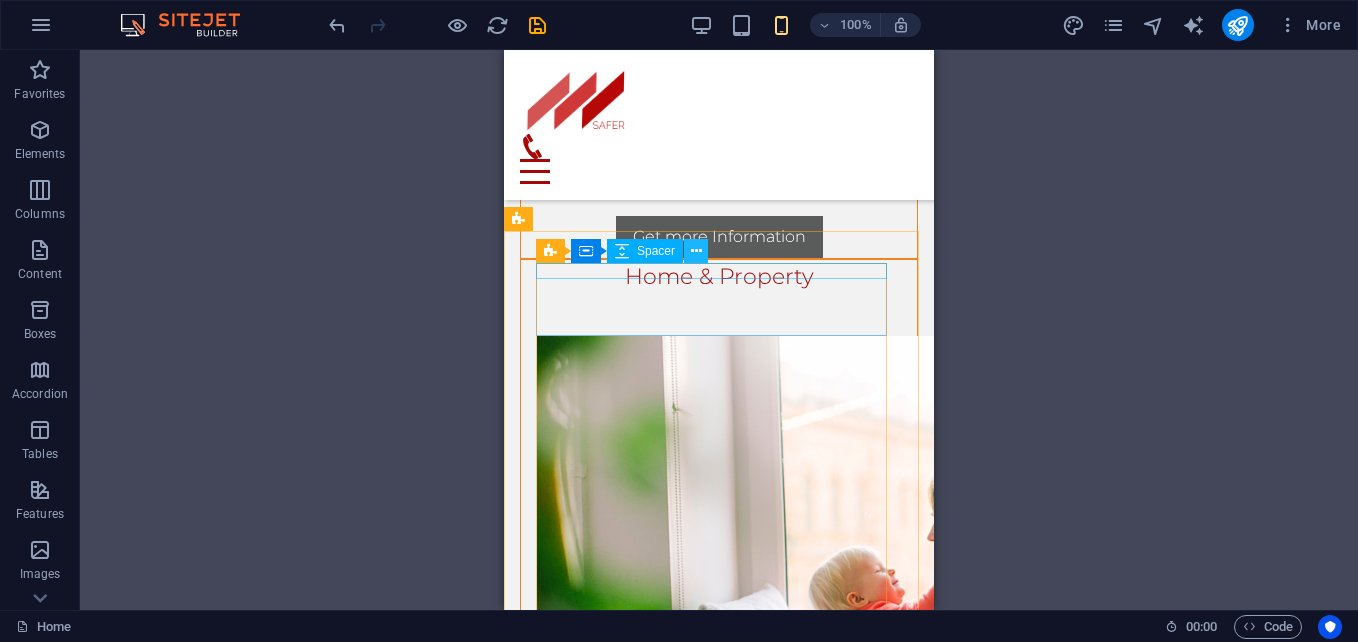 click at bounding box center (696, 251) 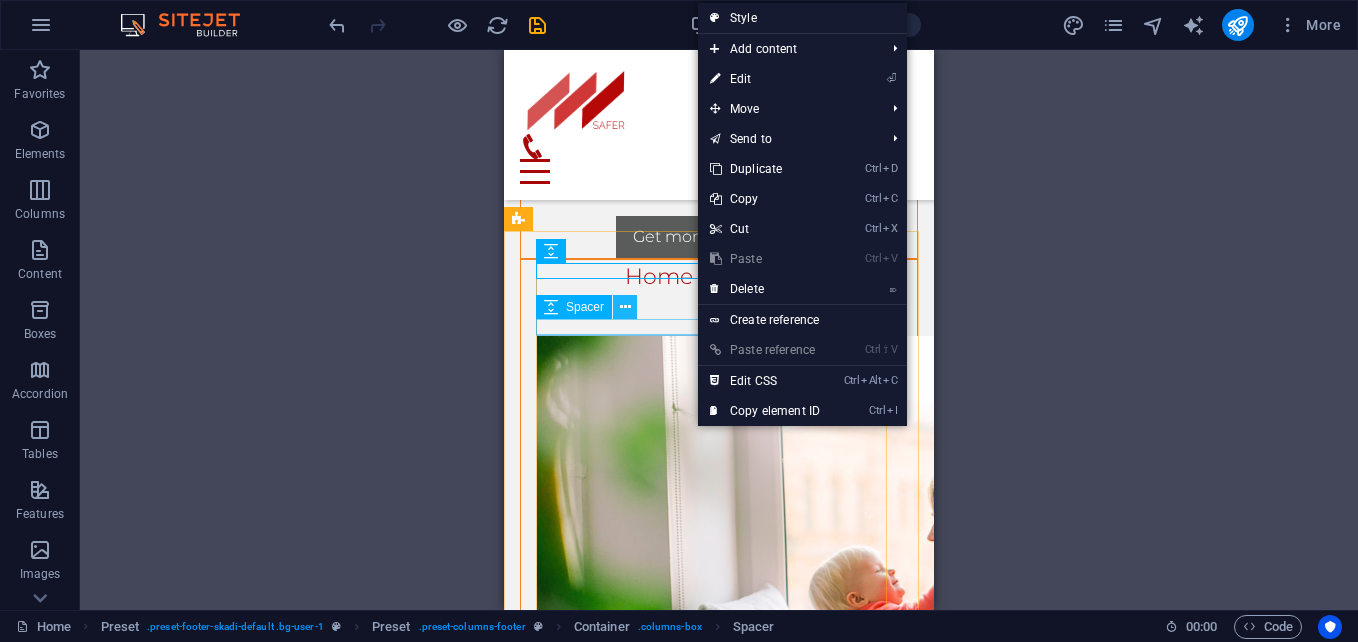click at bounding box center [625, 307] 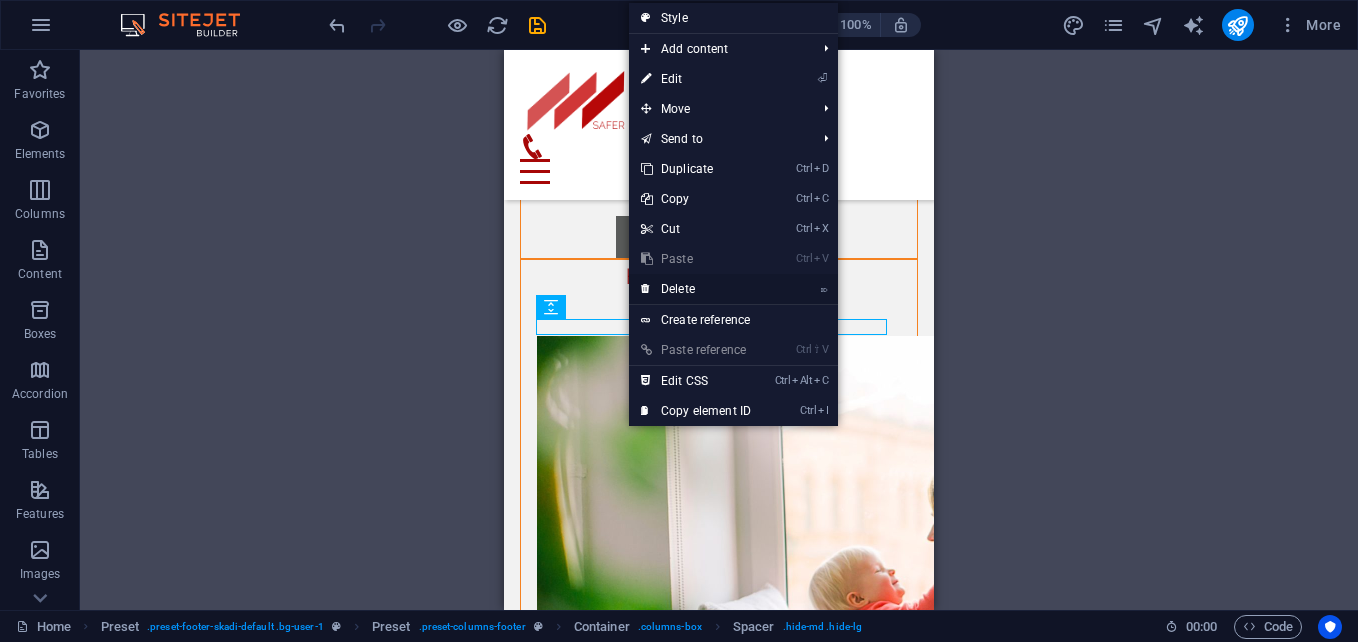 click on "⌦  Delete" at bounding box center (696, 289) 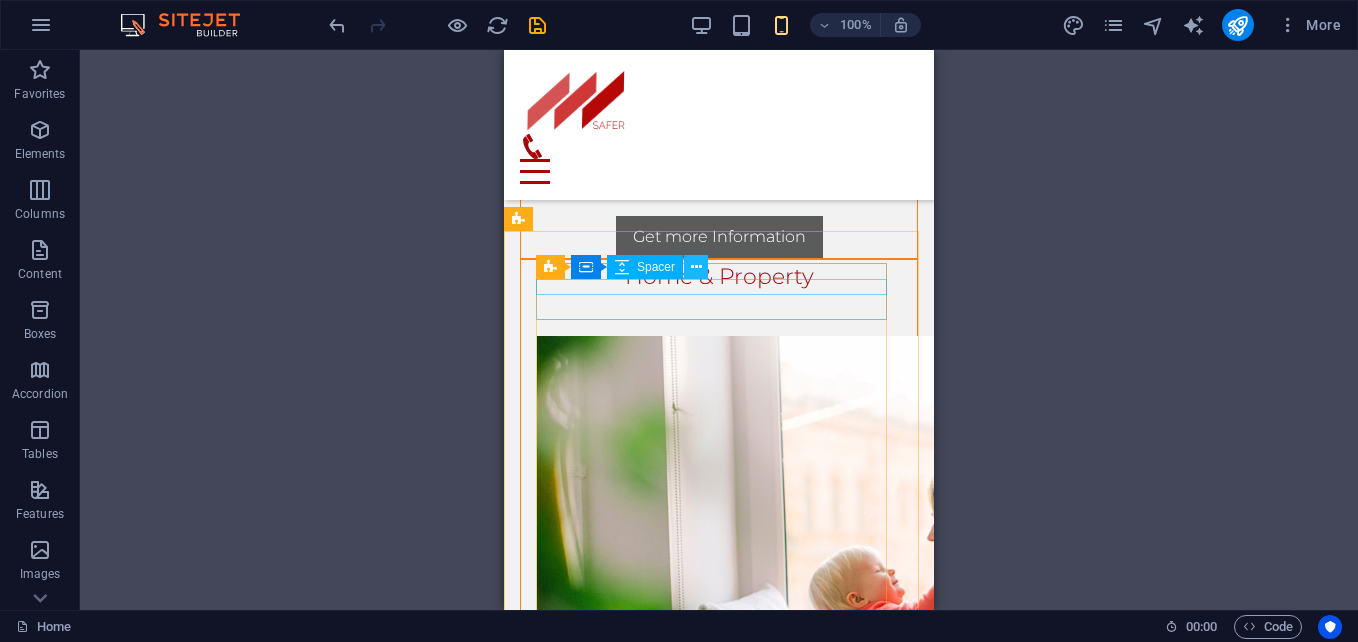 click at bounding box center [696, 267] 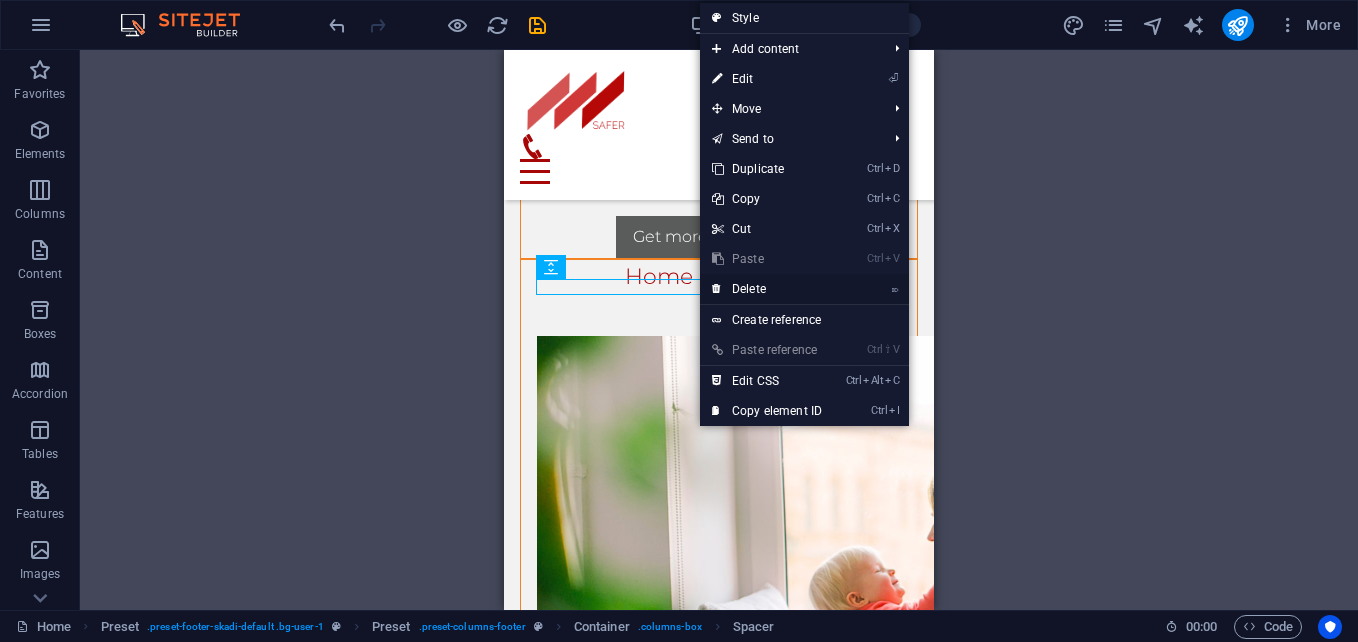 click on "⌦  Delete" at bounding box center [767, 289] 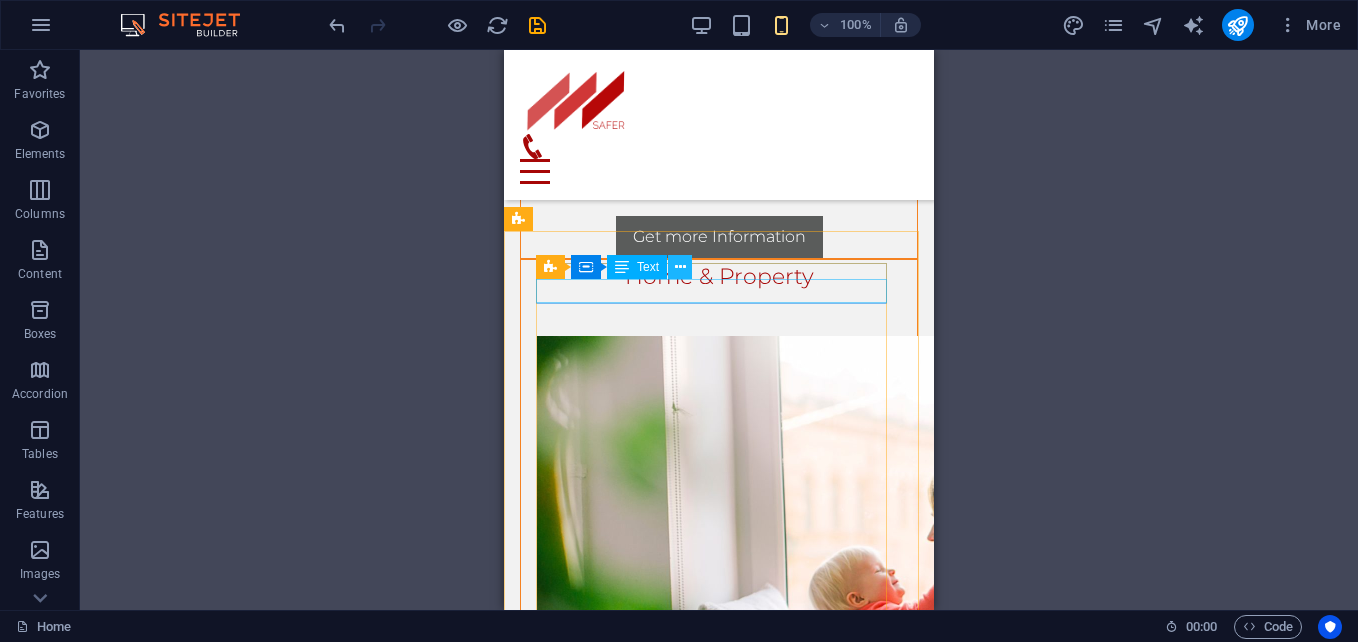 click at bounding box center [680, 267] 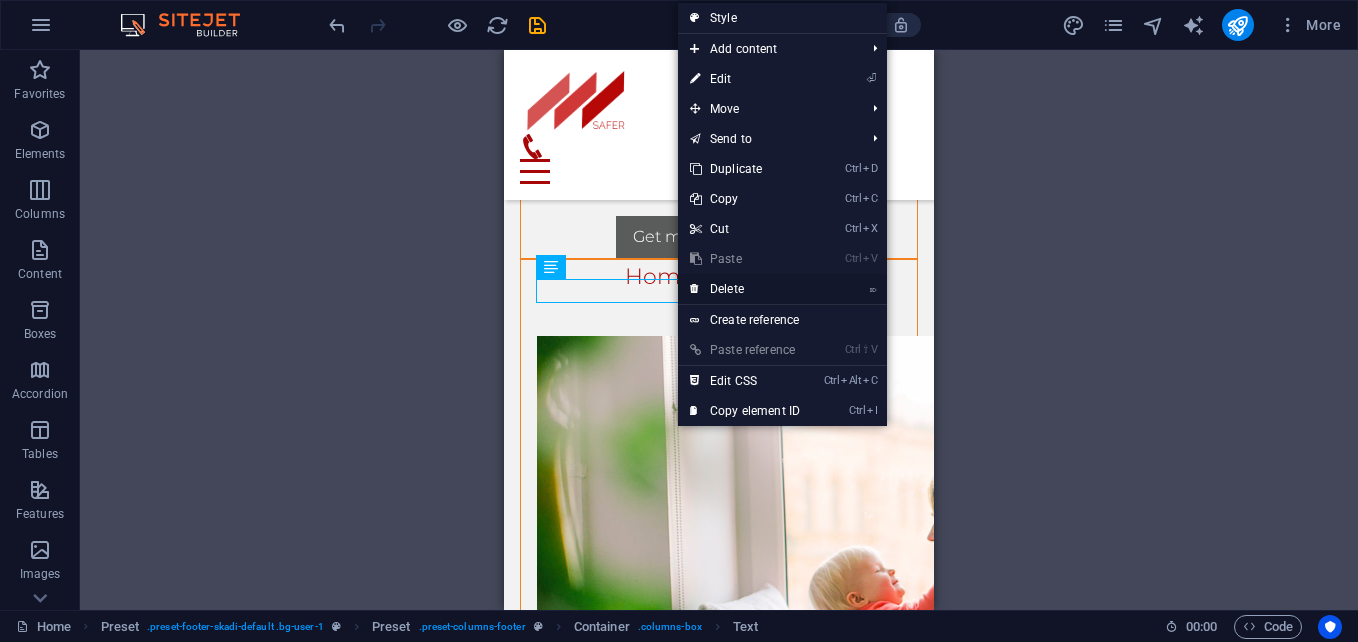 click on "⌦  Delete" at bounding box center (745, 289) 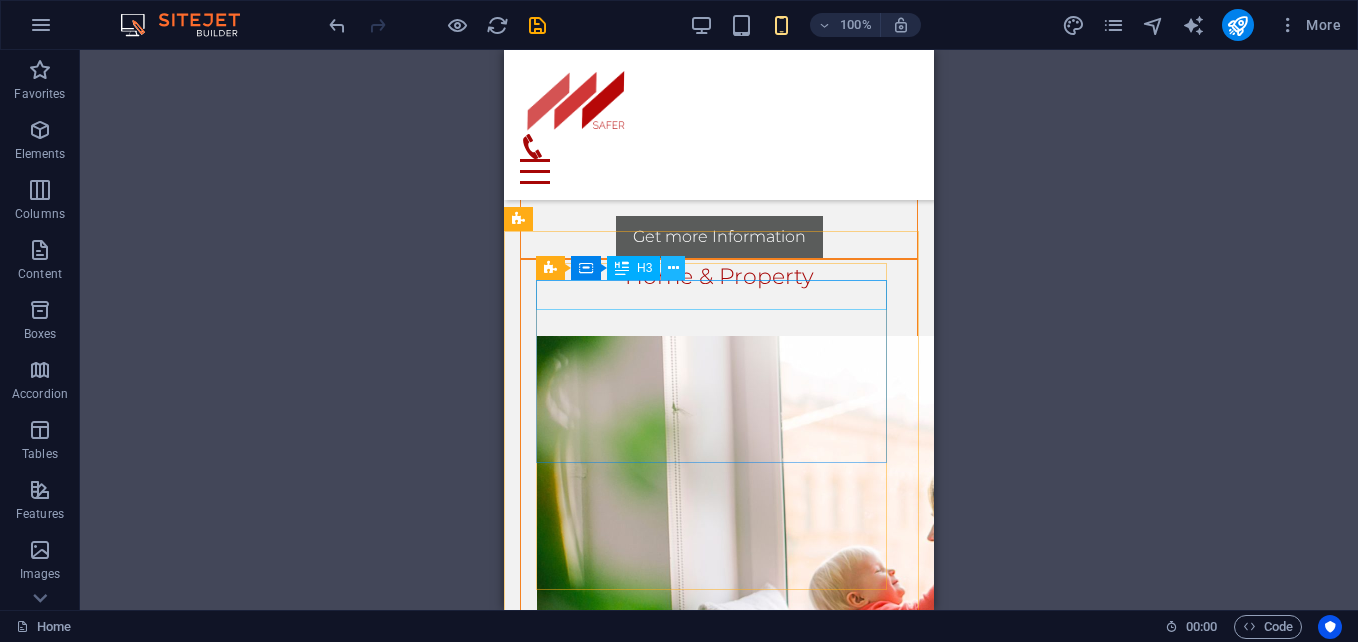 click at bounding box center [673, 268] 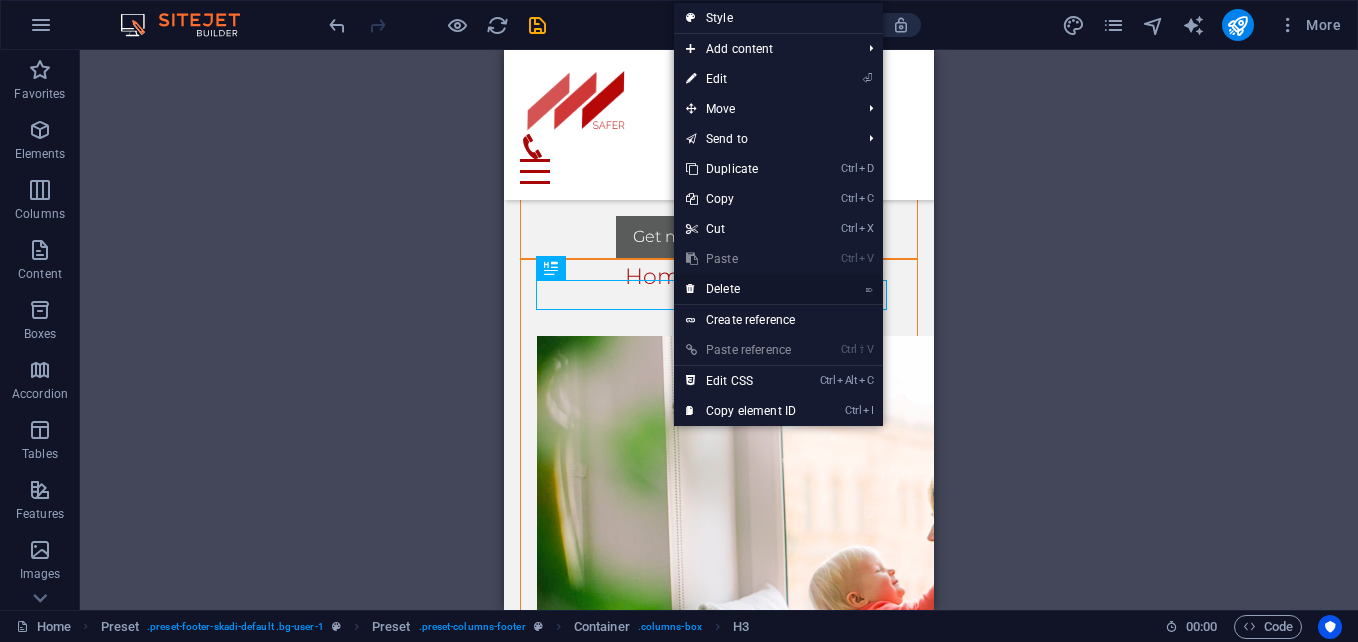 click on "⌦  Delete" at bounding box center (741, 289) 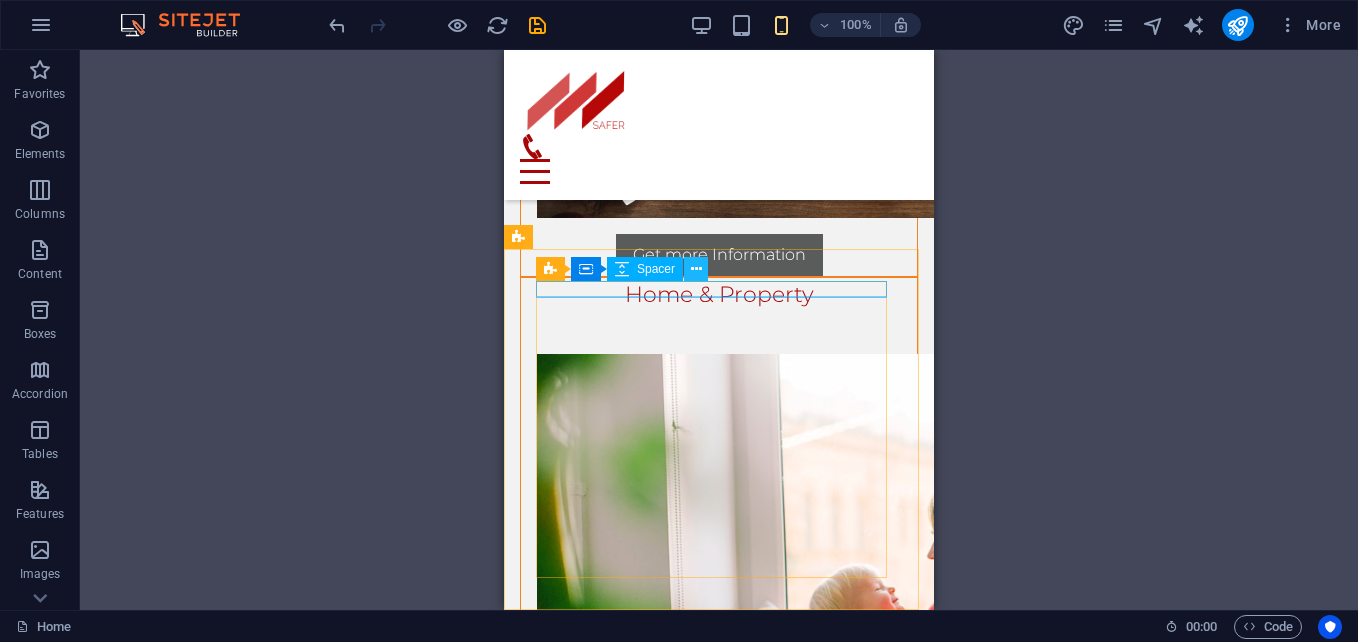 click at bounding box center [696, 269] 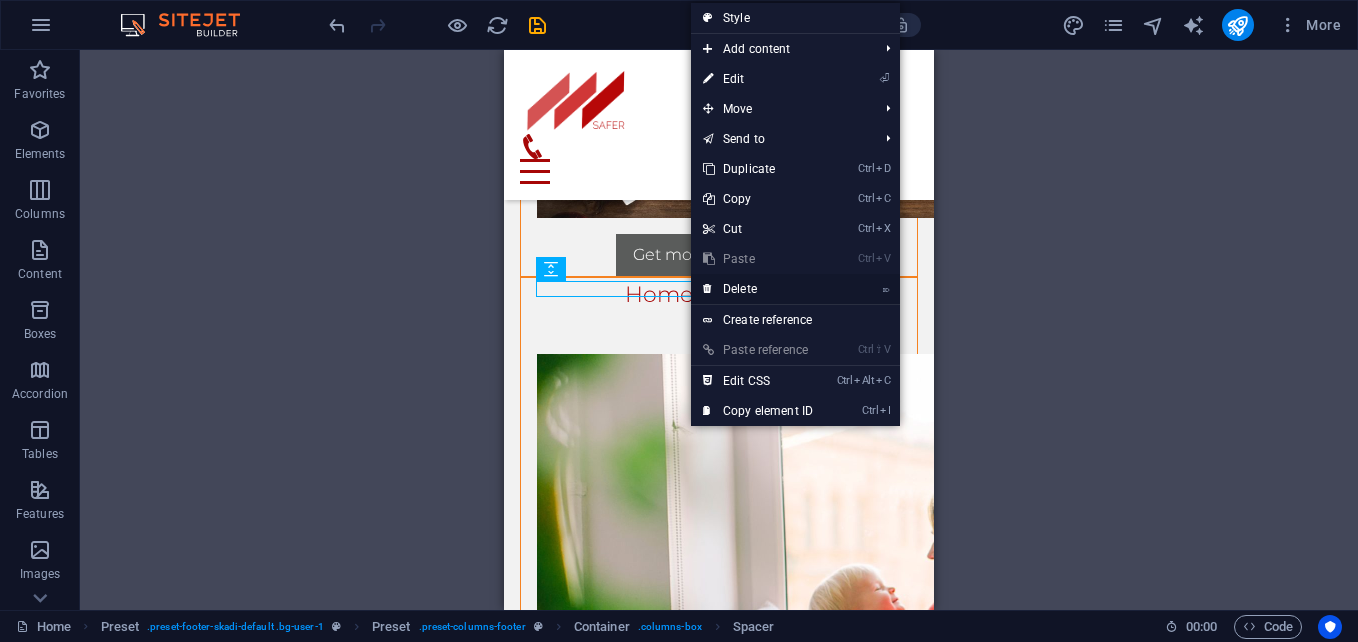 click on "⌦  Delete" at bounding box center [758, 289] 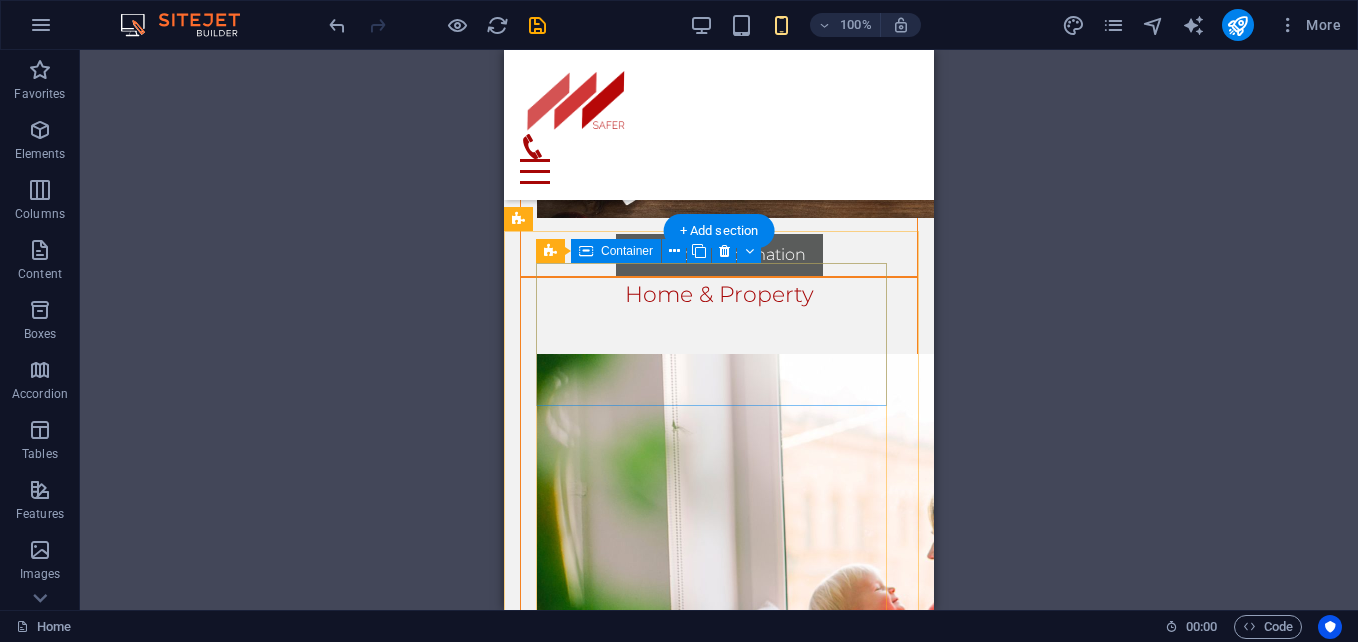 scroll, scrollTop: 3189, scrollLeft: 0, axis: vertical 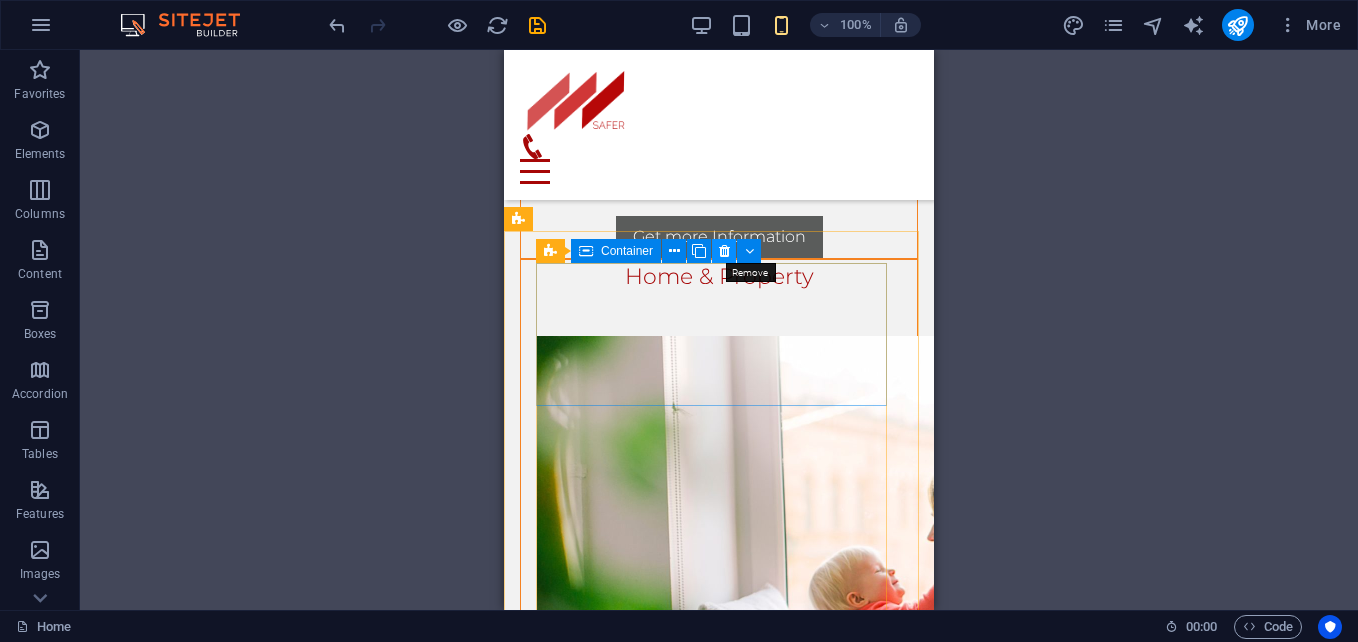 click at bounding box center [724, 251] 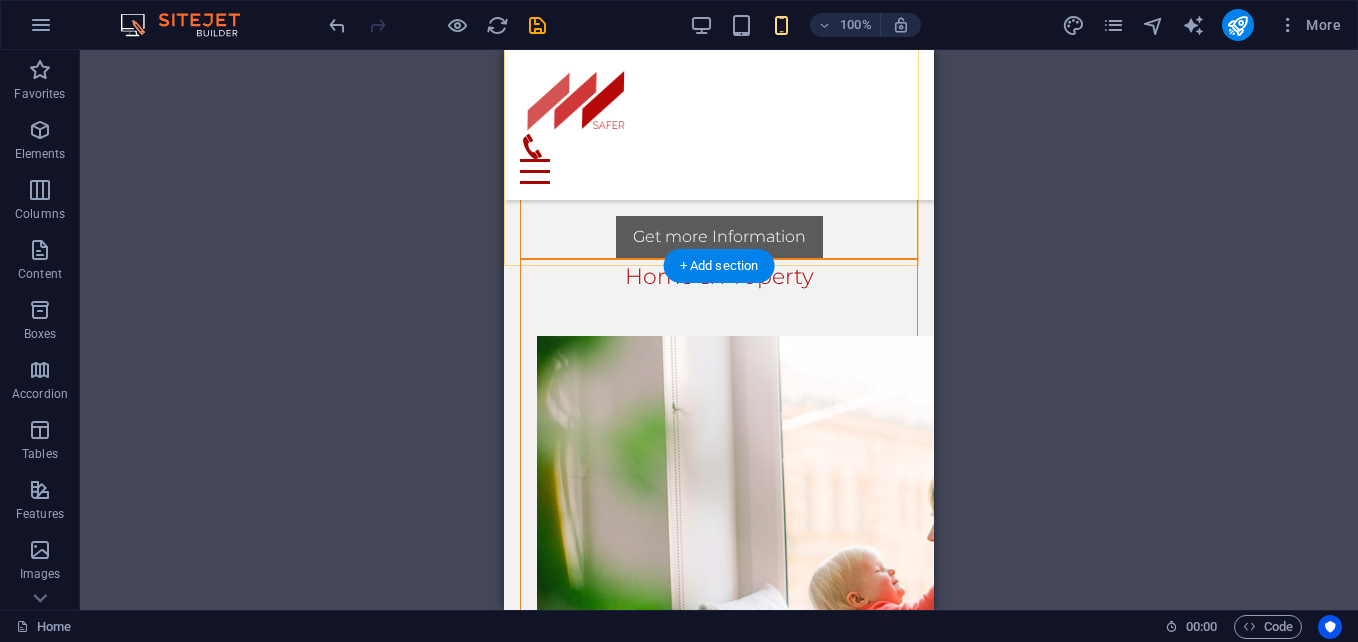 scroll, scrollTop: 3154, scrollLeft: 0, axis: vertical 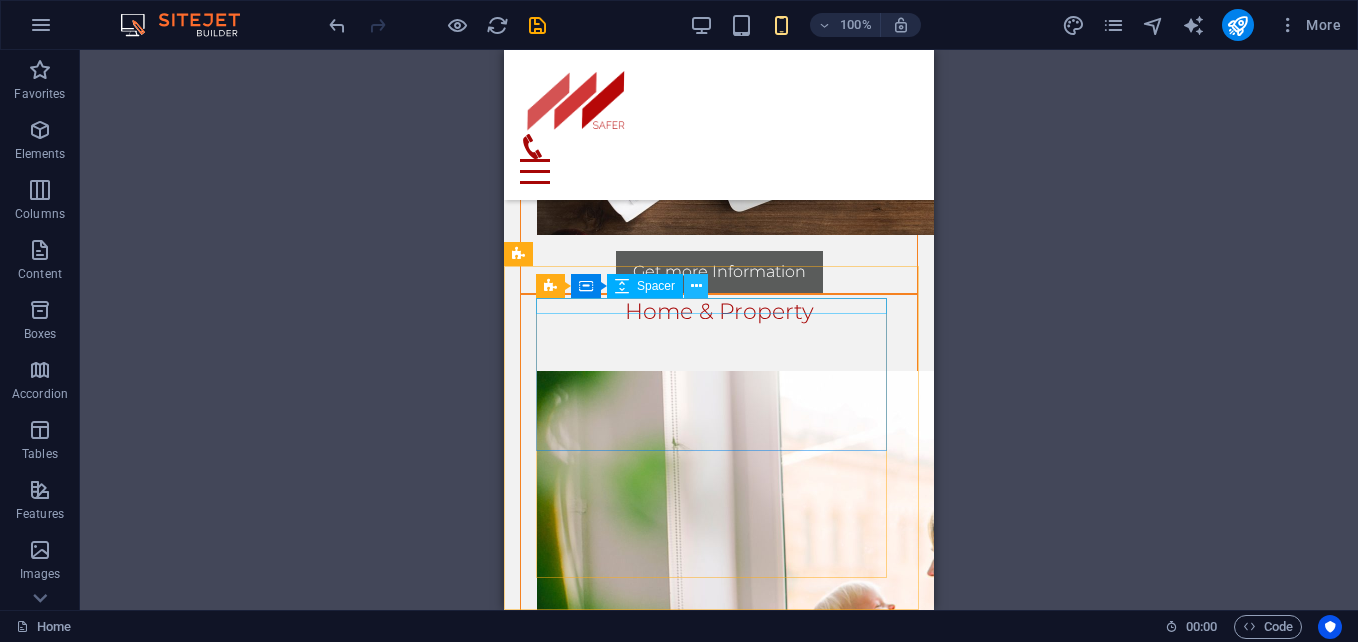 click at bounding box center [696, 286] 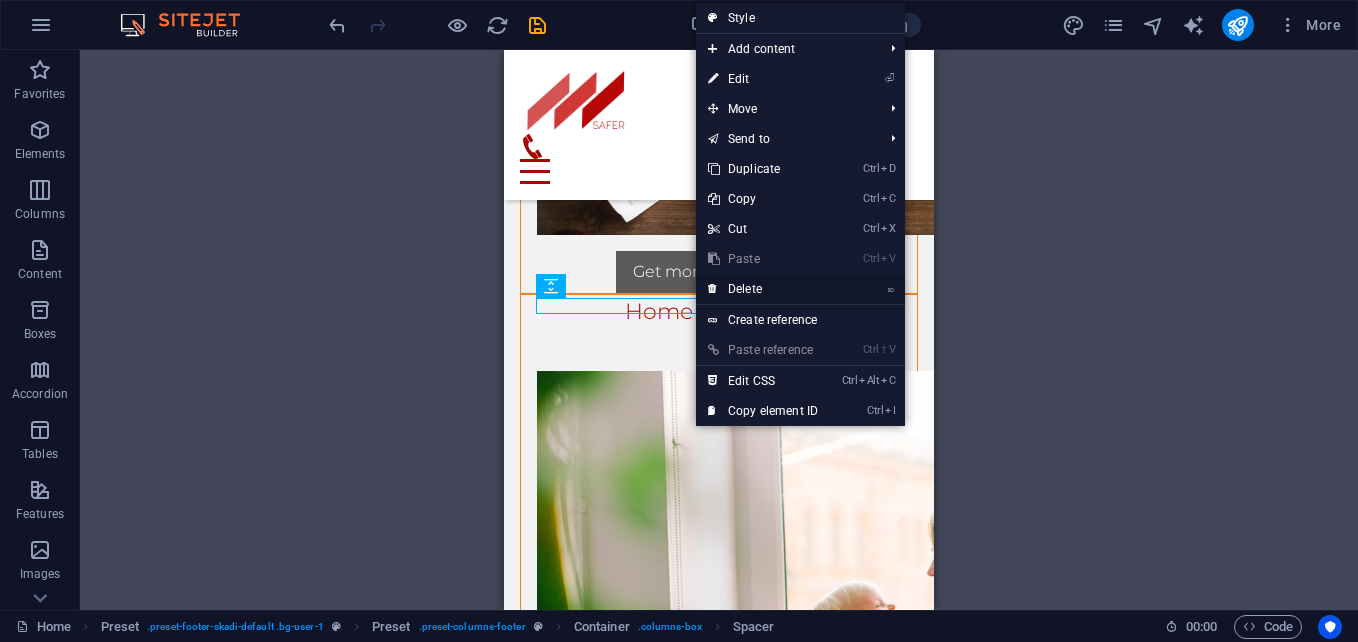 click on "⌦  Delete" at bounding box center [763, 289] 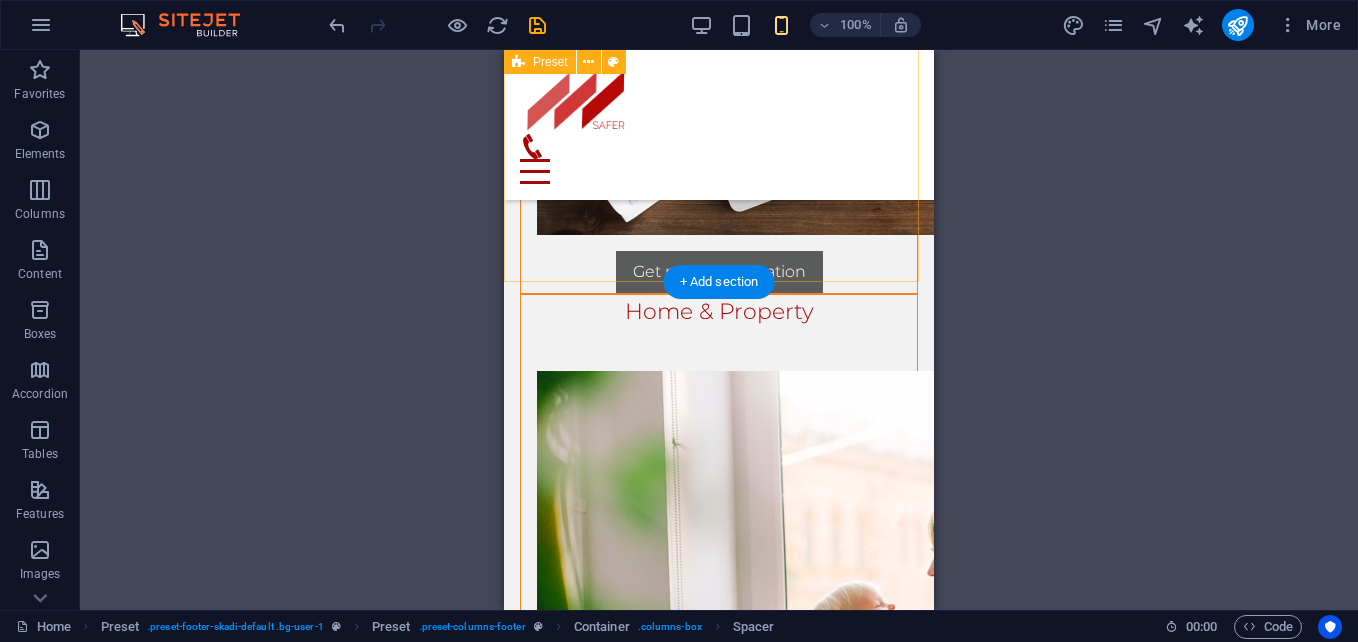 scroll, scrollTop: 3138, scrollLeft: 0, axis: vertical 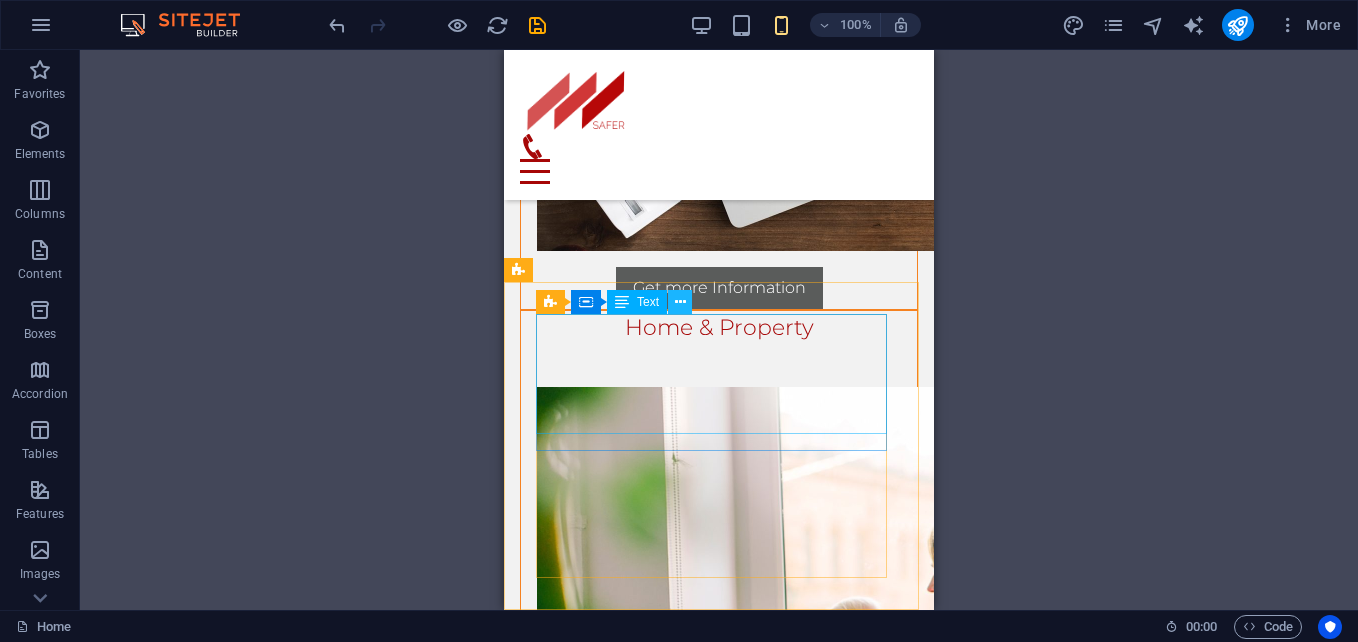 click at bounding box center [680, 302] 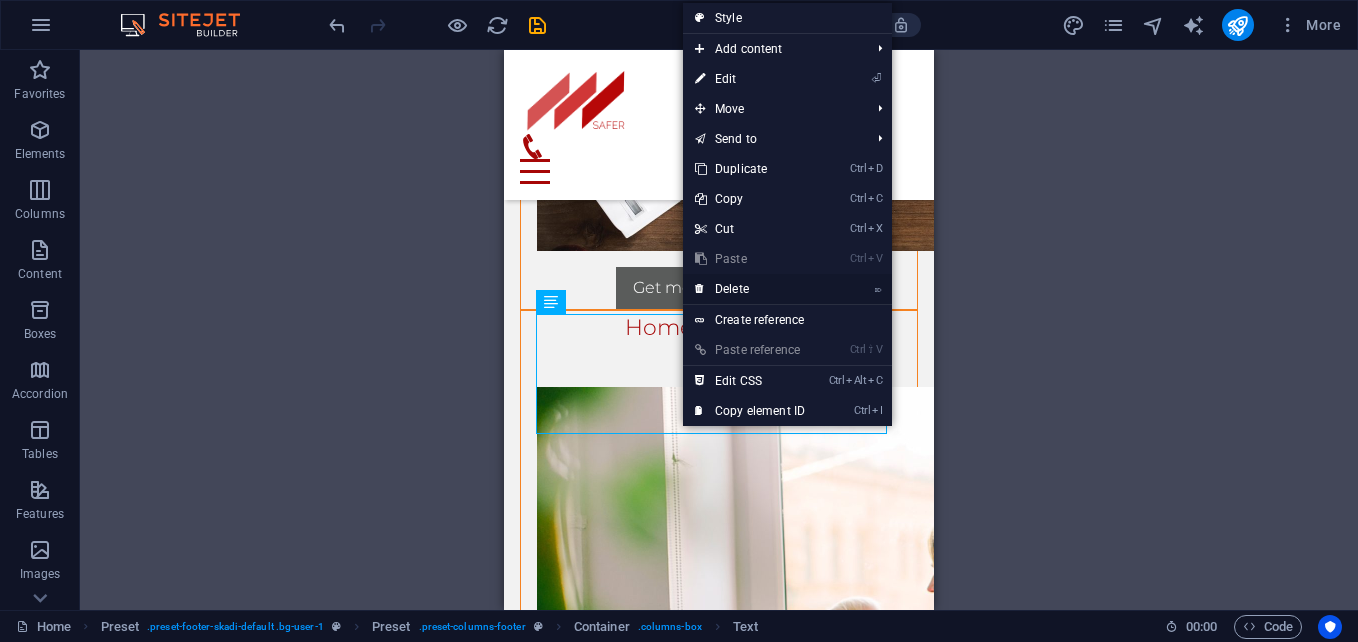 click on "⌦  Delete" at bounding box center (750, 289) 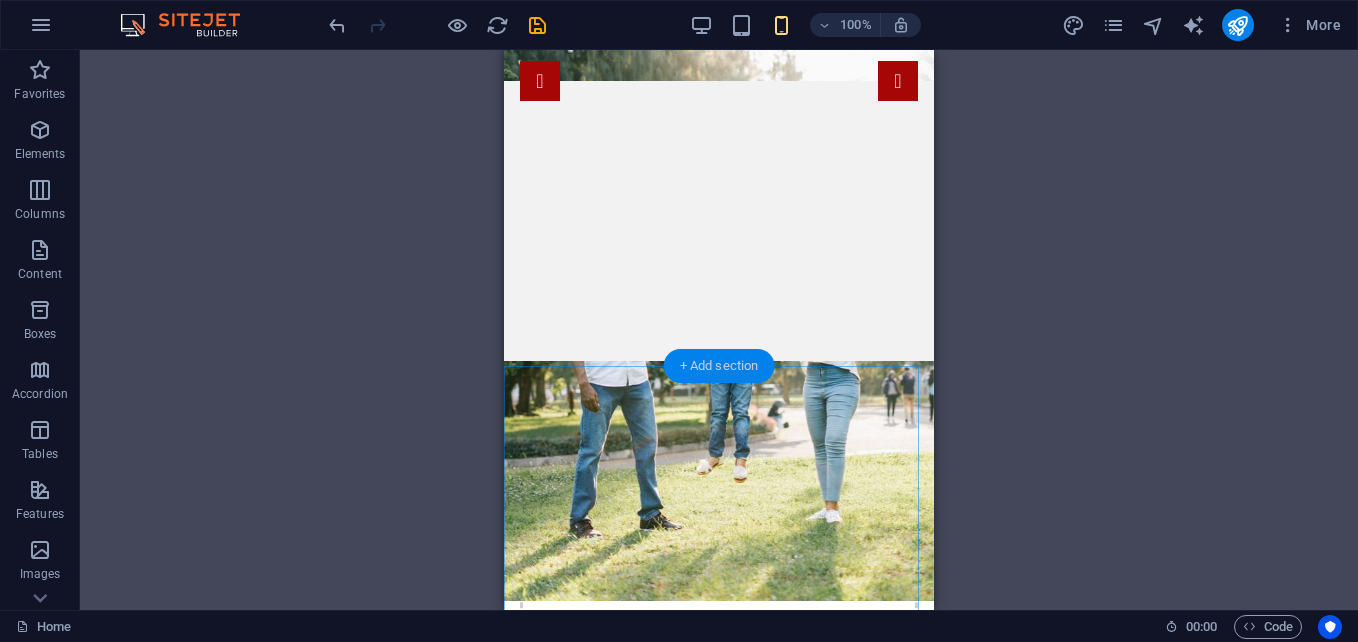 scroll, scrollTop: 258, scrollLeft: 0, axis: vertical 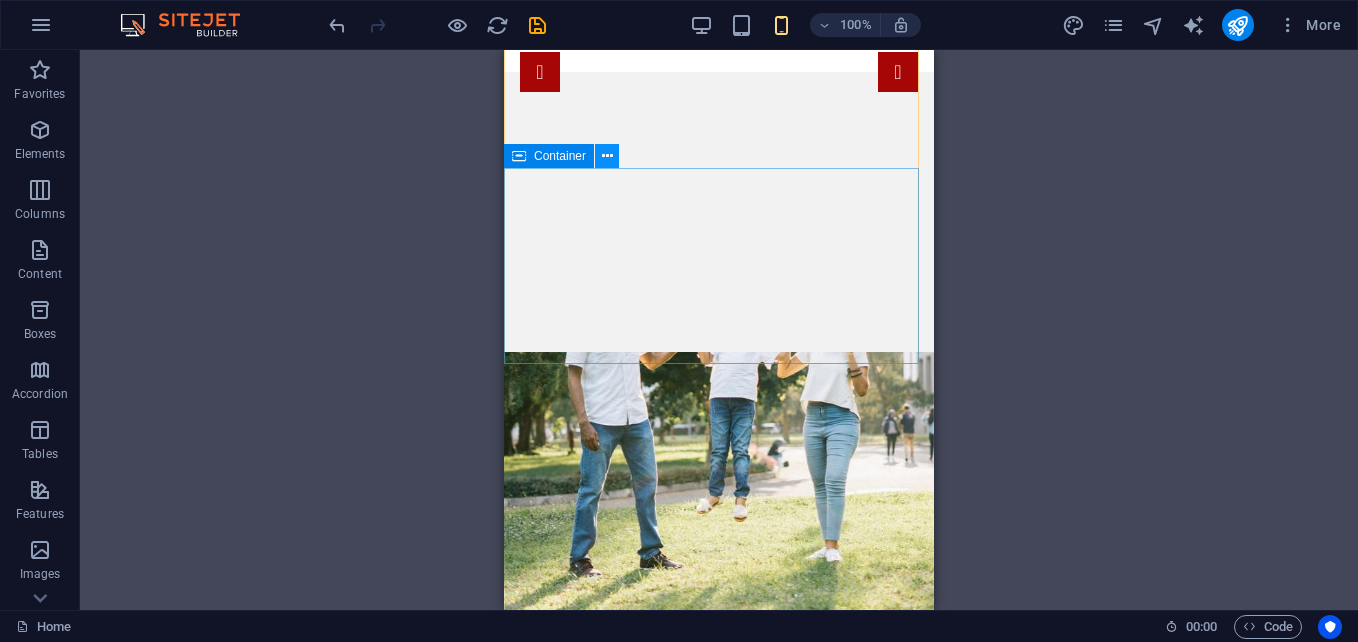click at bounding box center (607, 156) 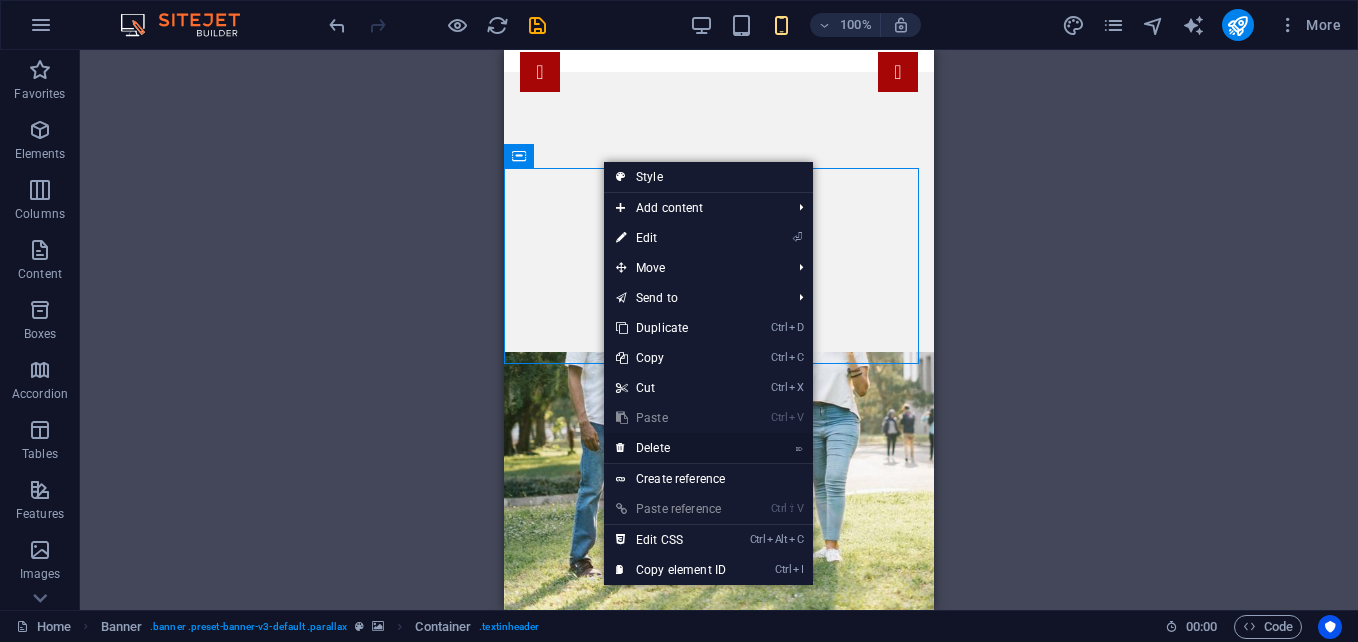 click on "⌦  Delete" at bounding box center [671, 448] 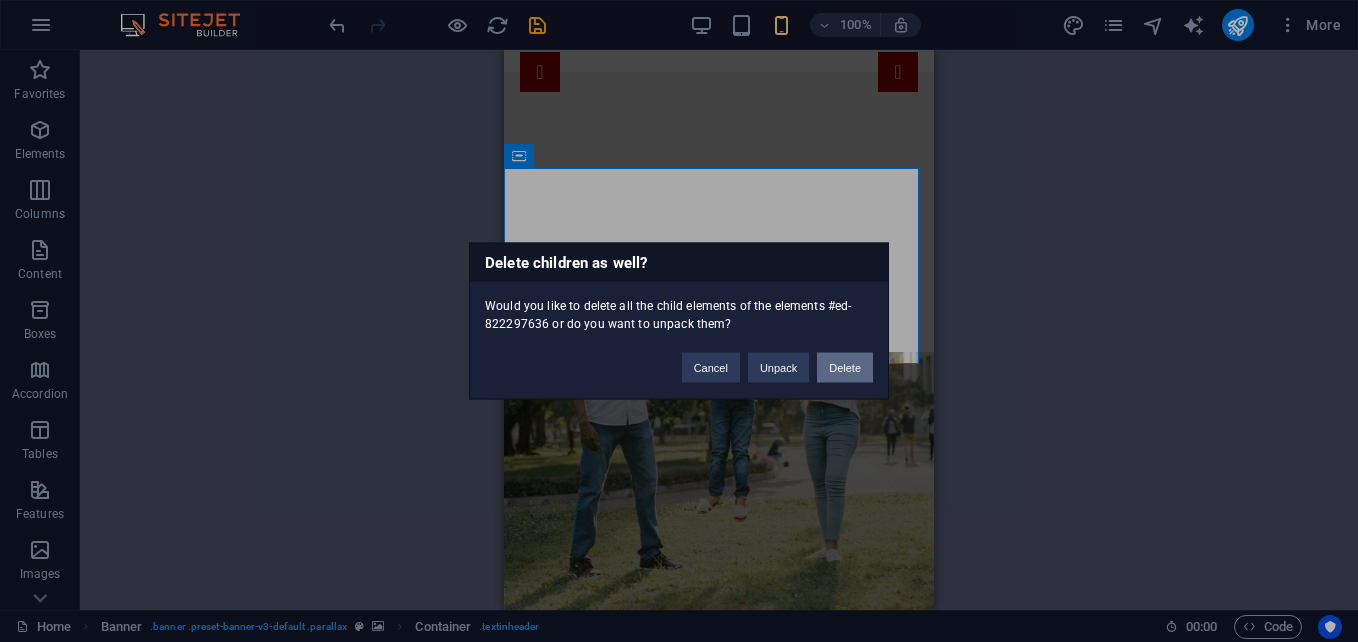 click on "Delete" at bounding box center [845, 368] 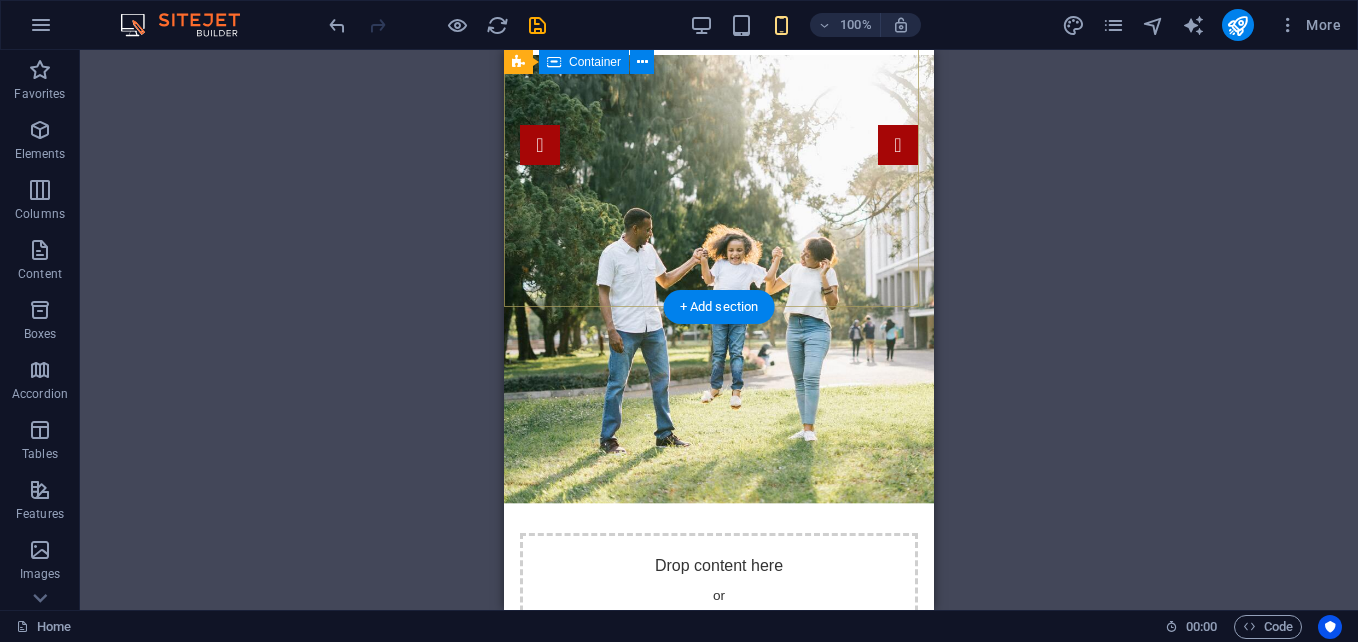 scroll, scrollTop: 175, scrollLeft: 0, axis: vertical 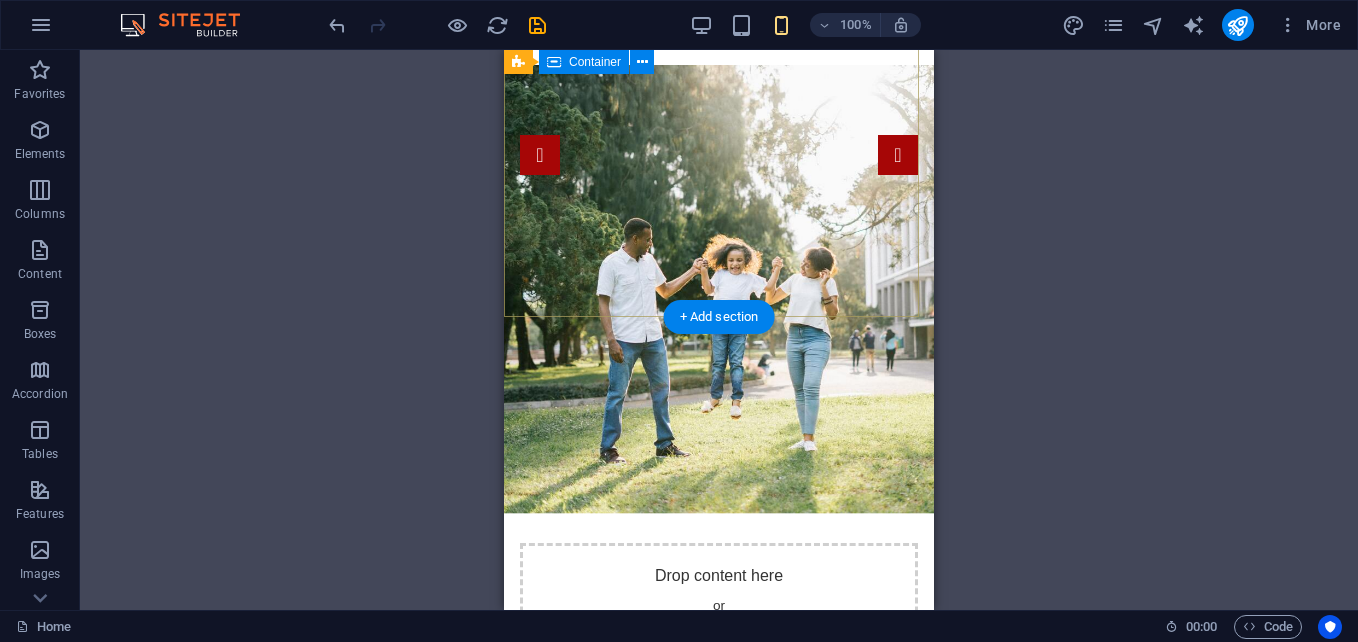 click on "Add elements" at bounding box center (660, 644) 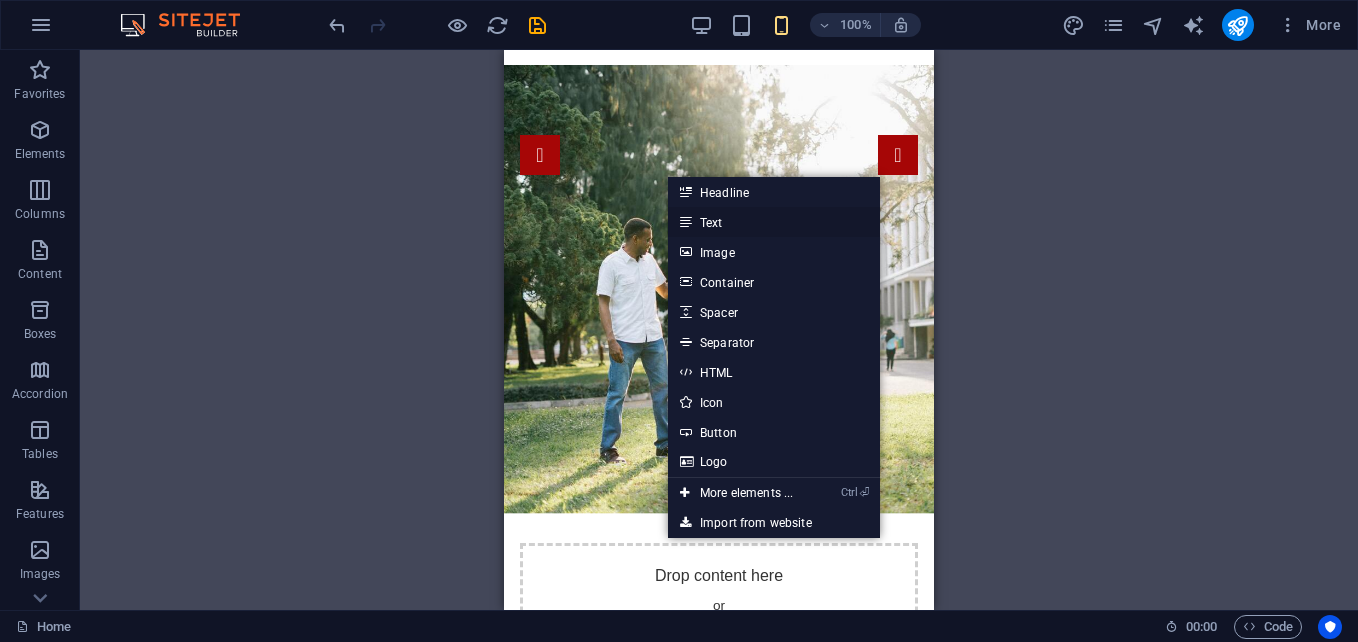 click on "Text" at bounding box center [774, 222] 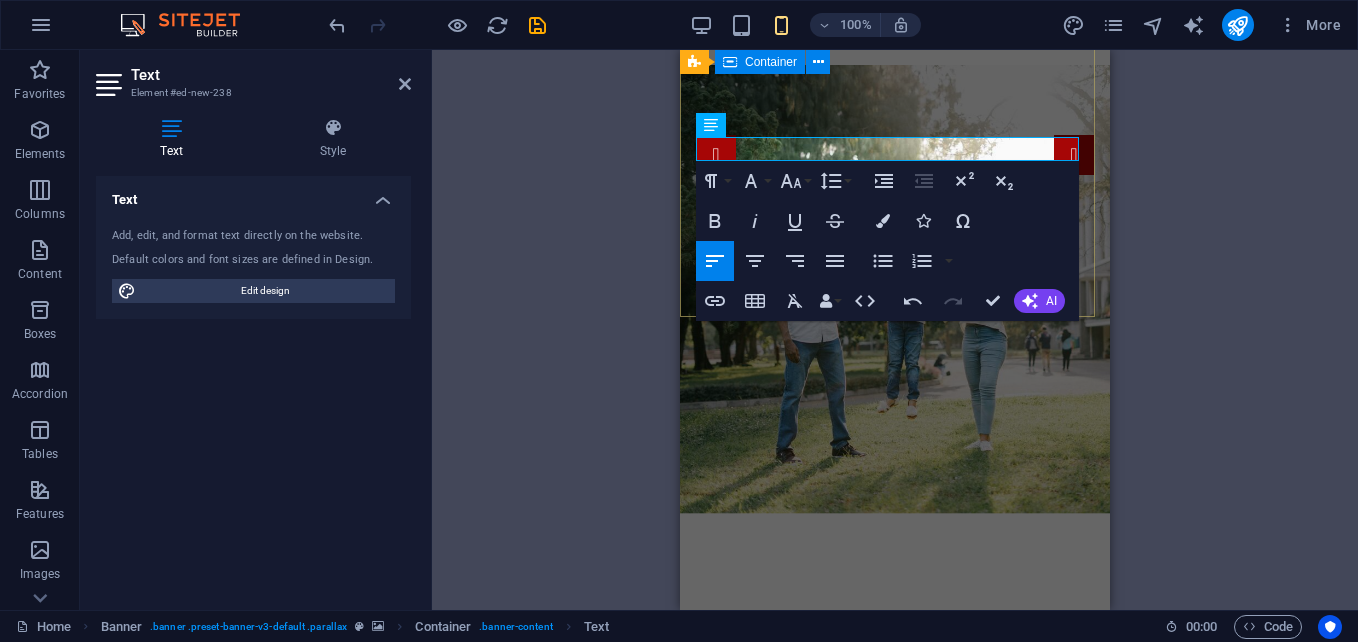 type 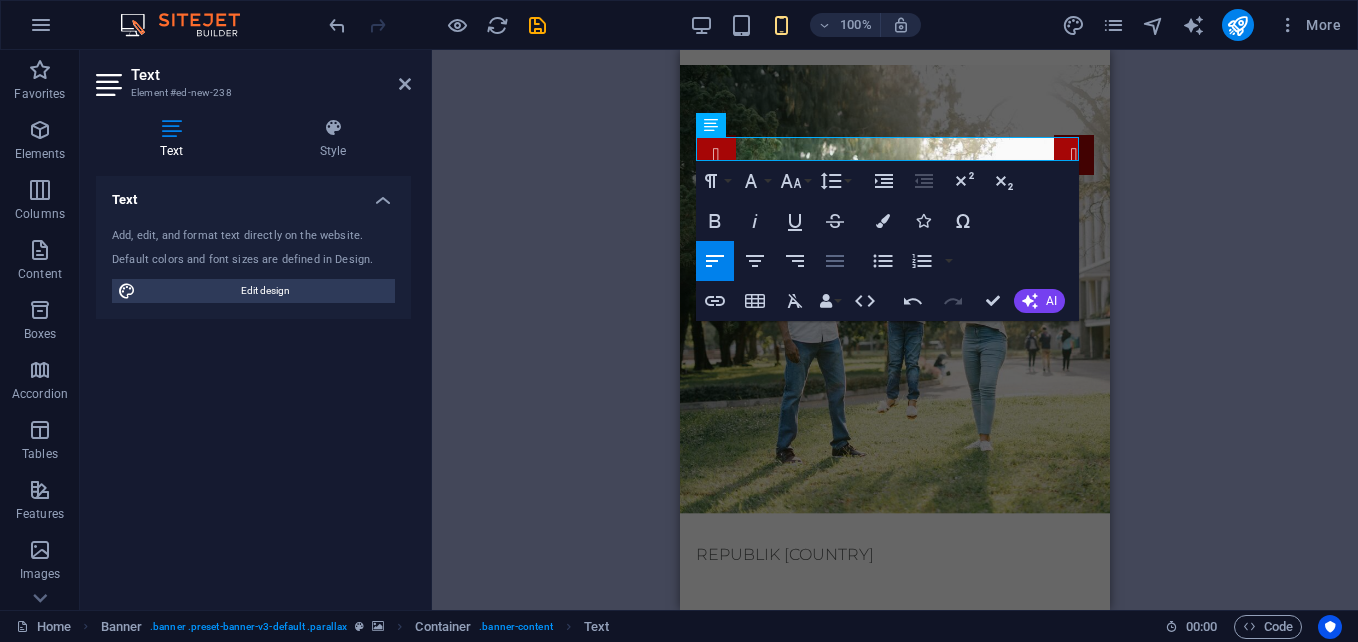 click 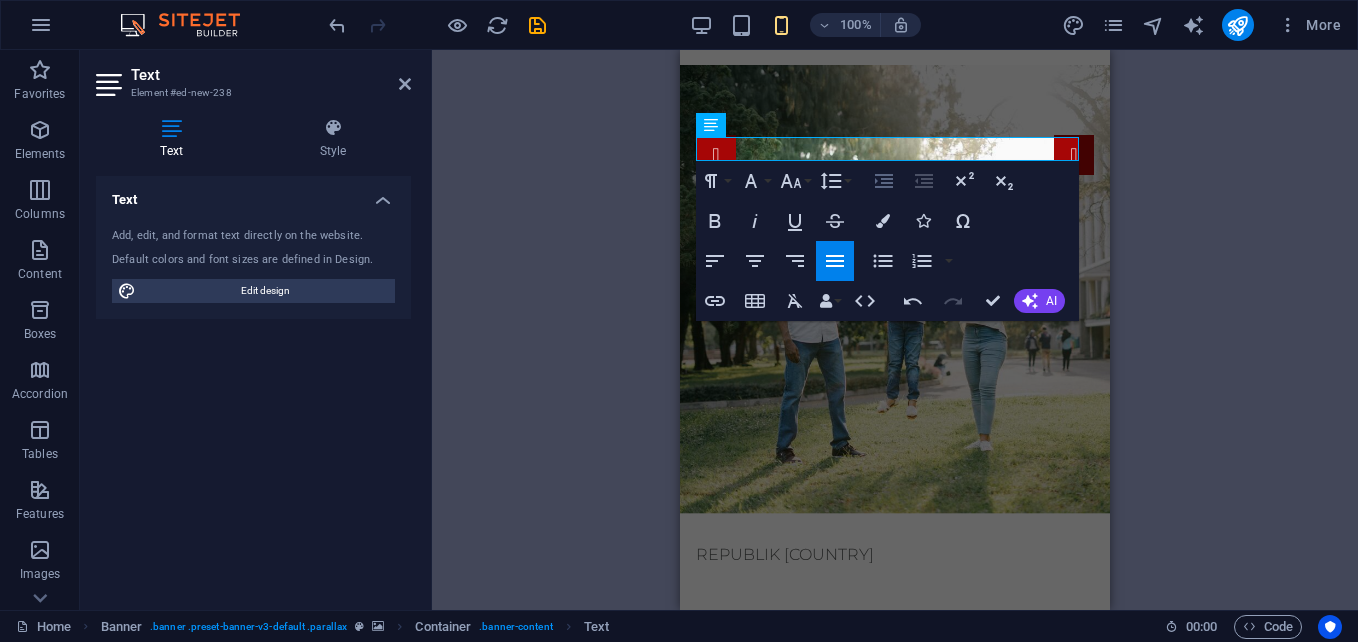 click 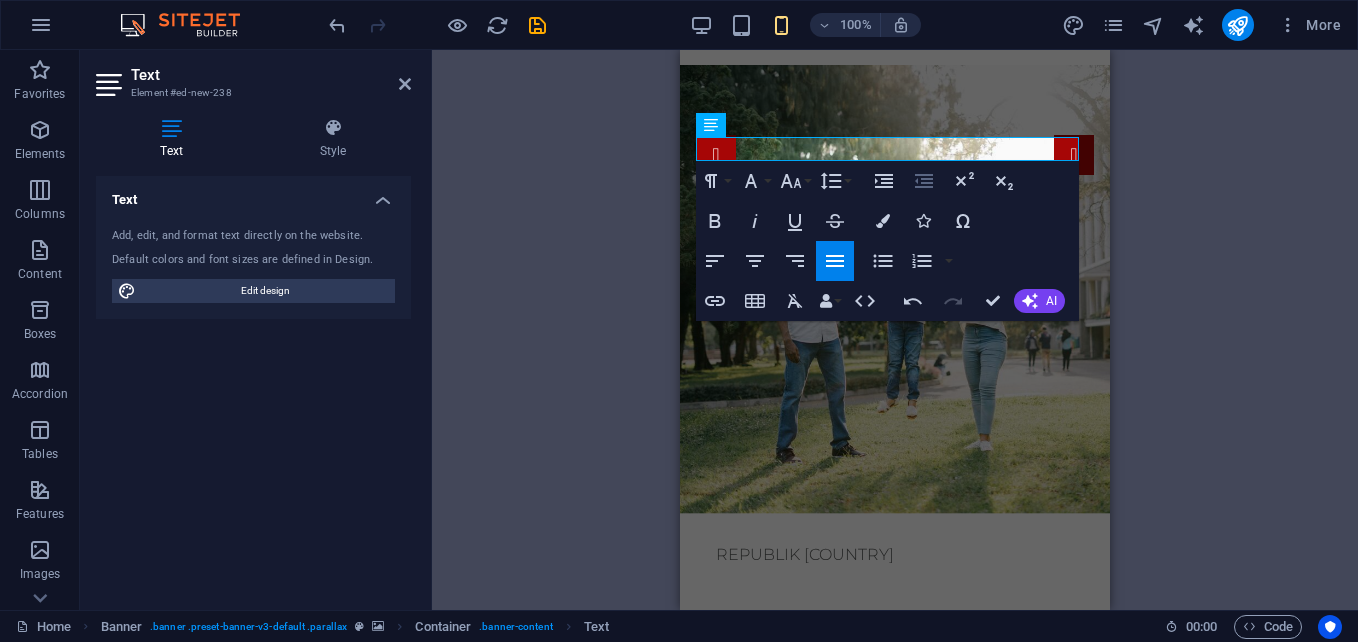 click 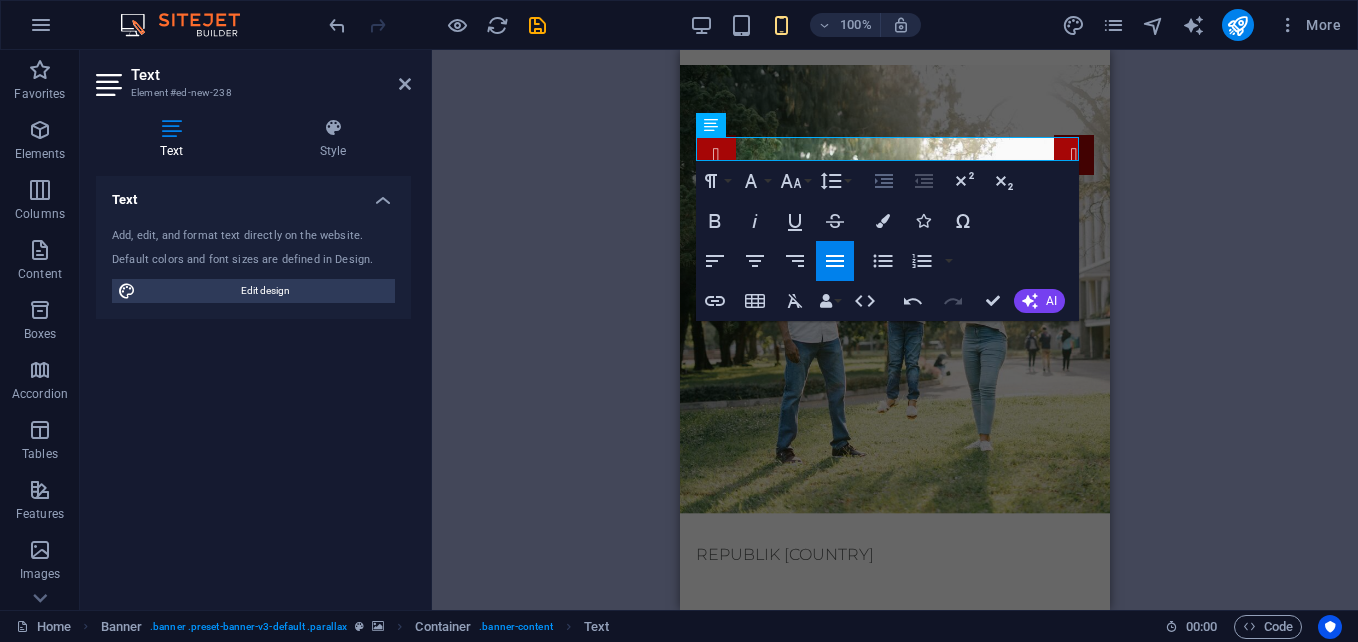click 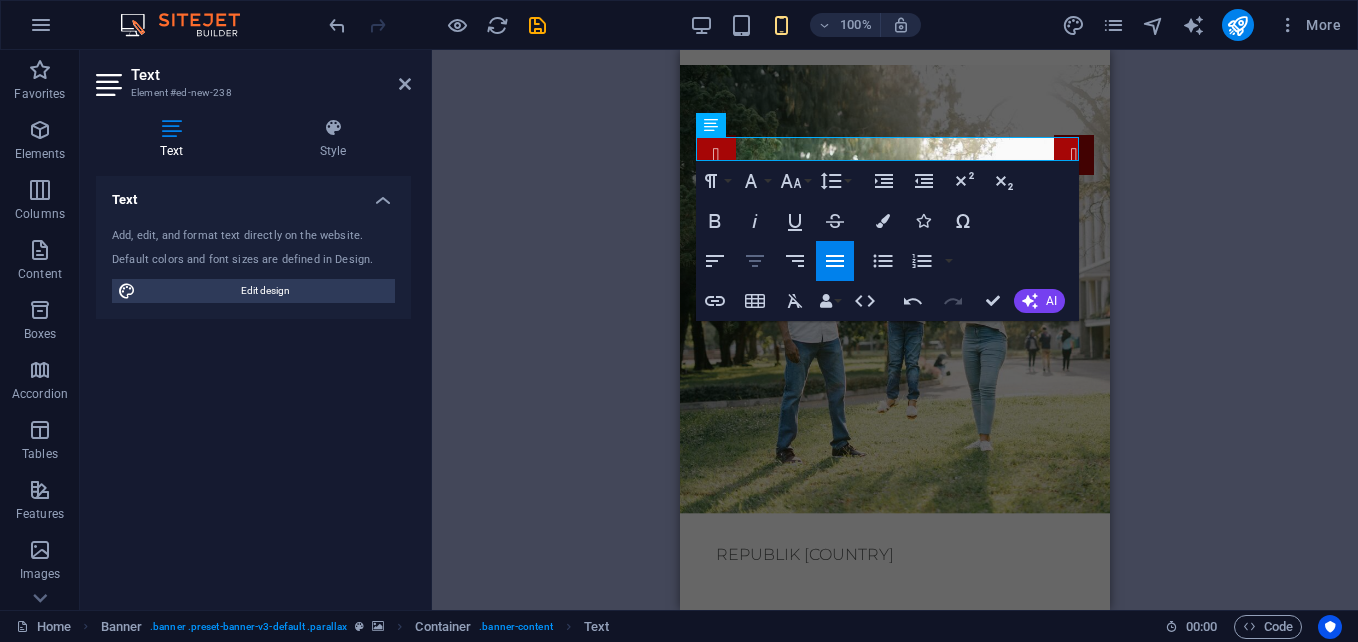 click on "Align Center" at bounding box center (755, 261) 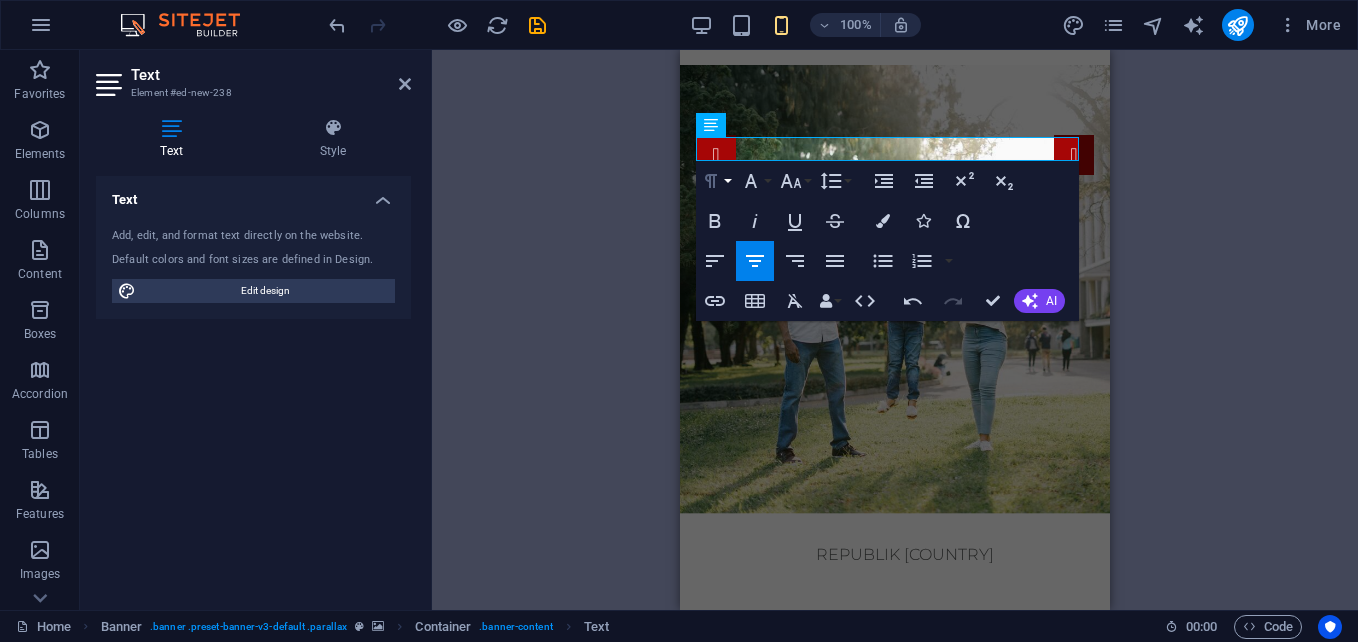 click 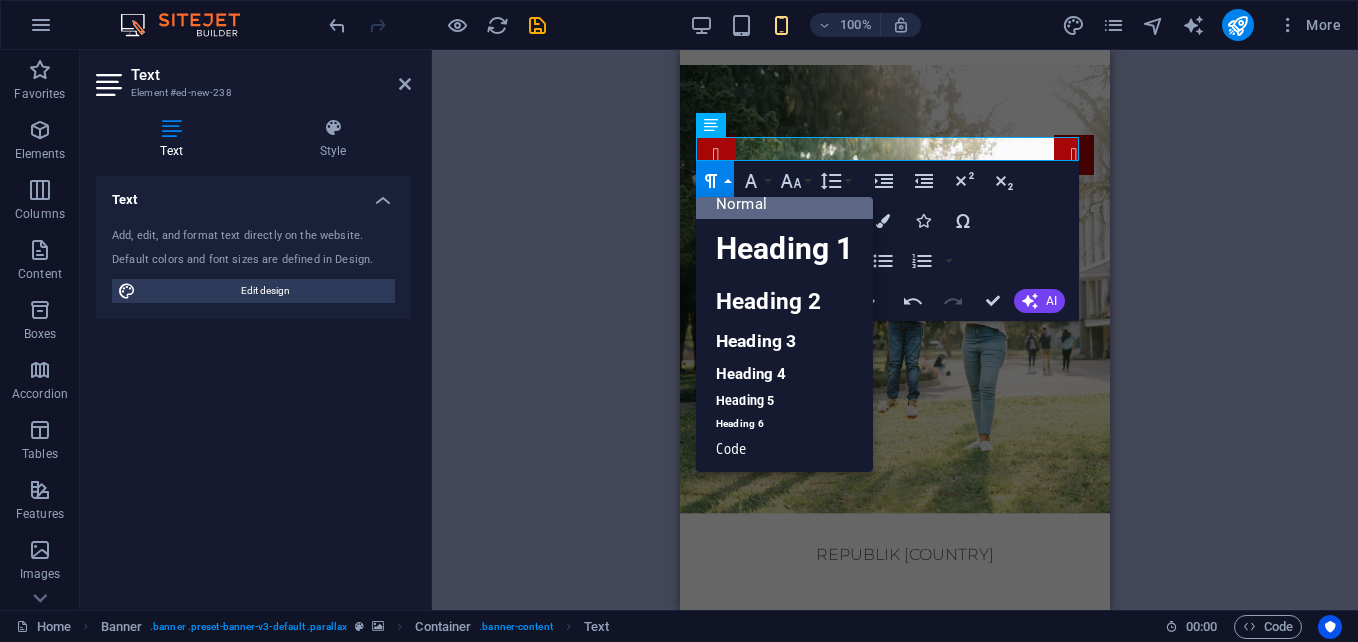 scroll, scrollTop: 16, scrollLeft: 0, axis: vertical 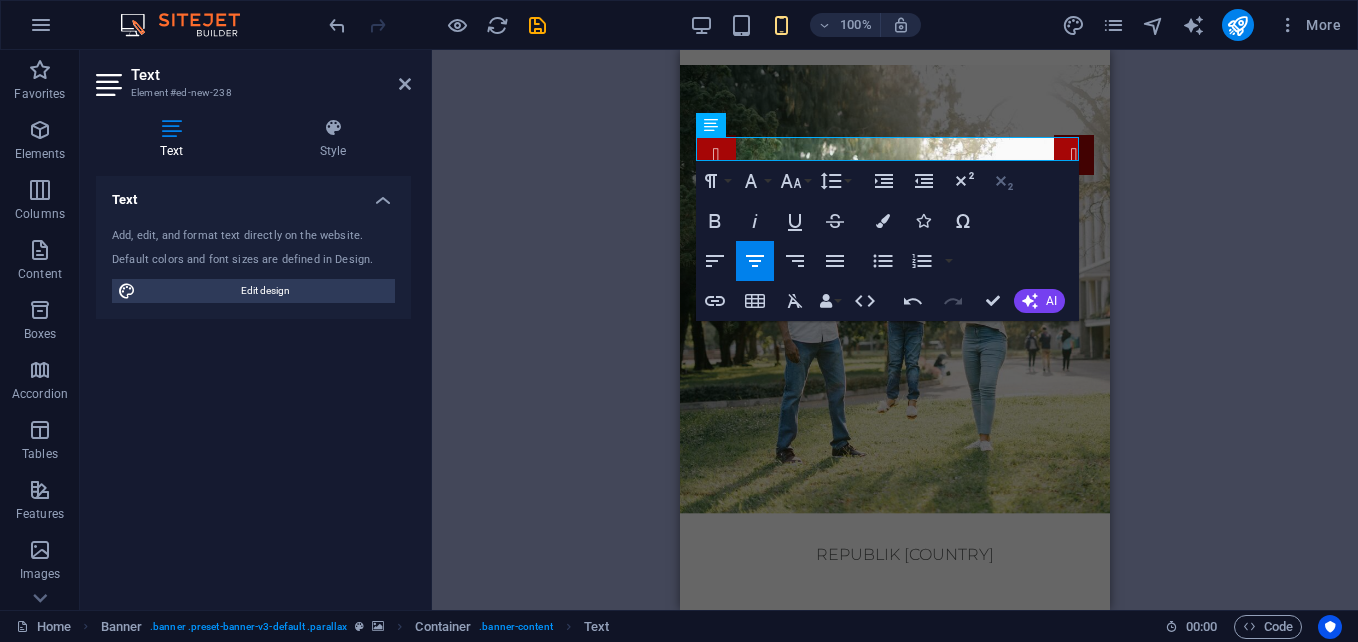 click 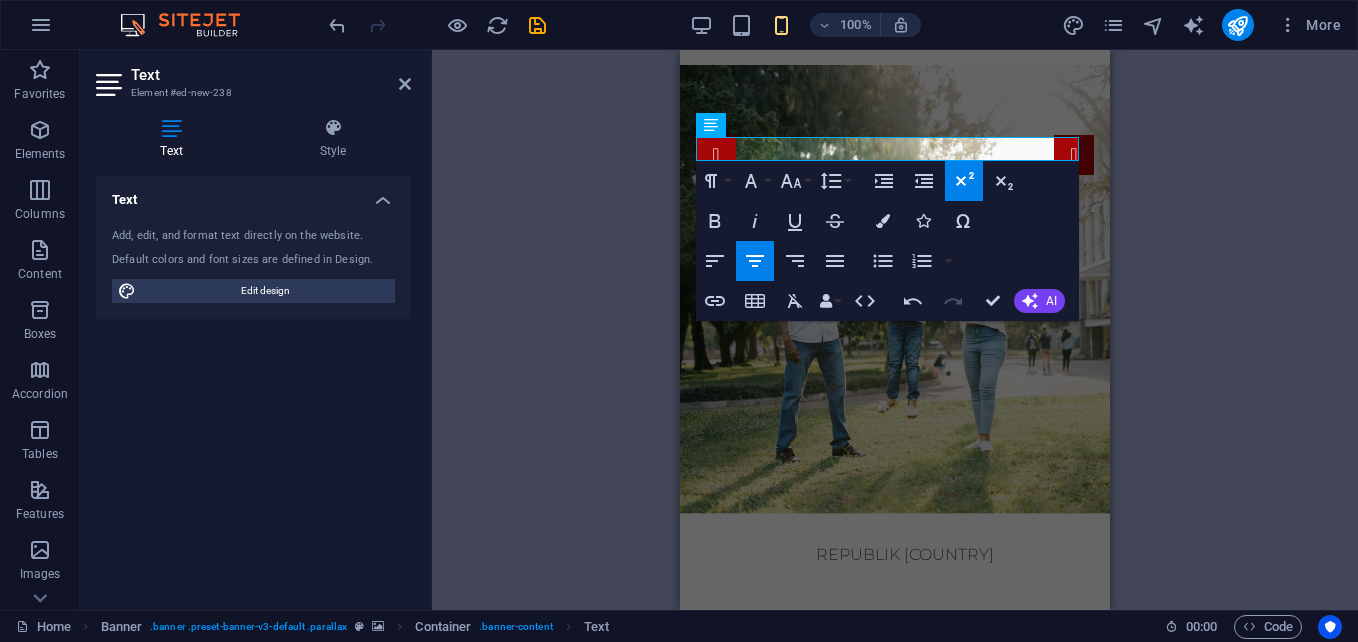 click on "H1 Banner Banner Container Container Placeholder Menu Bar Menu Image Container Preset Preset Container Button Spacer Container Image Image Preset Container Container Spacer Container Text Container Image Container Text Container Image Preset Container H2 Container Text Image Preset Container Logo Preset Preset Preset Container Preset Container Spacer Spacer Preset Container H3 Container Preset Container Text Preset Container Spacer Preset Container H3 Container Text Container Spacer Menu Bar Logo Spacer Container H3 Container Container Spacer Container Text Preset Container Spacer Preset Text Preset Container Spacer Placeholder Container Text Spacer H3 Spacer Preset Container Text Text Paragraph Format Normal Heading 1 Heading 2 Heading 3 Heading 4 Heading 5 Heading 6 Code Font Family Arial Georgia Impact 8 9" at bounding box center (895, 330) 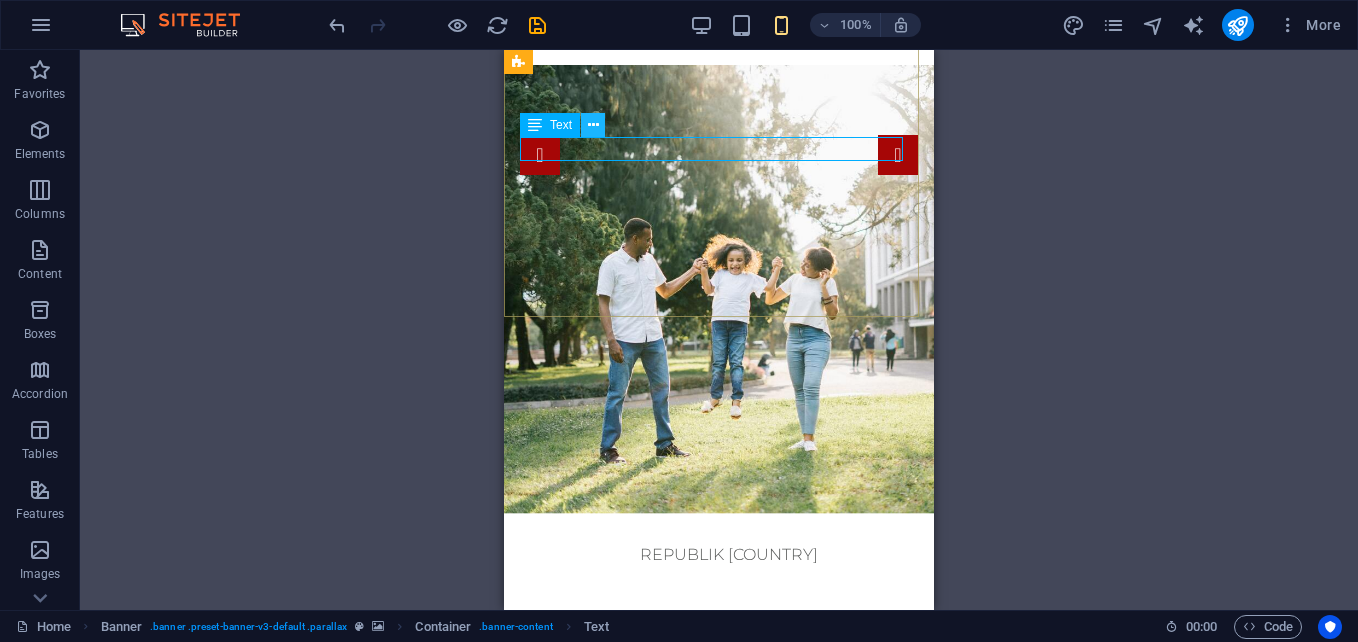 click at bounding box center (593, 125) 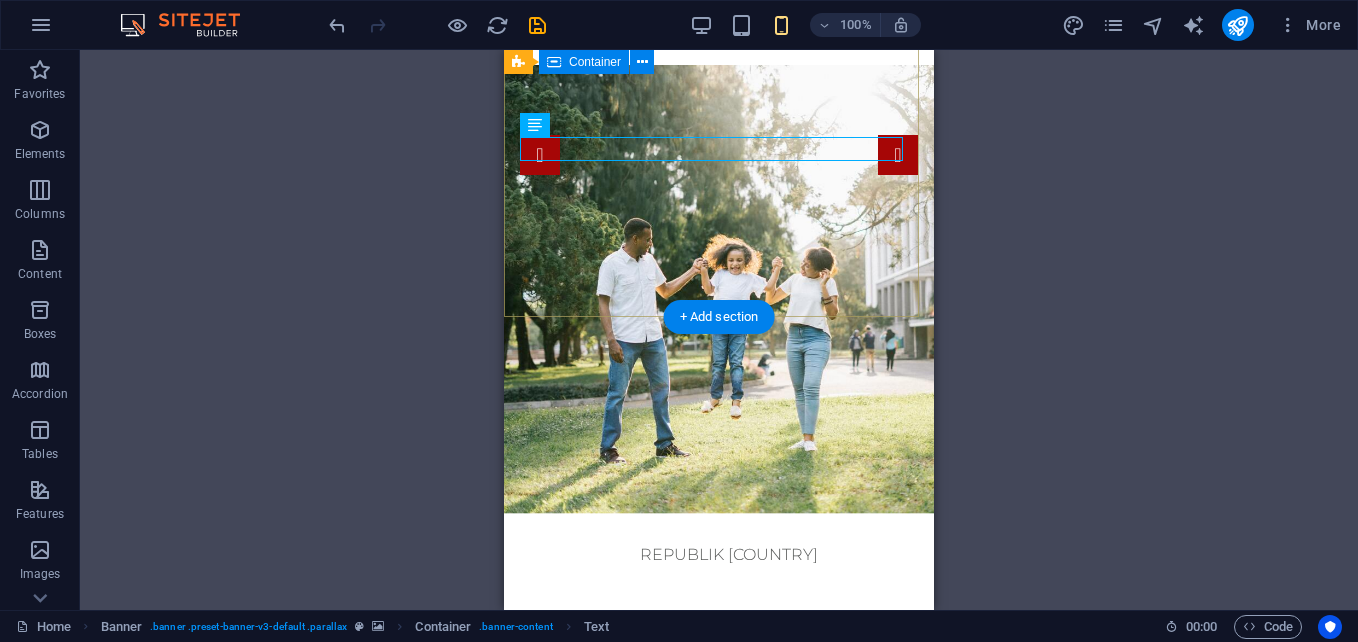 click on "REPUBLIK [COUNTRY]" at bounding box center (719, 555) 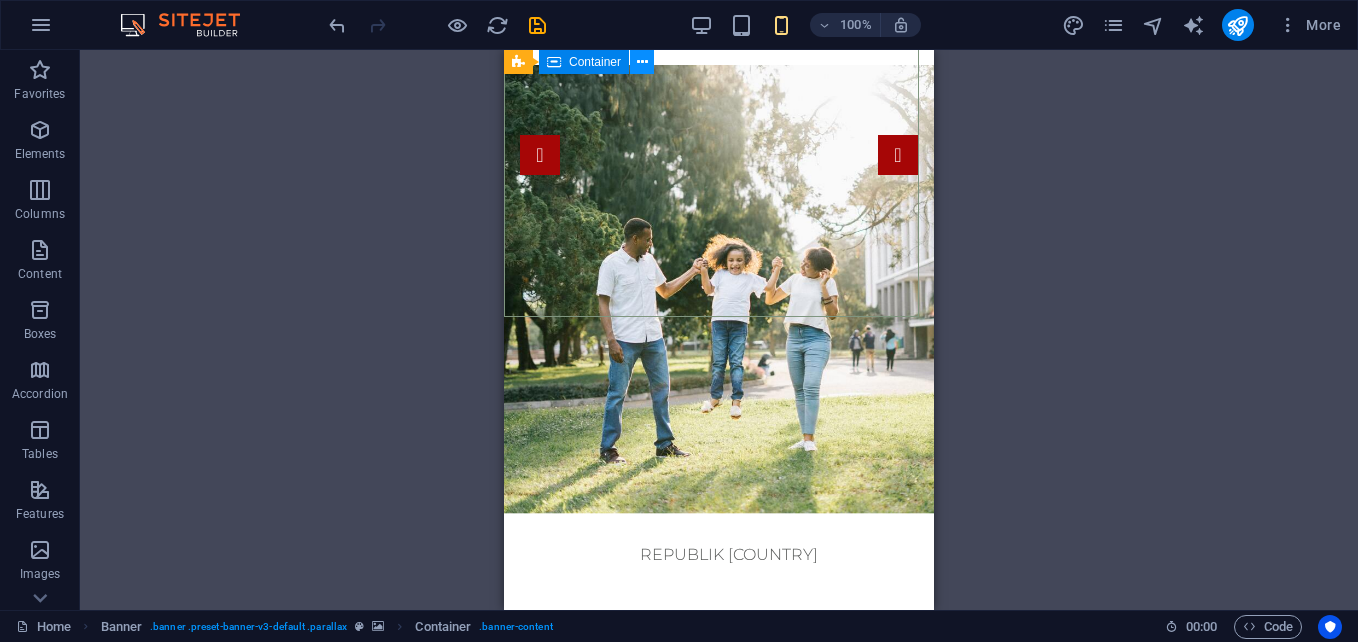 click at bounding box center [642, 62] 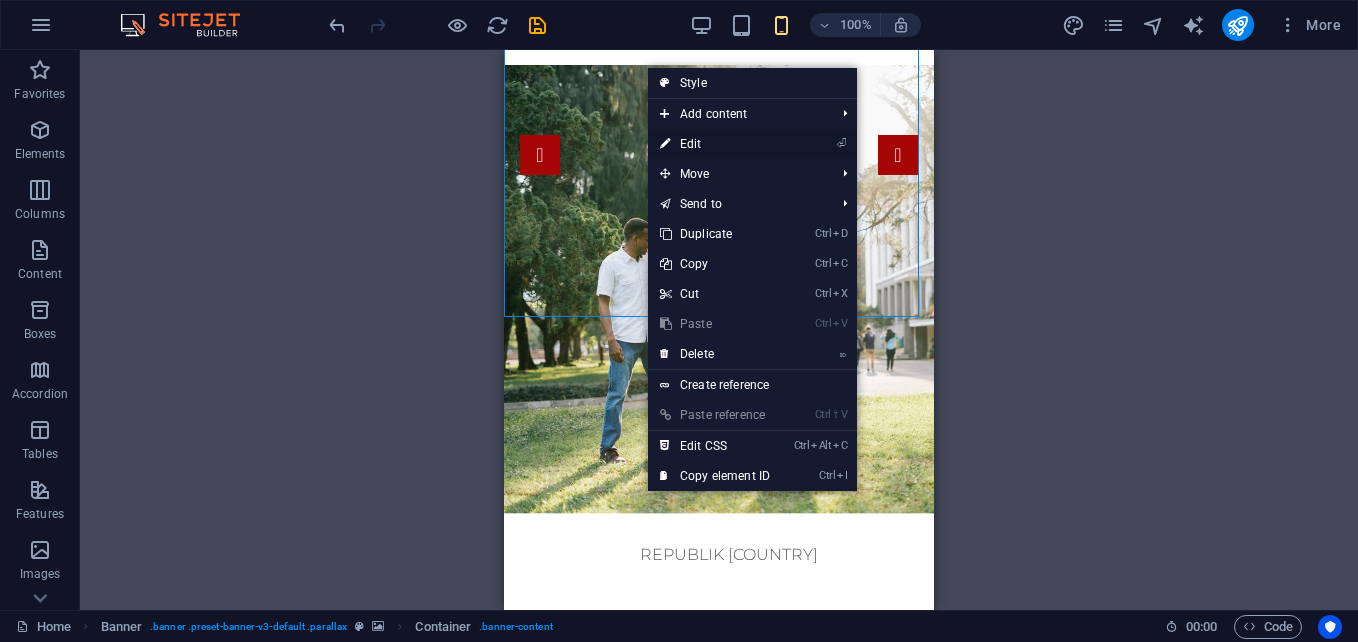 click on "⏎  Edit" at bounding box center [715, 144] 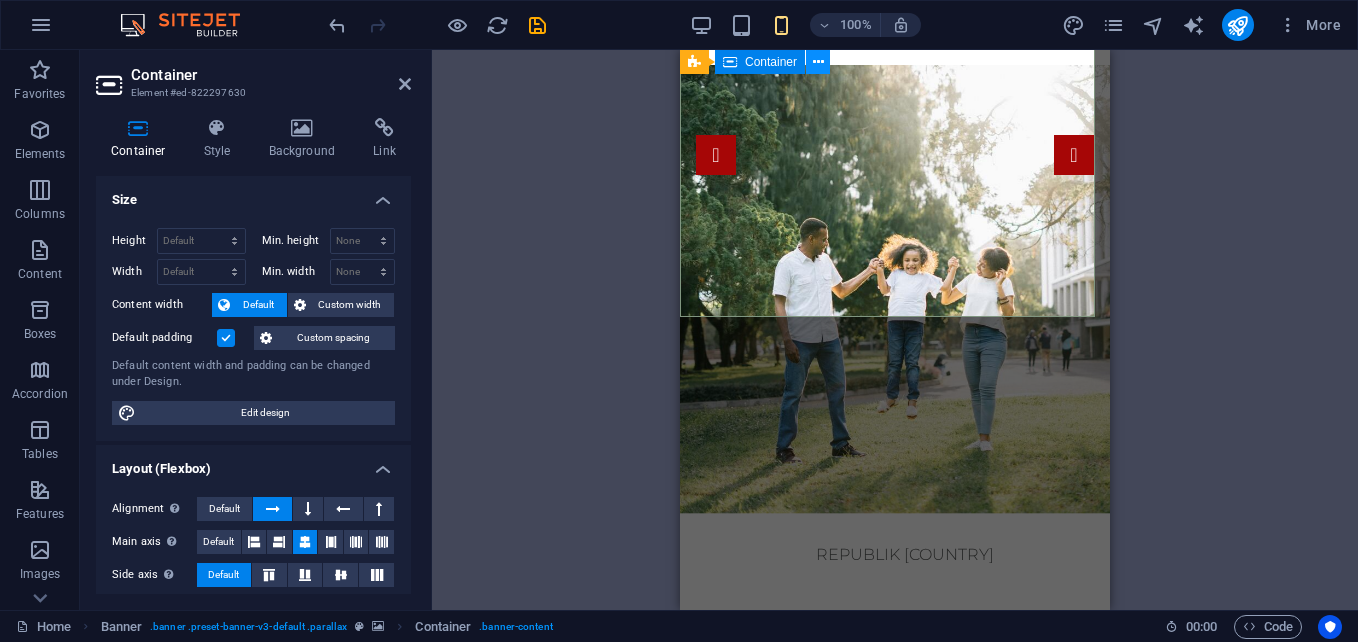 click at bounding box center [818, 62] 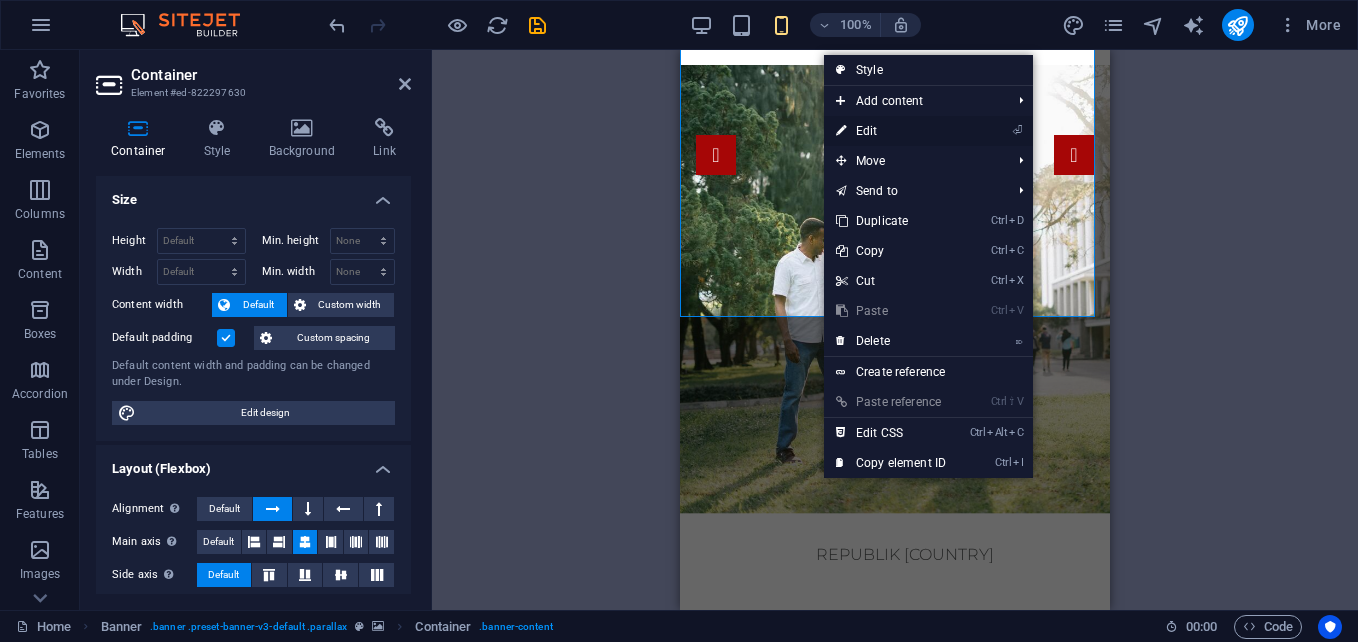 click on "⏎  Edit" at bounding box center (891, 131) 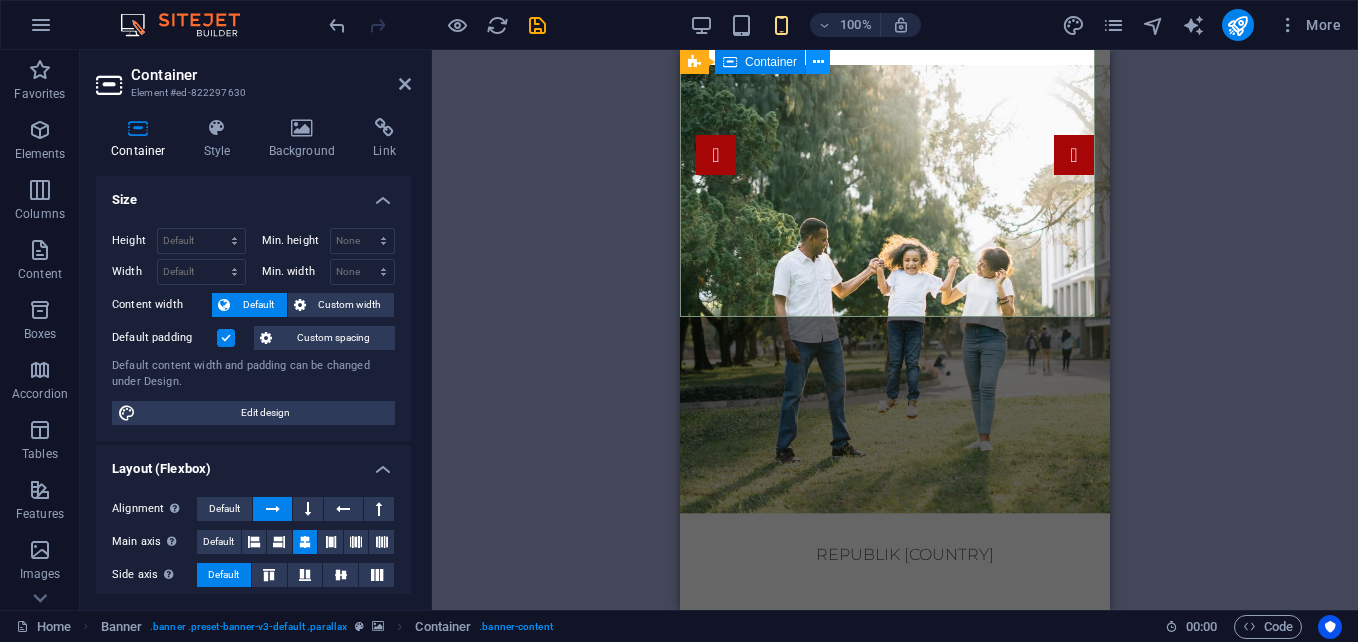 click at bounding box center (818, 62) 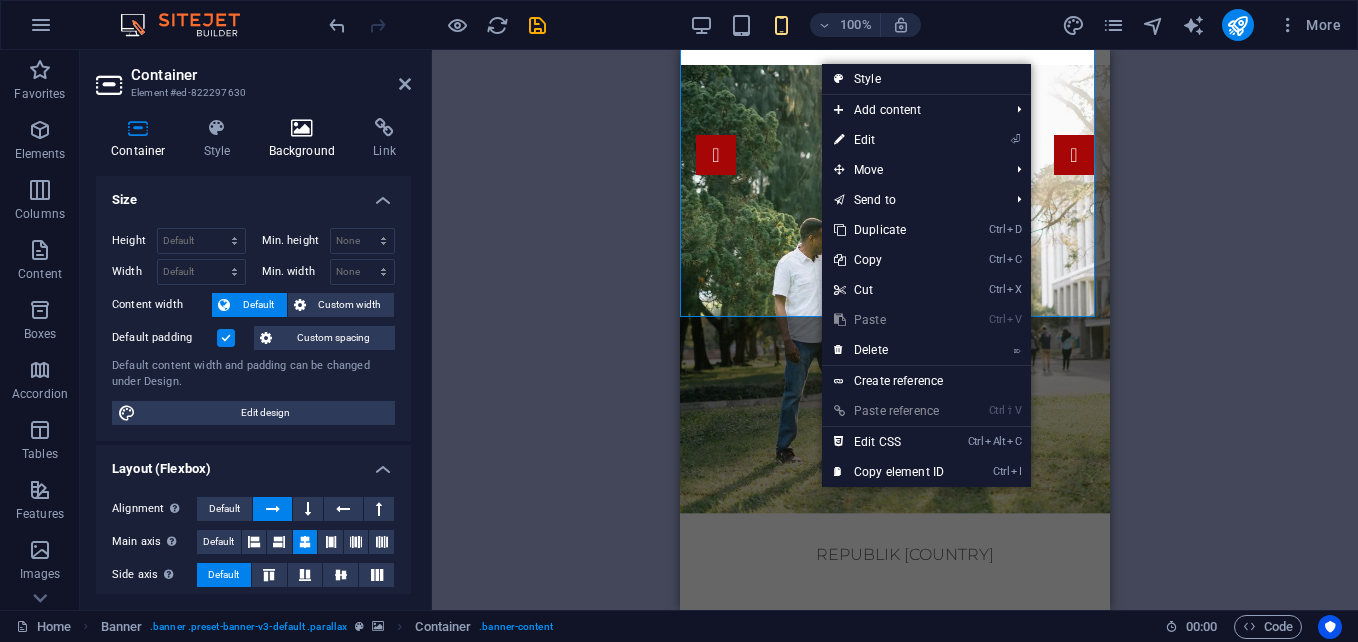 click at bounding box center [302, 128] 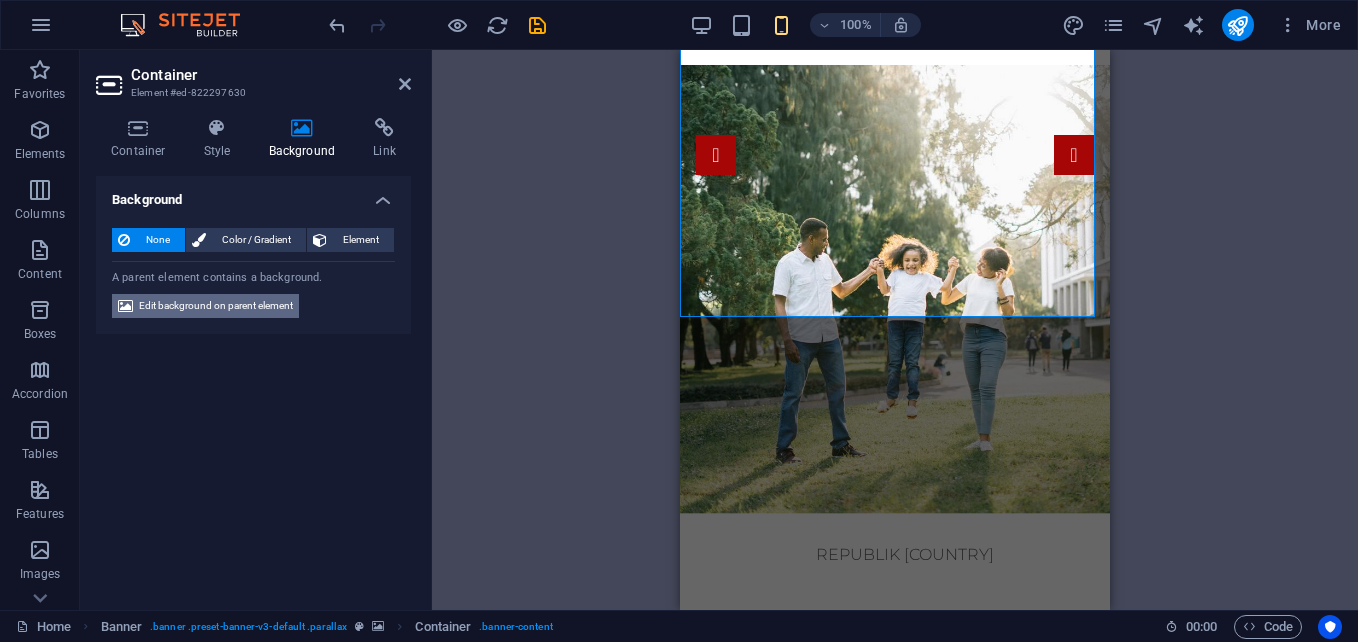 click on "Edit background on parent element" at bounding box center [216, 306] 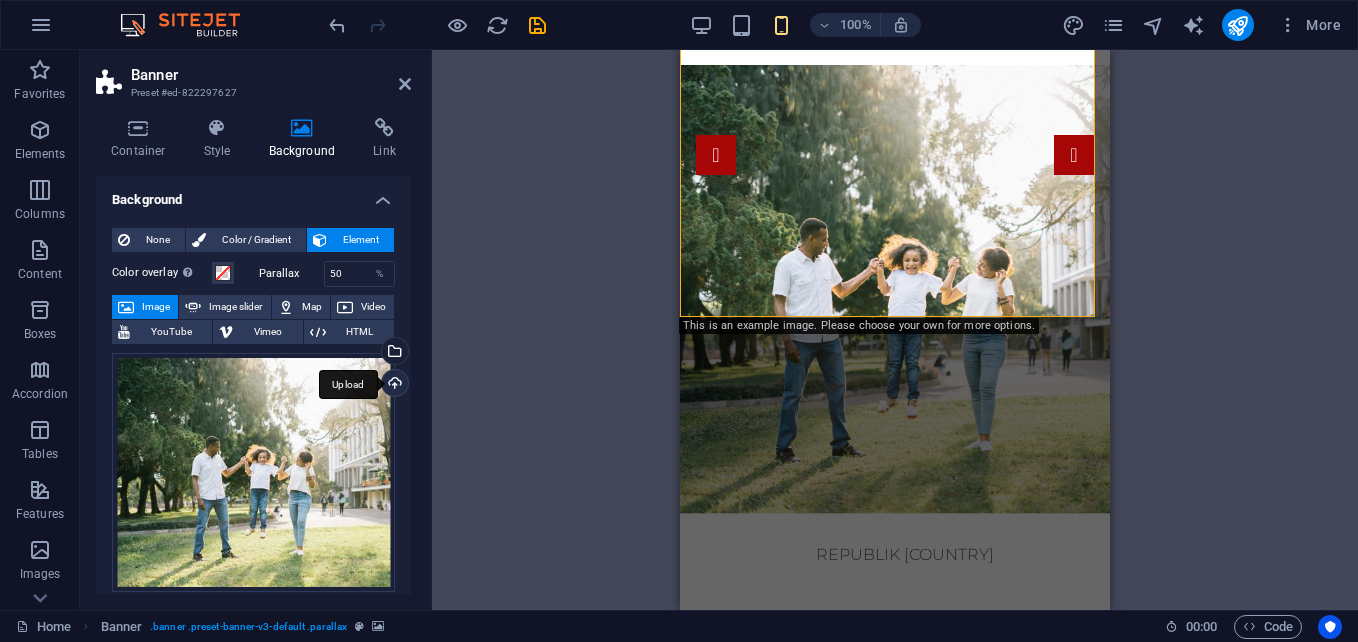 click on "Upload" at bounding box center [393, 385] 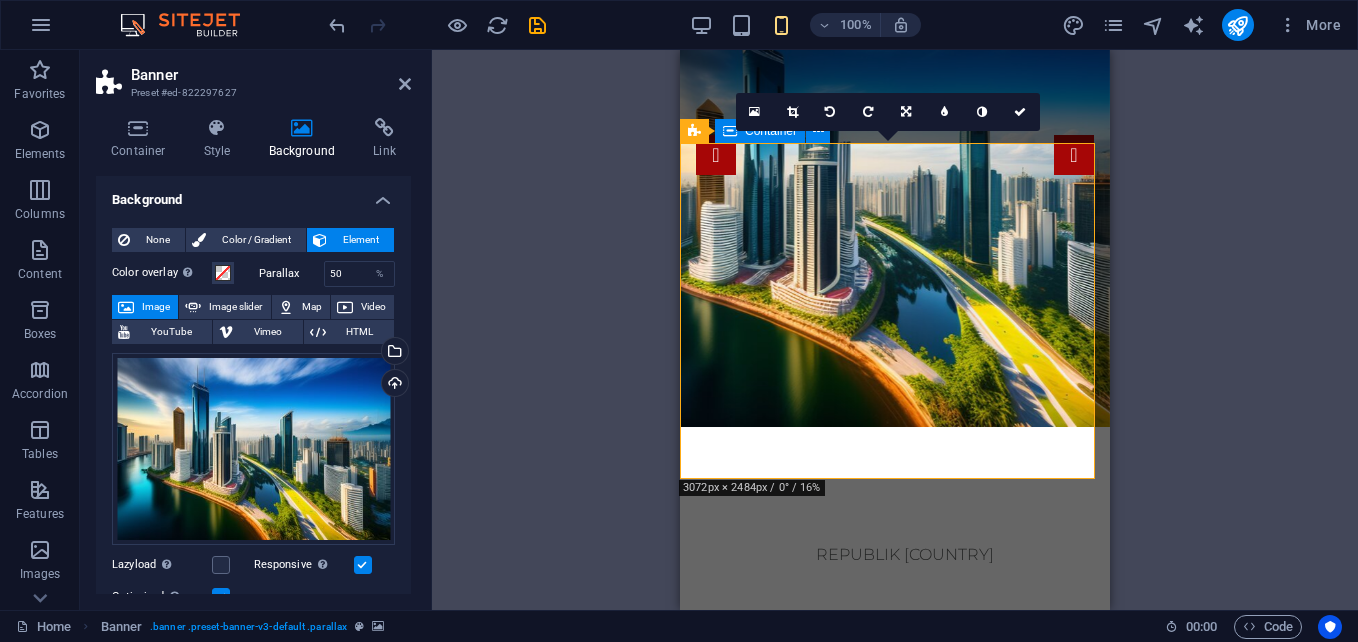 scroll, scrollTop: 0, scrollLeft: 0, axis: both 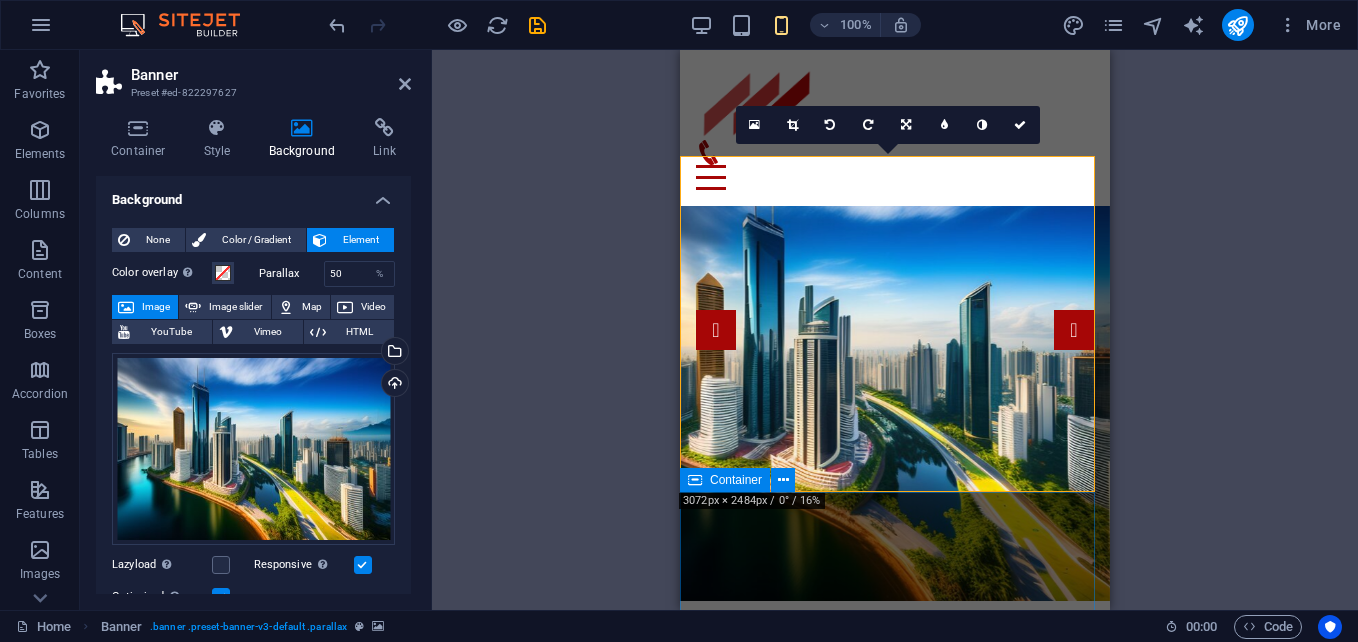 click on "Vehicle Insurance Get more Information Health & Disability Get more Information Travel Insurance Get more Information Home & Property Get more Information Life Insurance Get more Information" at bounding box center [895, 2708] 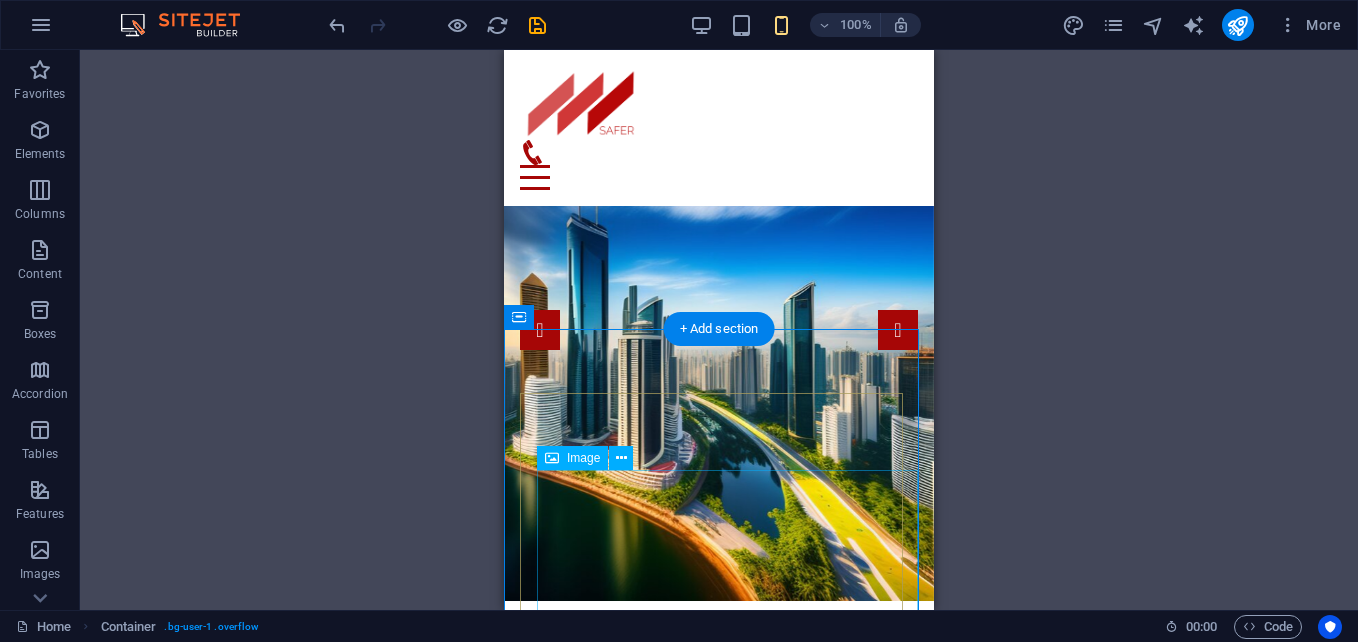 scroll, scrollTop: 165, scrollLeft: 0, axis: vertical 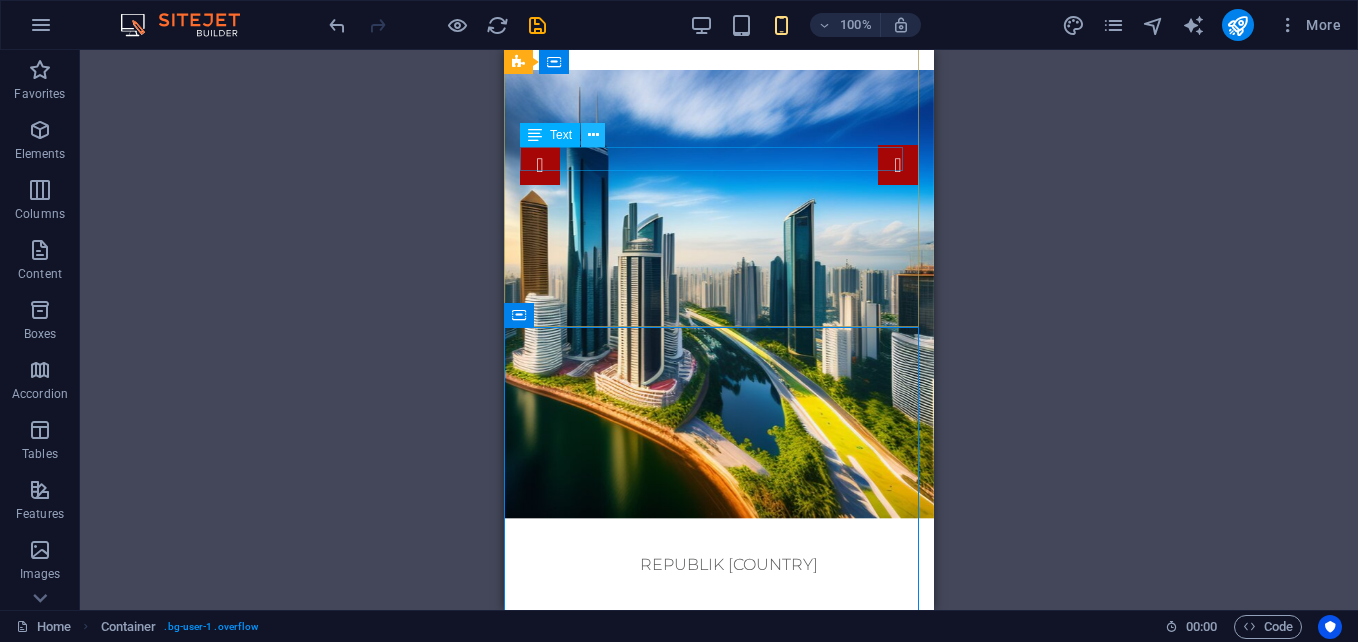 click at bounding box center [593, 135] 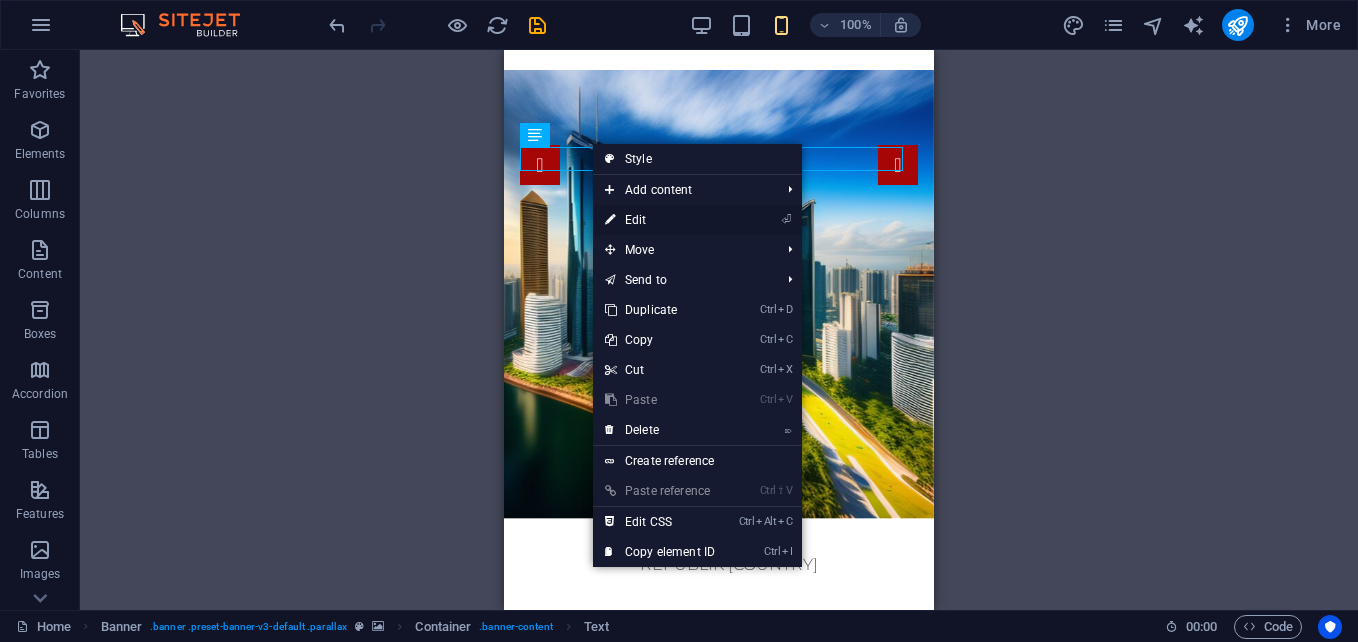 click on "⏎  Edit" at bounding box center [660, 220] 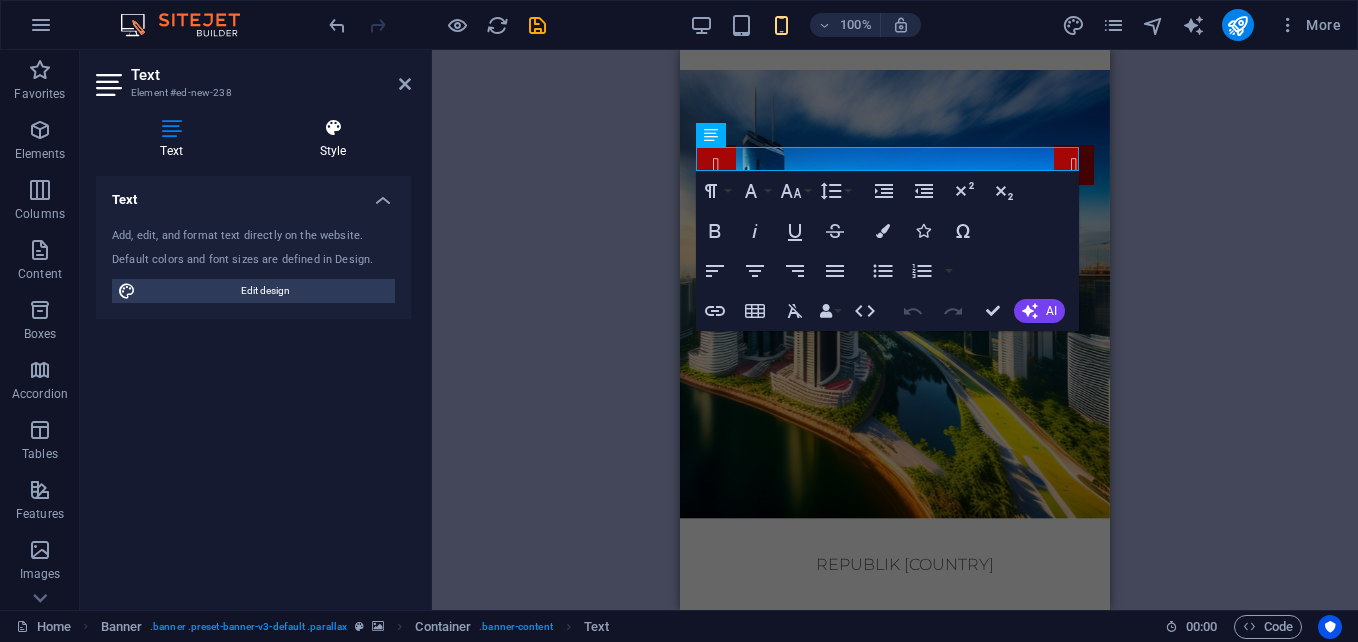 click on "Style" at bounding box center [333, 139] 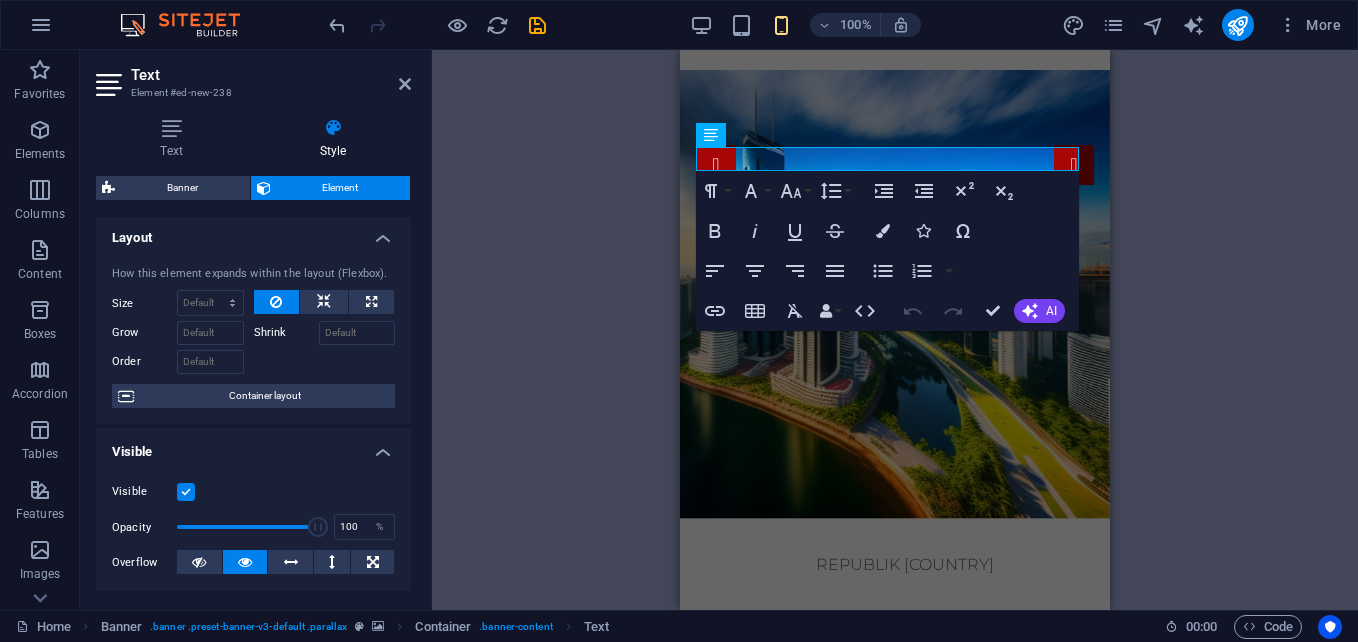 scroll, scrollTop: 0, scrollLeft: 0, axis: both 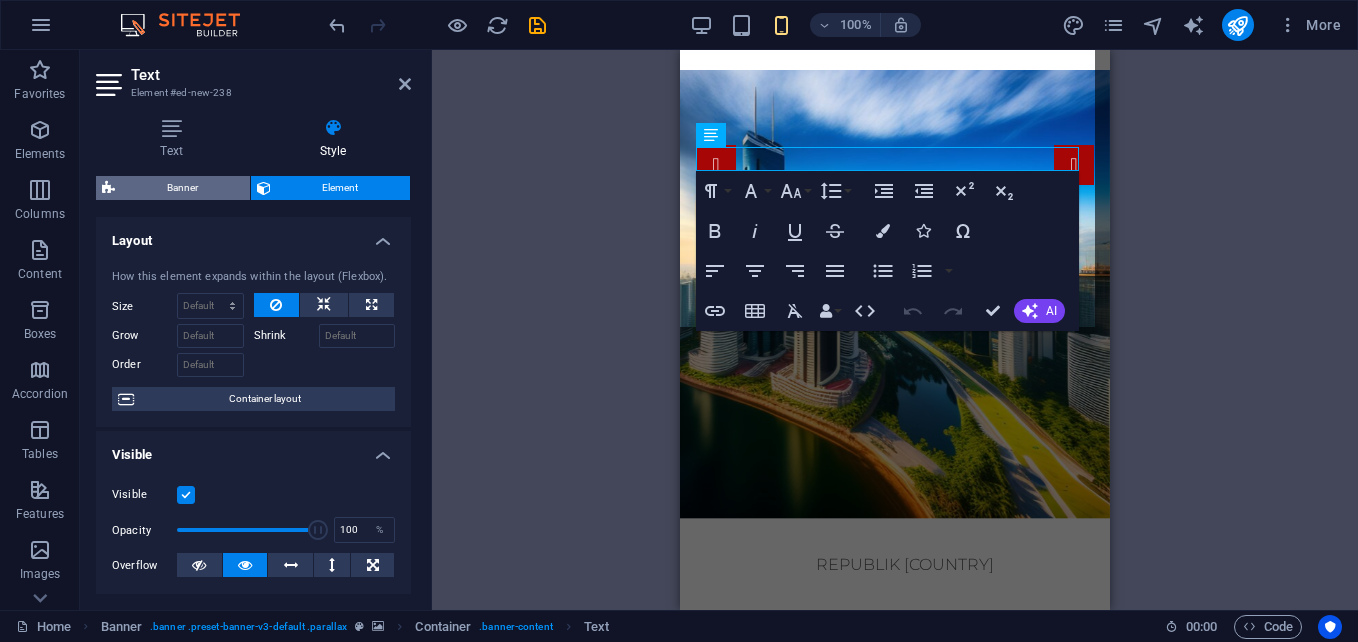 click on "Banner" at bounding box center [182, 188] 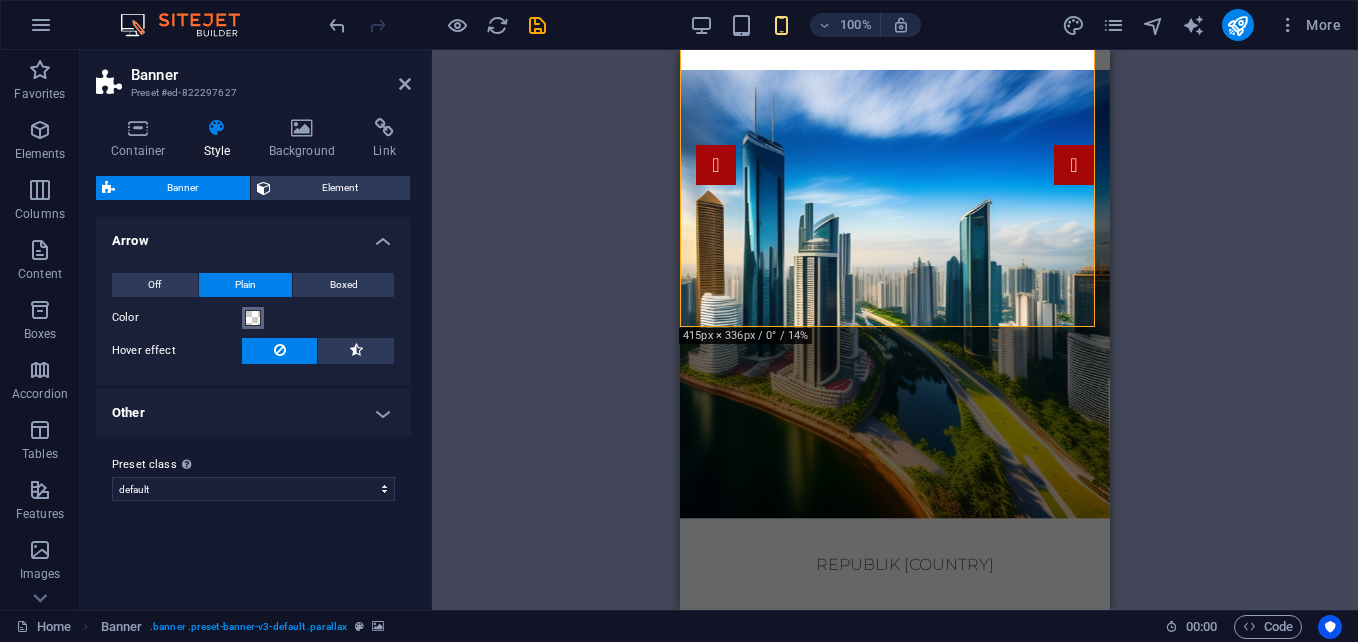 click at bounding box center [253, 318] 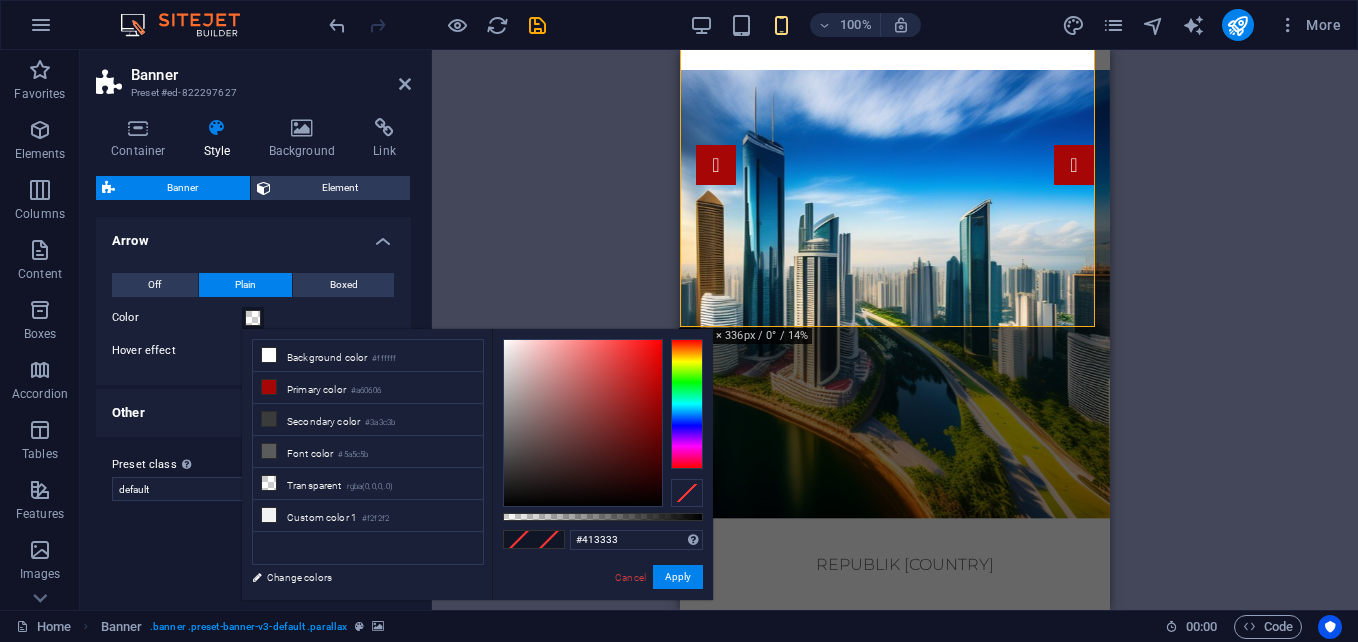 click at bounding box center [583, 423] 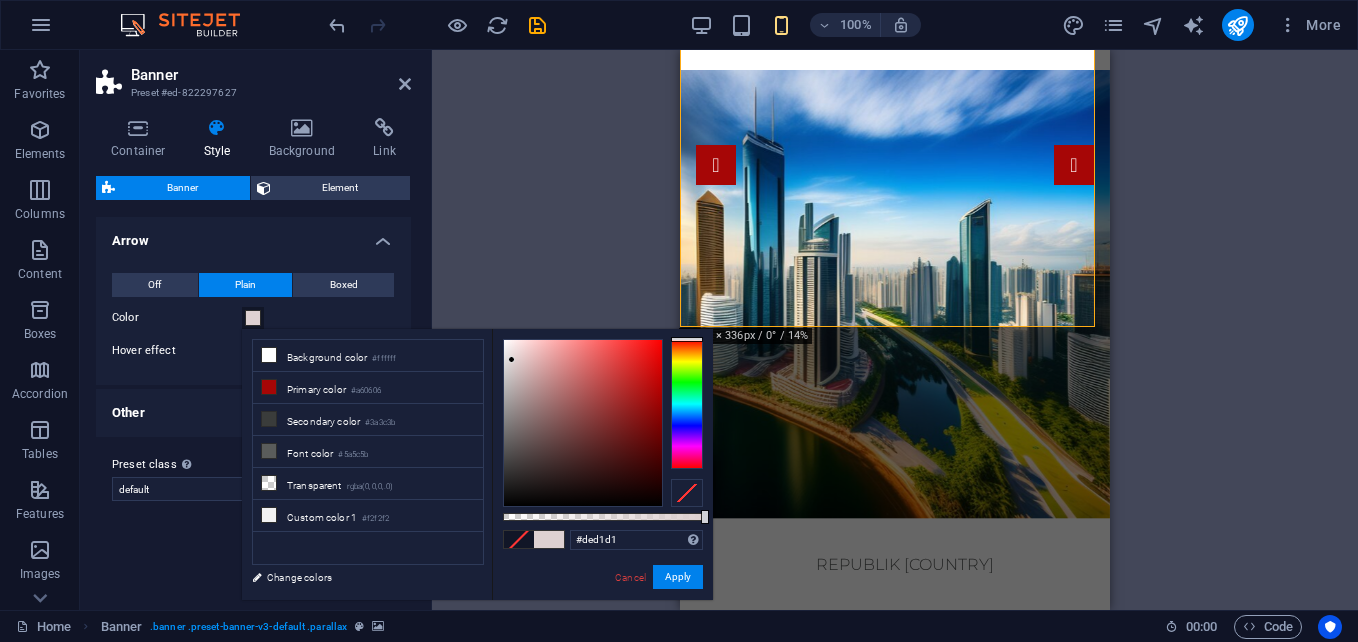 click at bounding box center [583, 423] 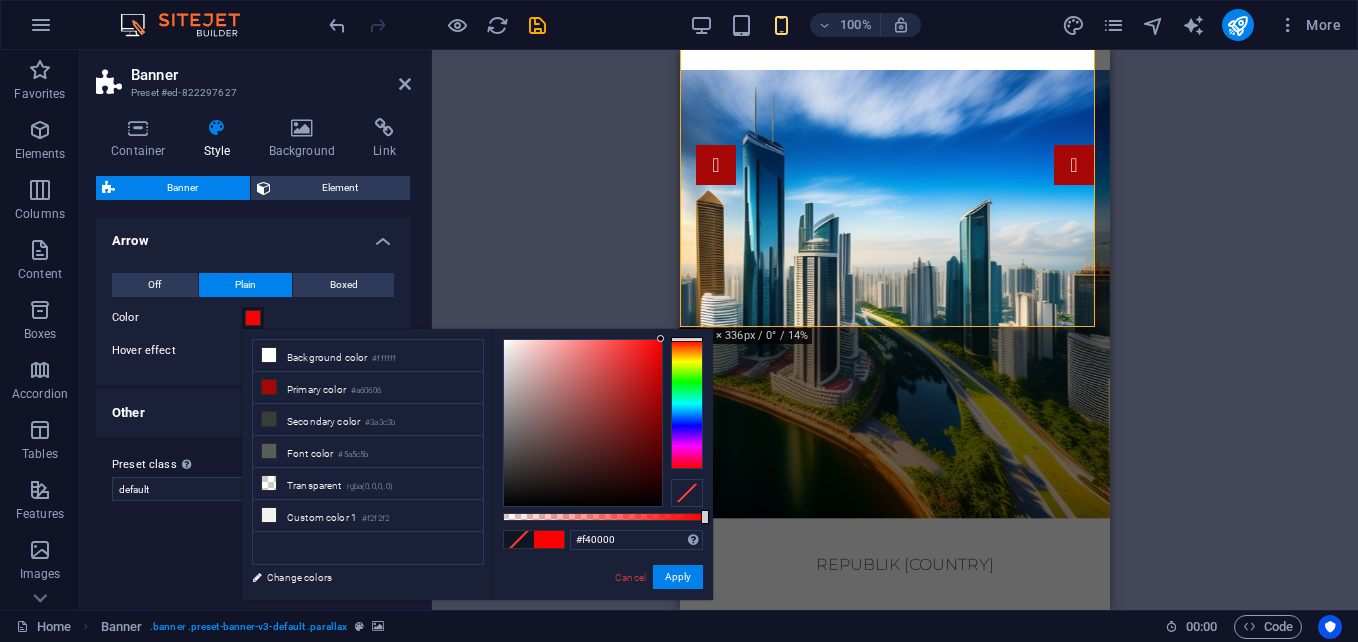 drag, startPoint x: 524, startPoint y: 385, endPoint x: 669, endPoint y: 335, distance: 153.37862 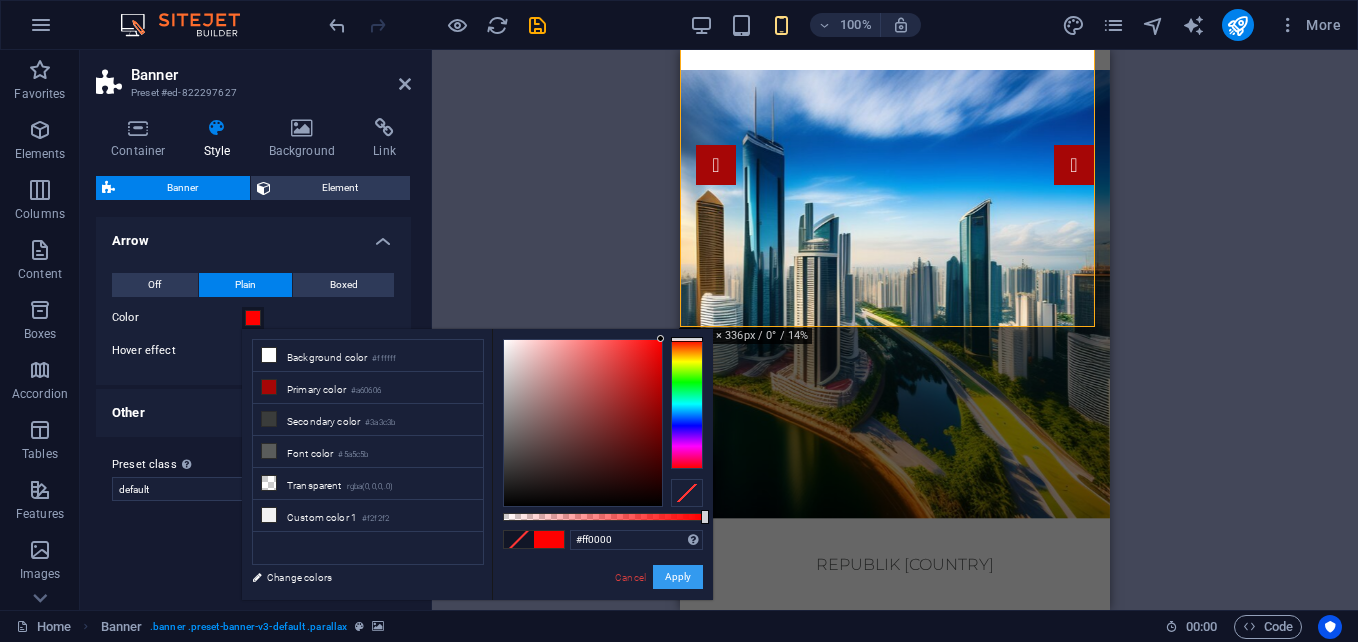 click on "Apply" at bounding box center (678, 577) 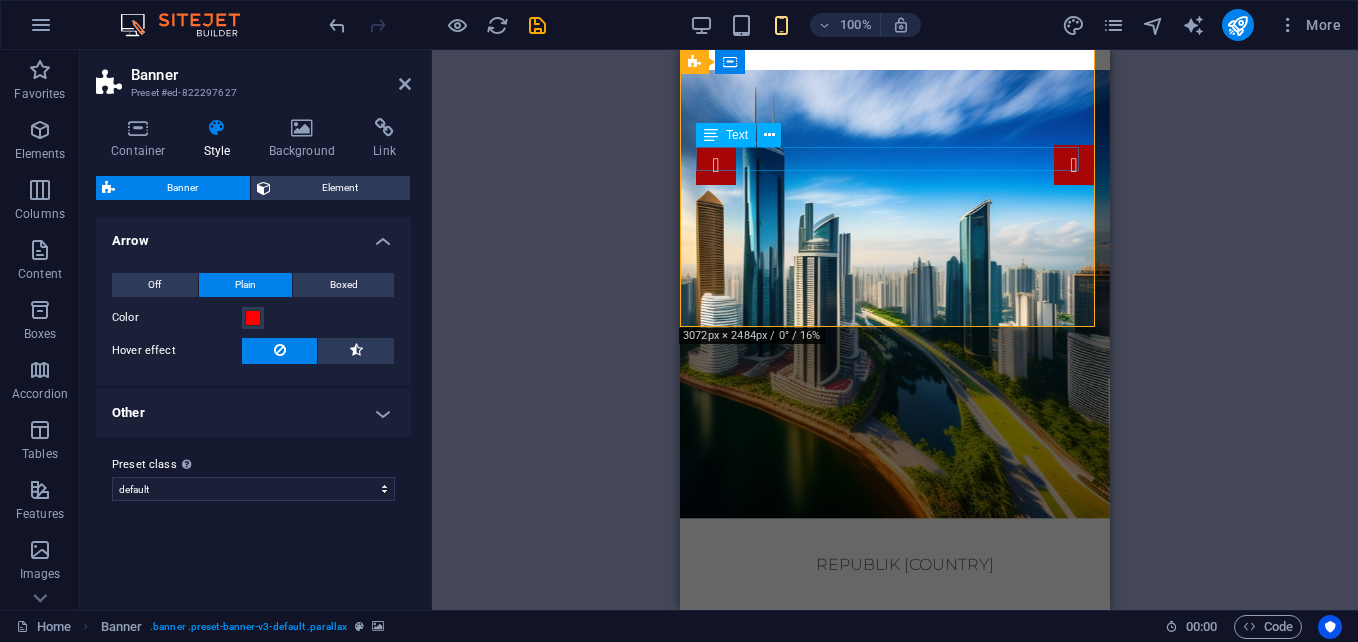 click on "REPUBLIK [COUNTRY]" at bounding box center (895, 565) 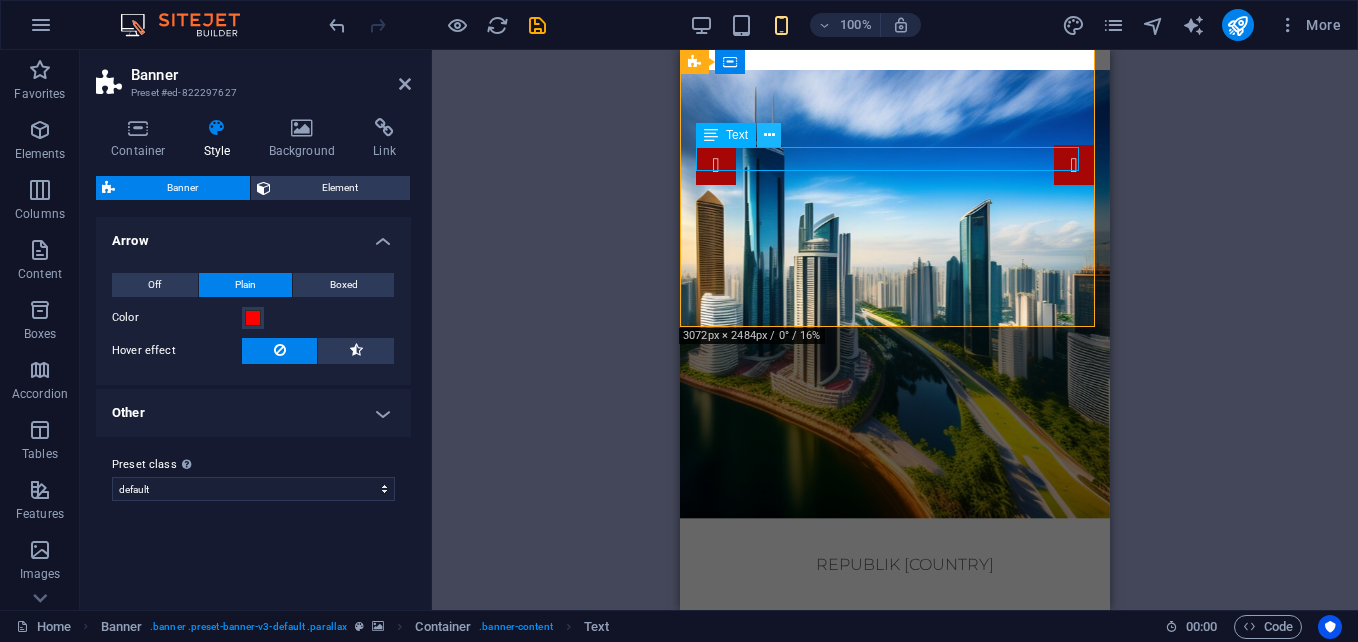 click at bounding box center (769, 135) 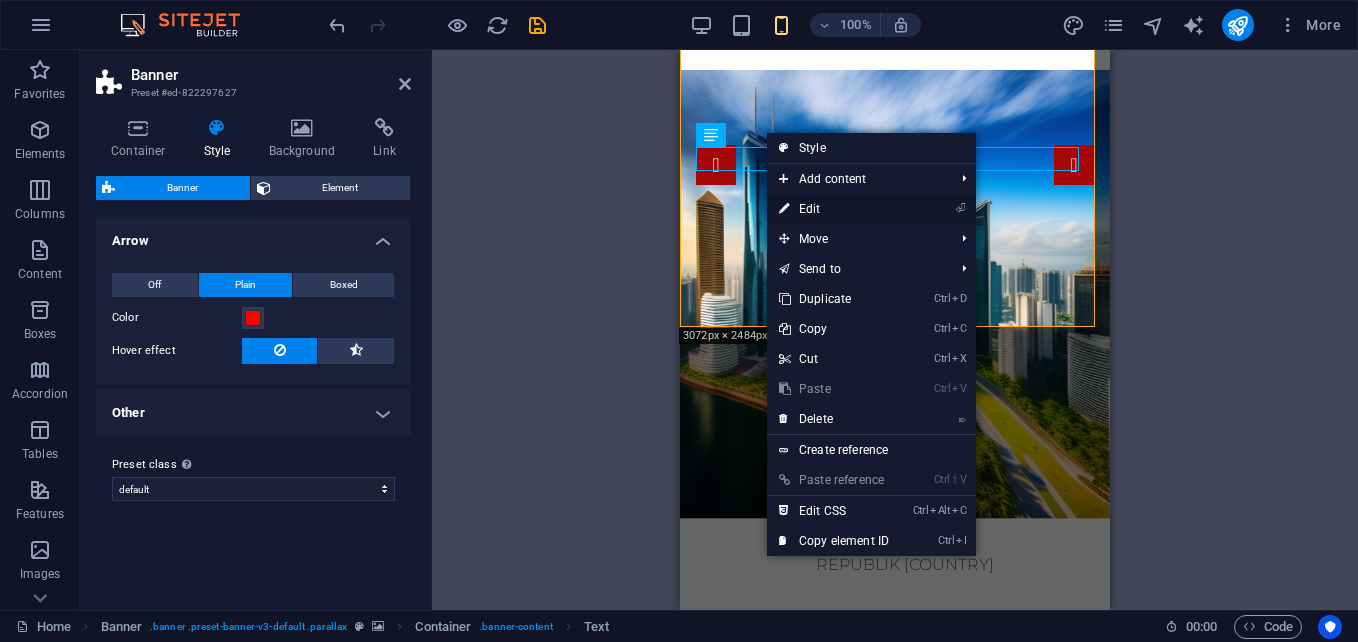 click on "⏎  Edit" at bounding box center (834, 209) 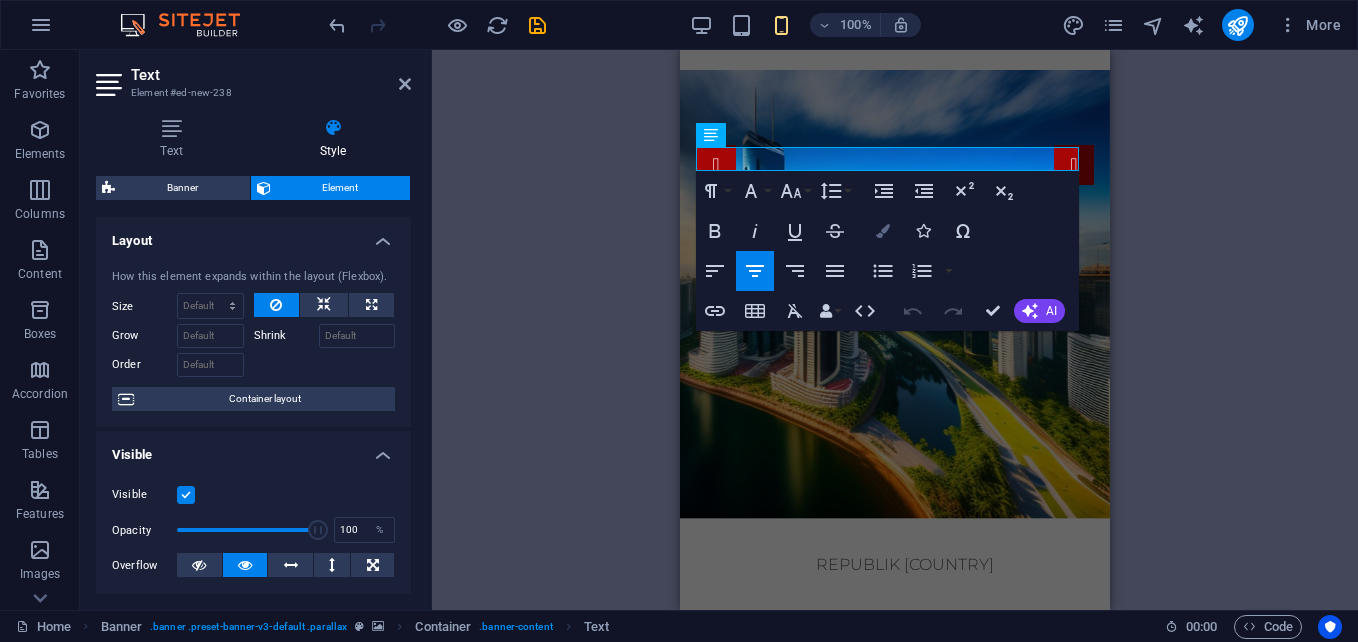 click at bounding box center [883, 231] 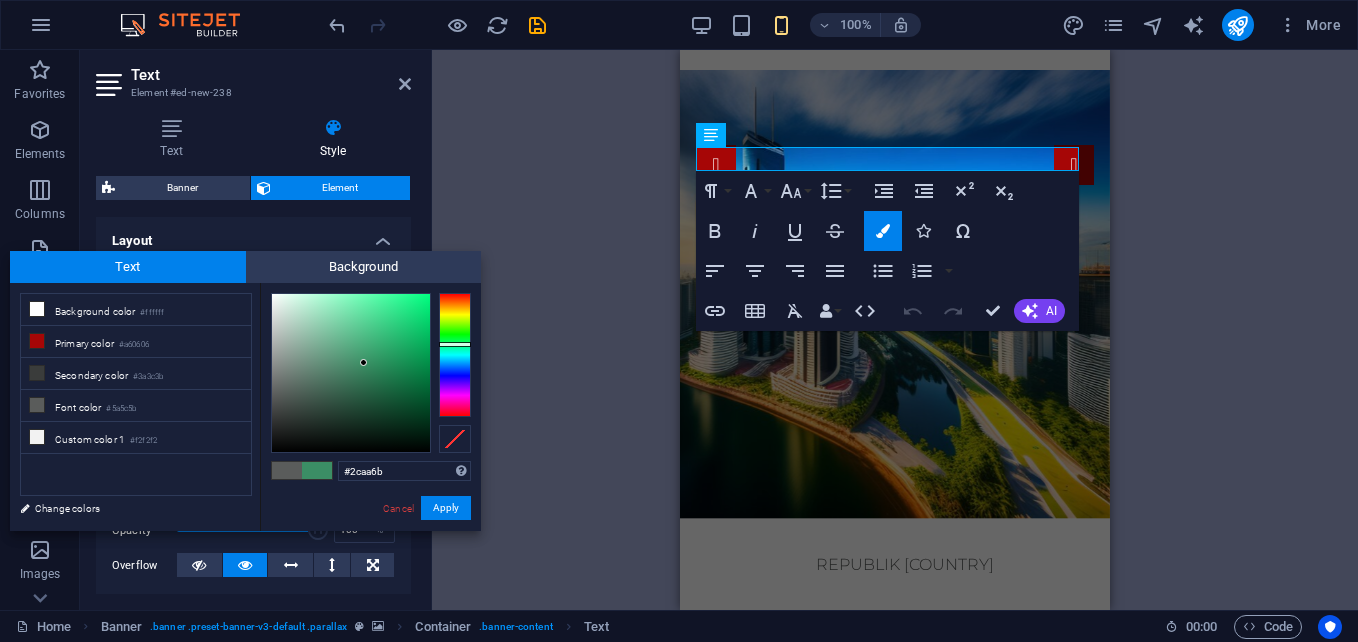 drag, startPoint x: 288, startPoint y: 395, endPoint x: 396, endPoint y: 340, distance: 121.19818 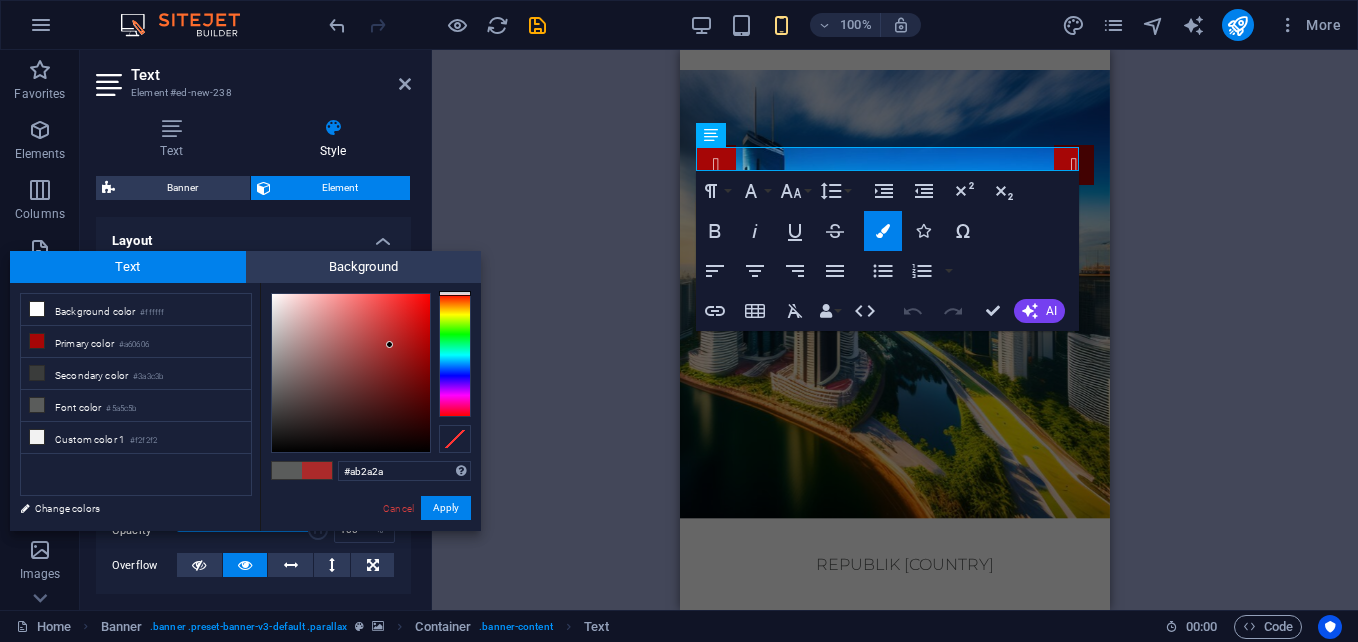 drag, startPoint x: 451, startPoint y: 296, endPoint x: 456, endPoint y: 286, distance: 11.18034 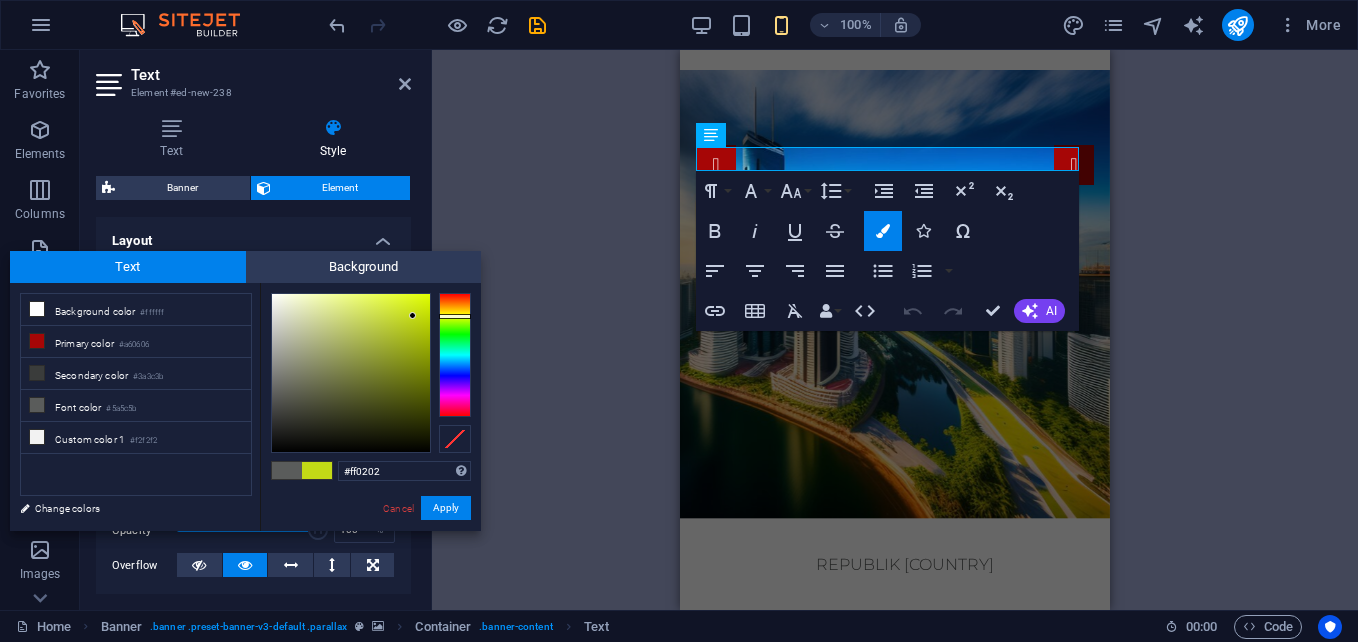 type on "#ff0000" 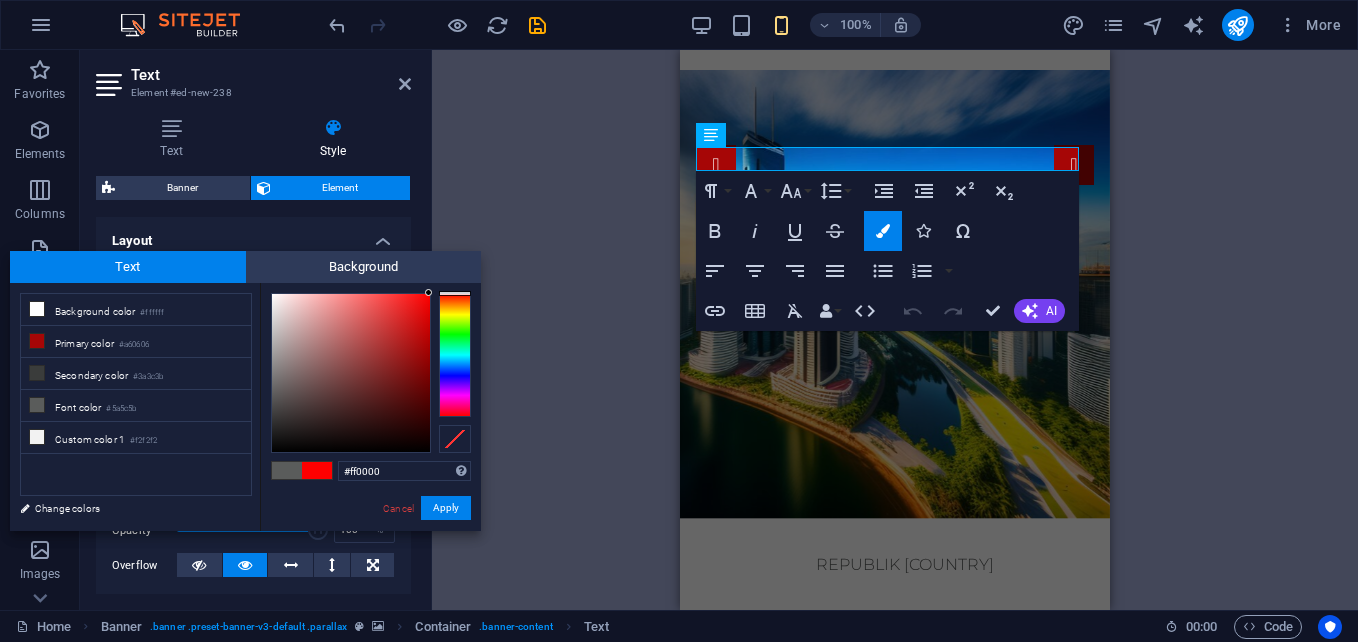 drag, startPoint x: 401, startPoint y: 338, endPoint x: 429, endPoint y: 289, distance: 56.435802 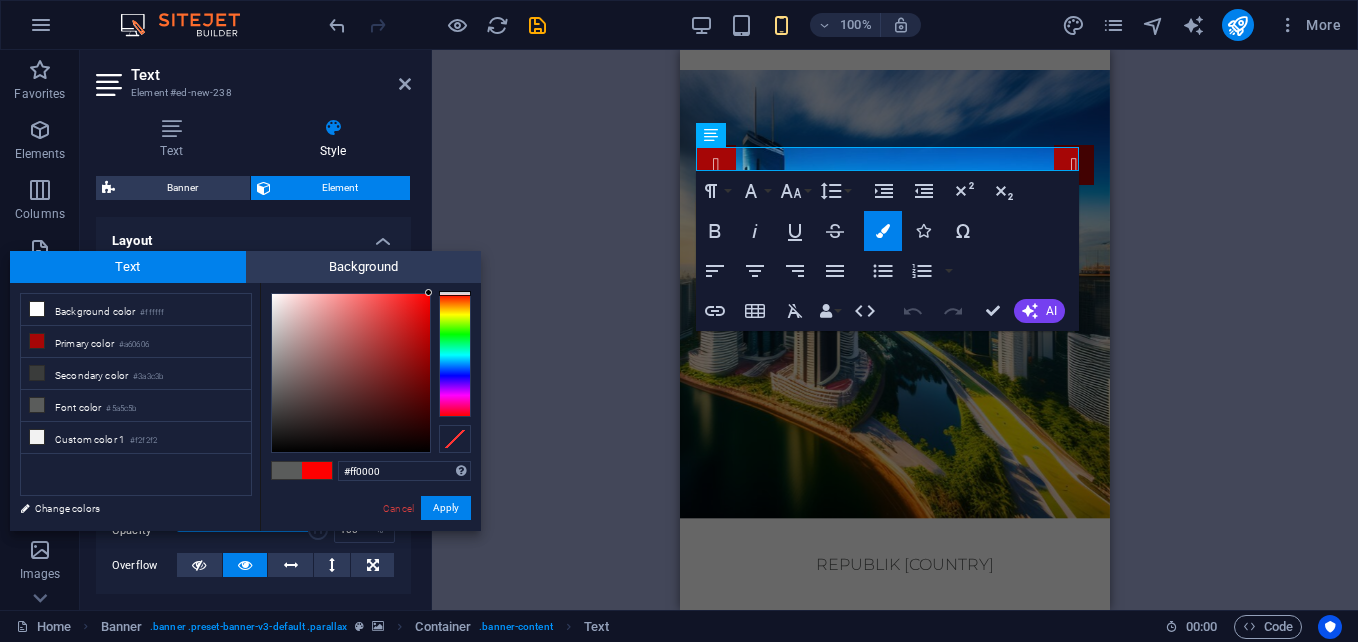 click at bounding box center (351, 373) 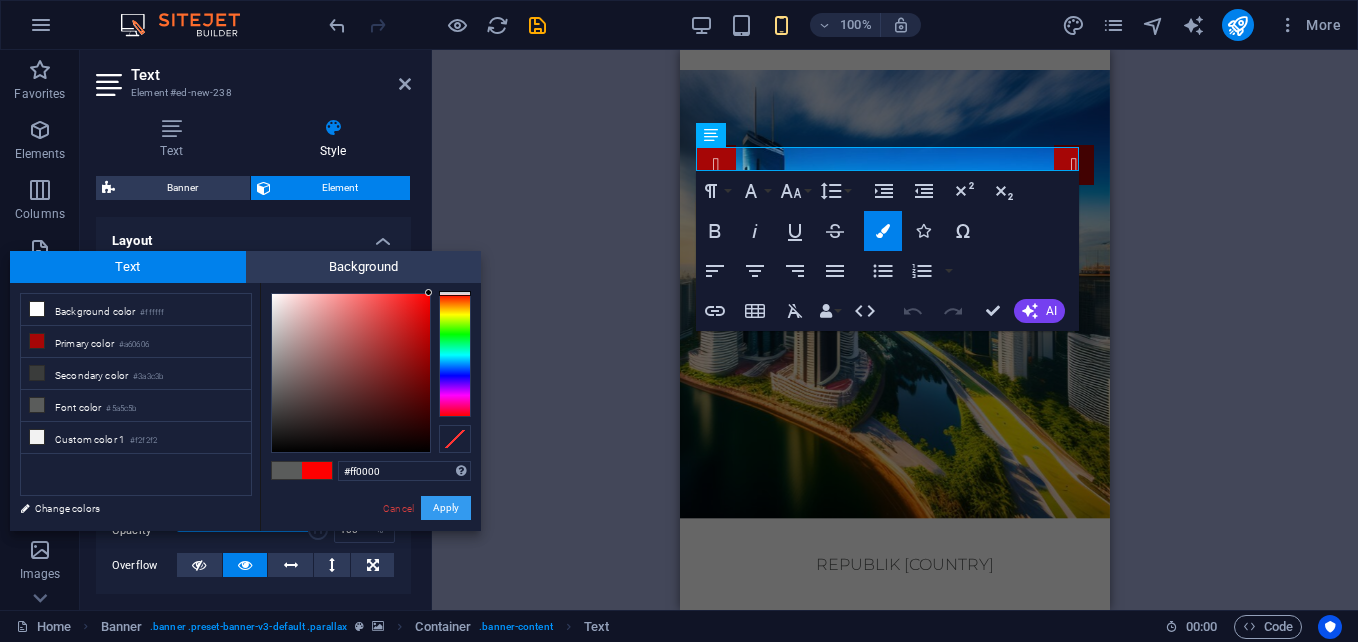 click on "Apply" at bounding box center [446, 508] 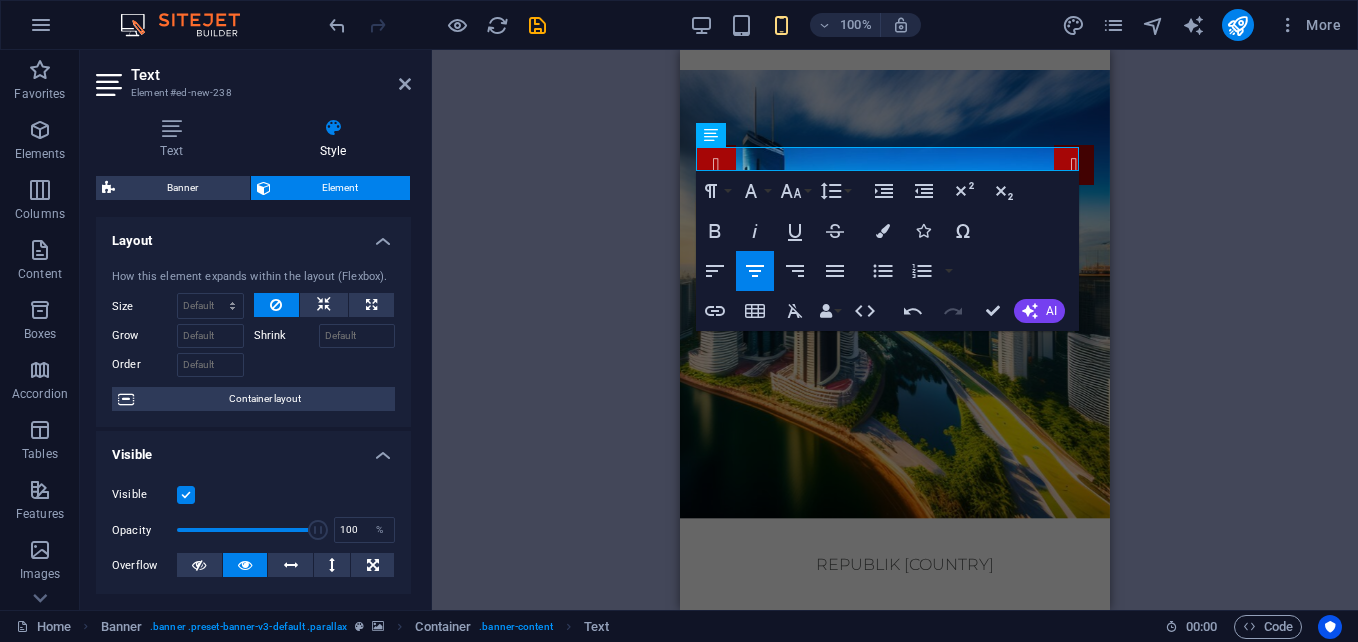 type 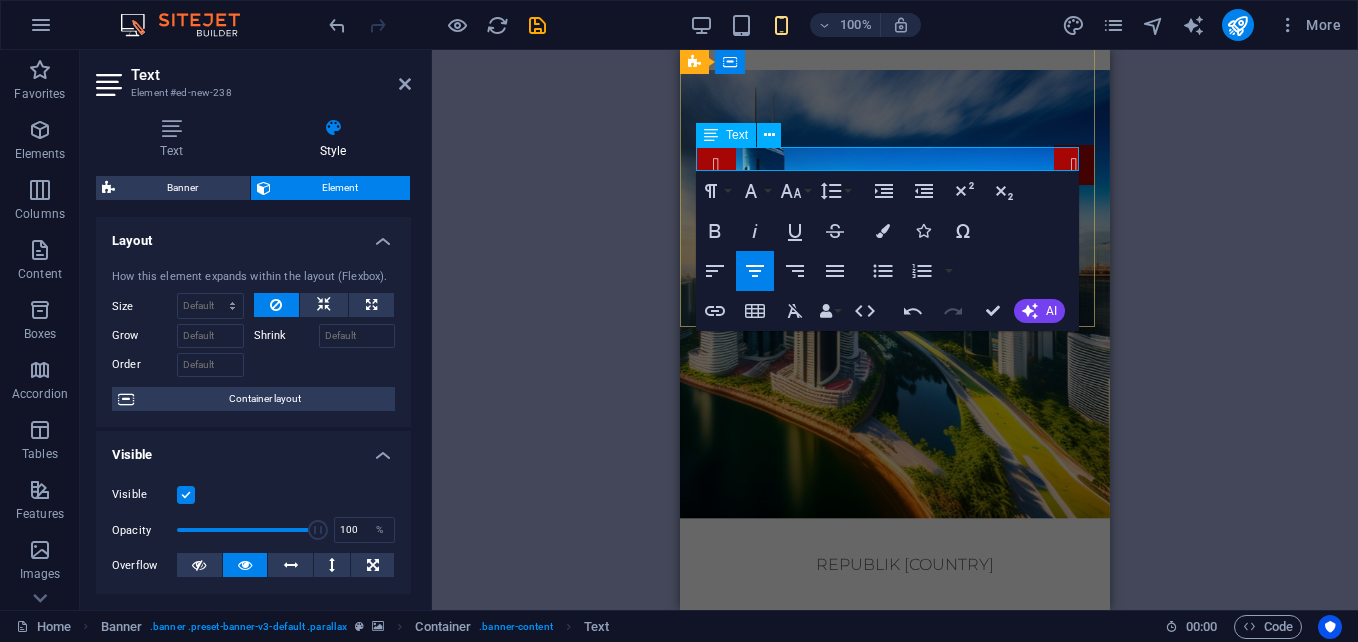 click on "​ ​ REPUBLIK HIOJING" at bounding box center [905, 565] 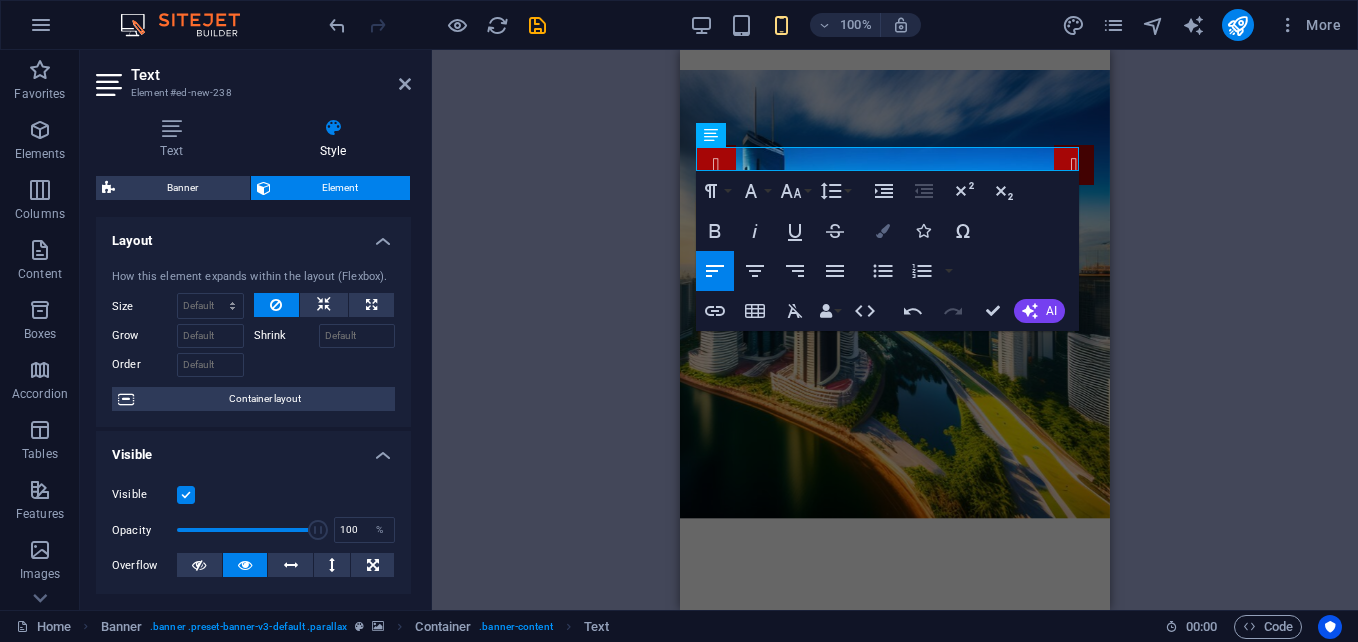 click on "Colors" at bounding box center [883, 231] 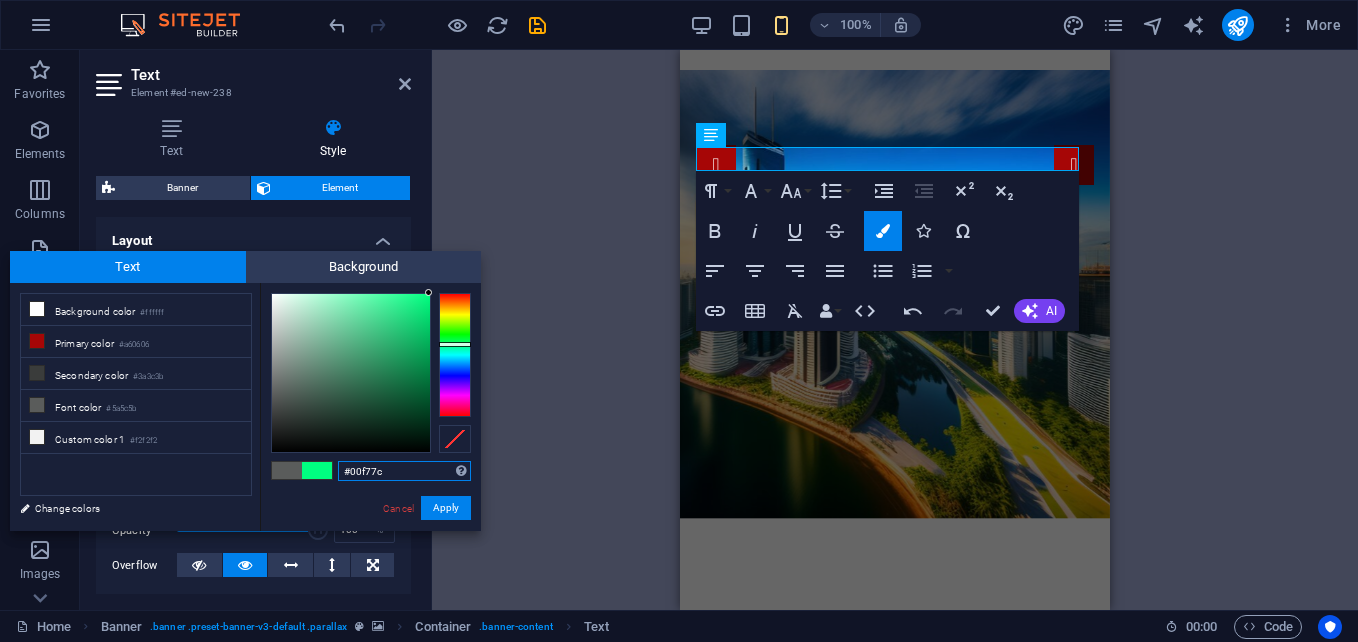type on "#00ff80" 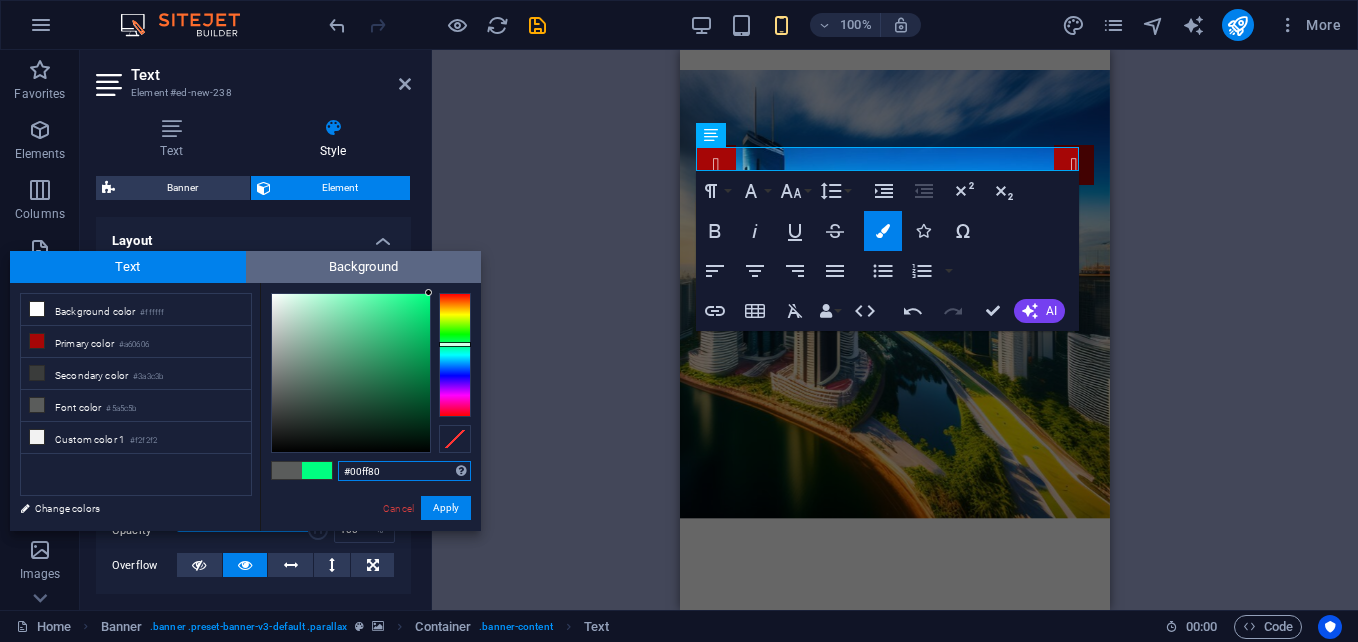 drag, startPoint x: 409, startPoint y: 365, endPoint x: 444, endPoint y: 282, distance: 90.07774 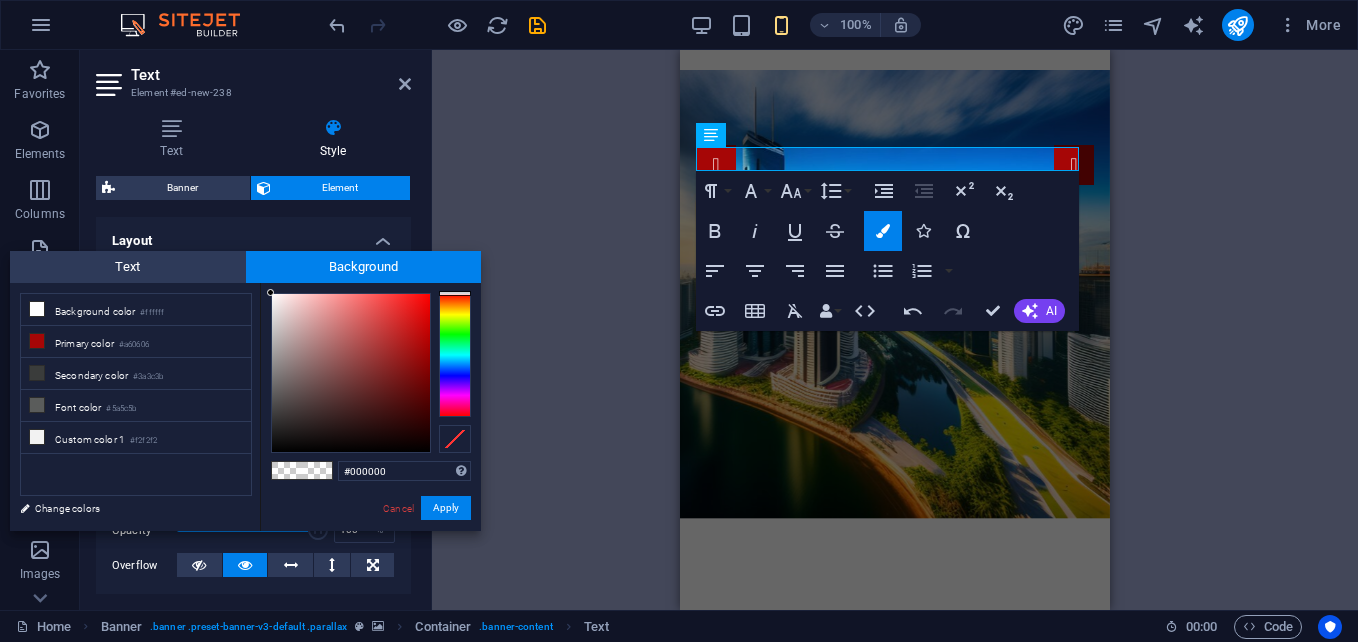 click at bounding box center [455, 355] 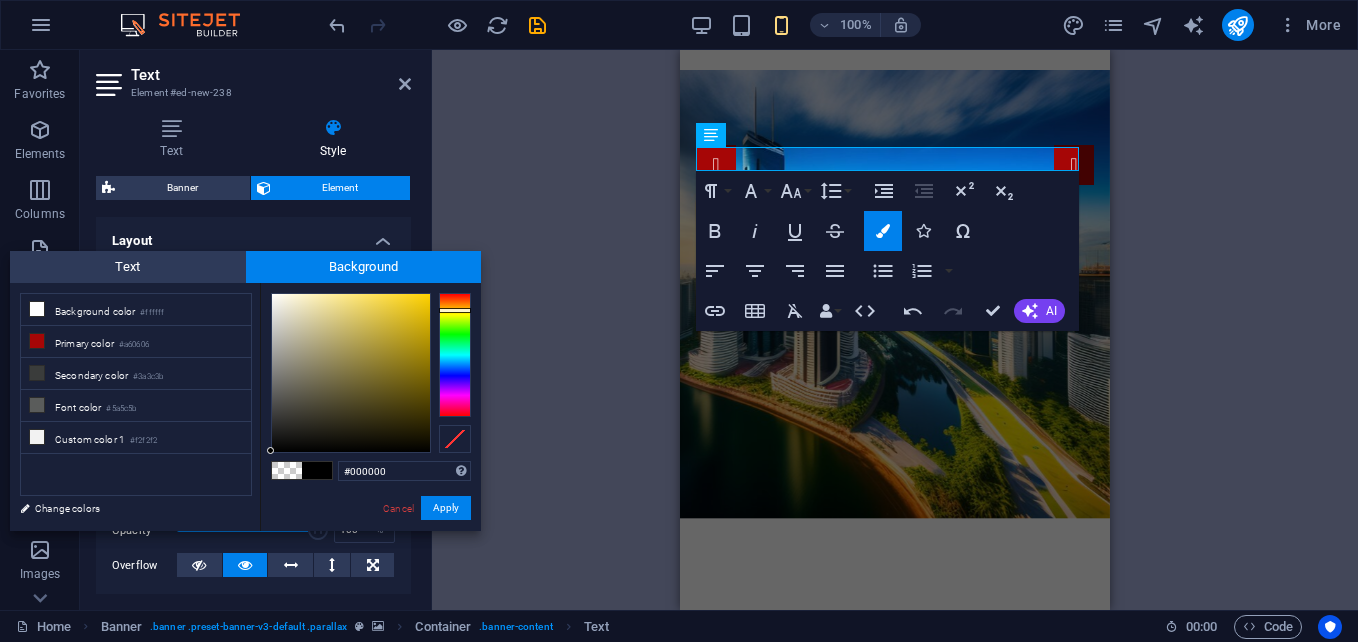 click on "#000000 Supported formats #0852ed rgb(8, 82, 237) rgba(8, 82, 237, 90%) hsv(221,97,93) hsl(221, 93%, 48%) Cancel Apply" at bounding box center [370, 552] 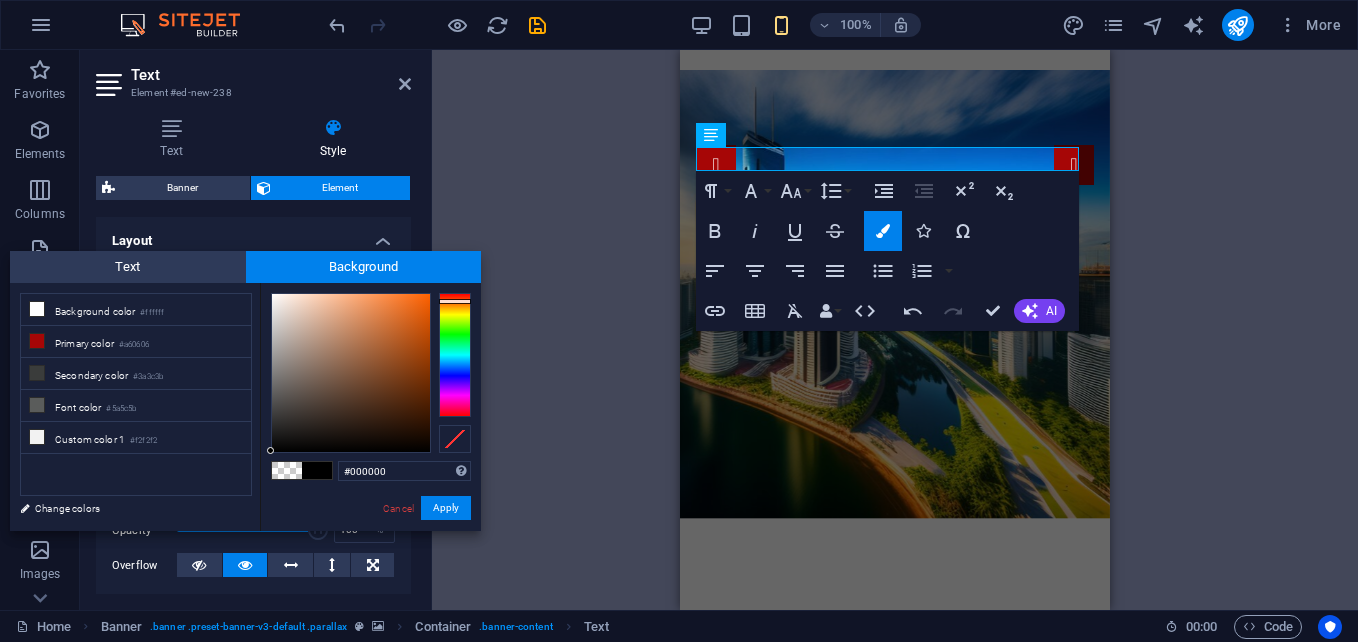 click at bounding box center [455, 355] 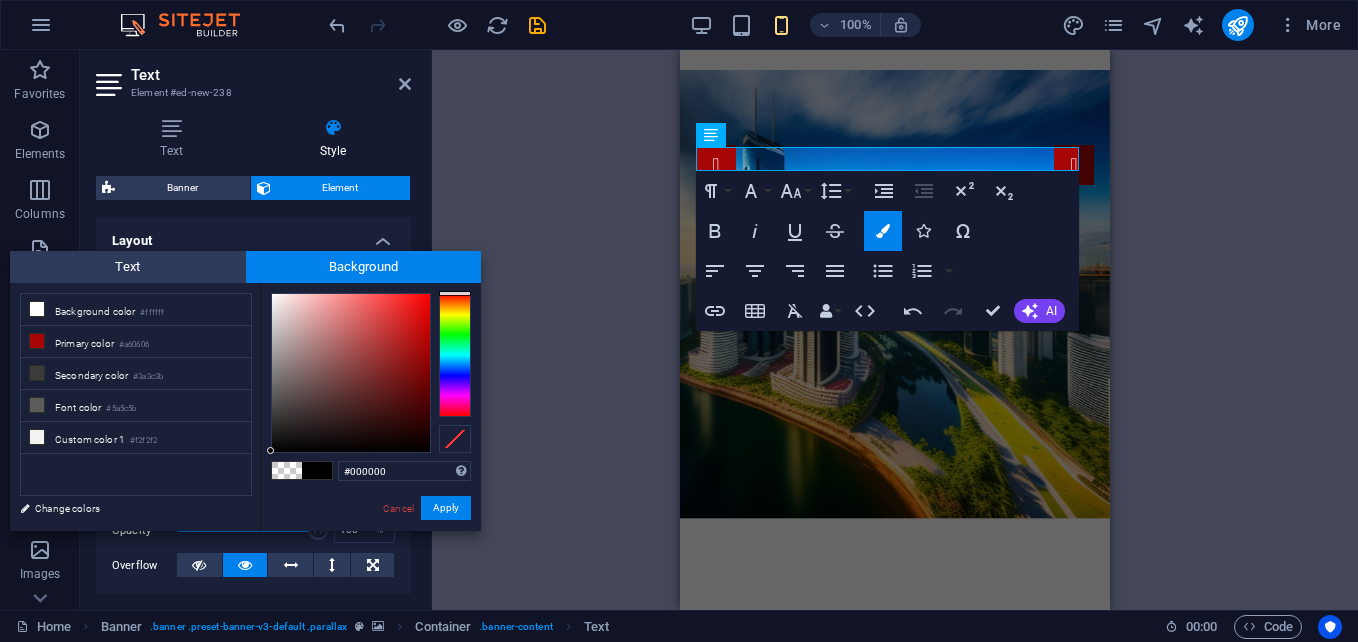 click at bounding box center (455, 293) 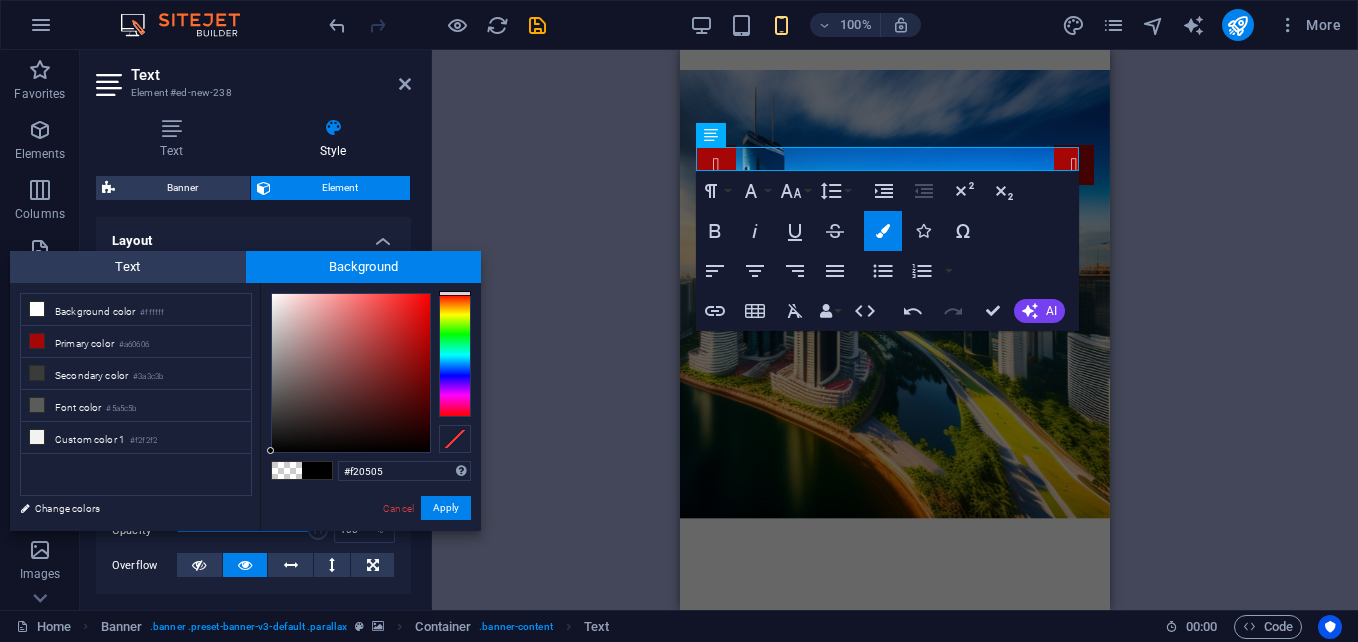 click at bounding box center (351, 373) 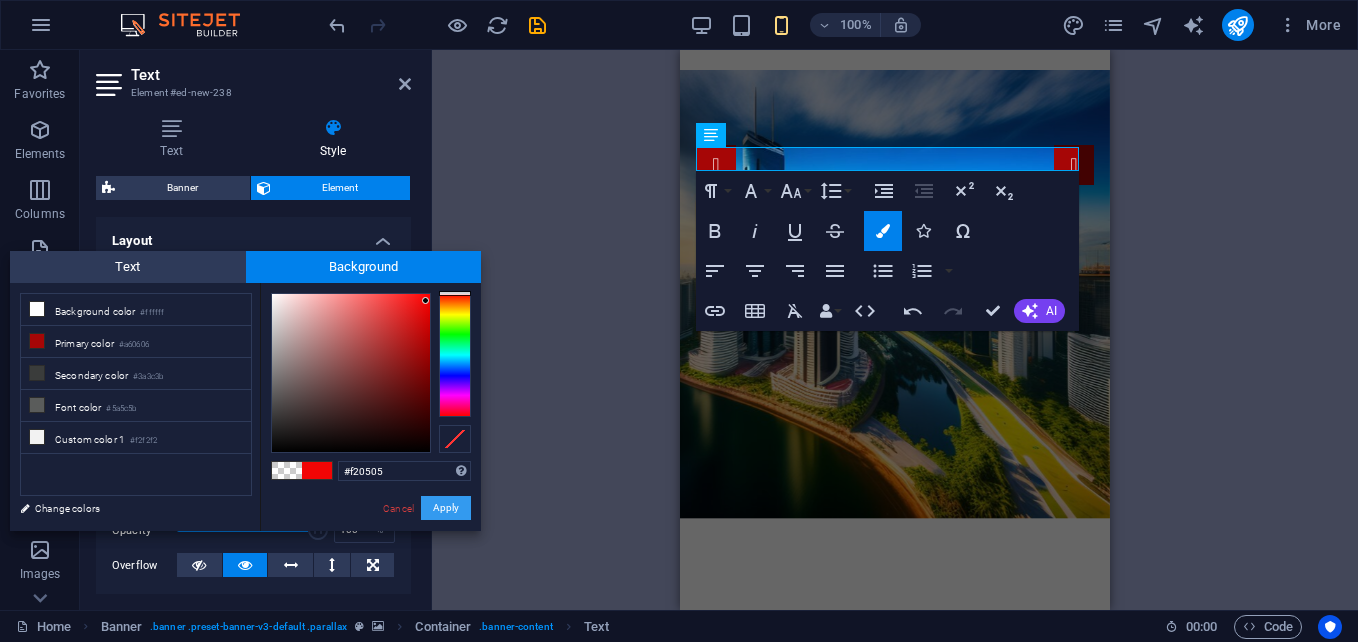 click on "Apply" at bounding box center [446, 508] 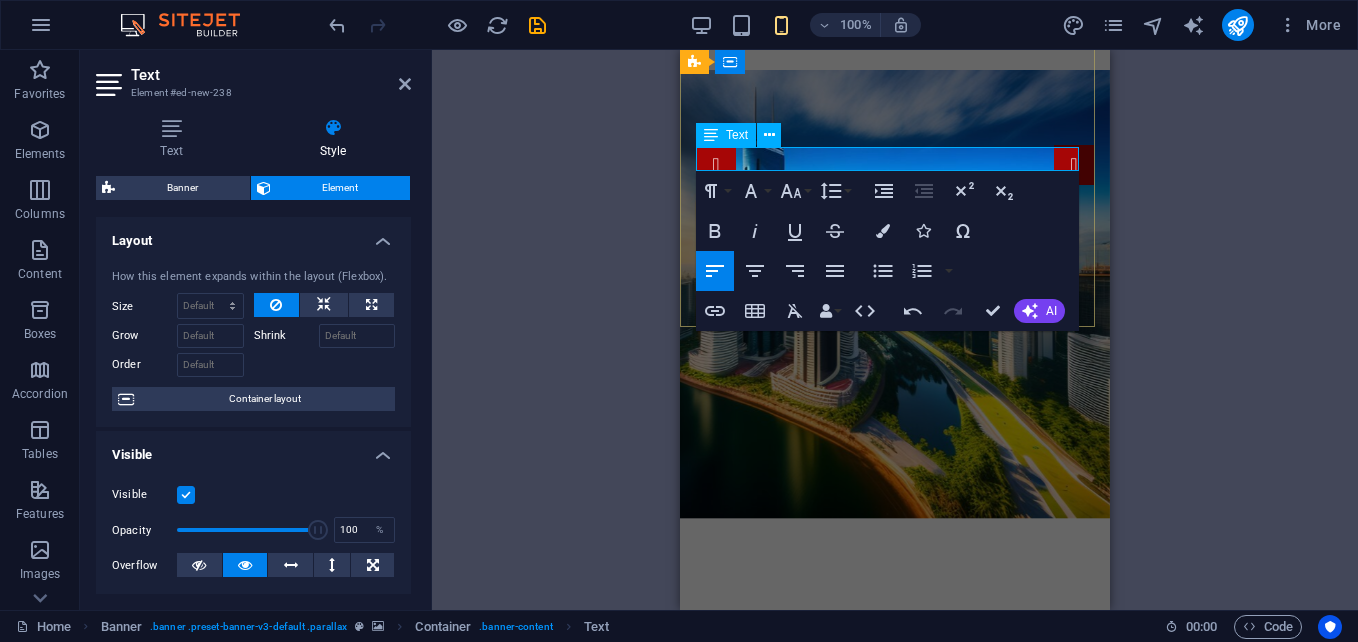click at bounding box center (895, 565) 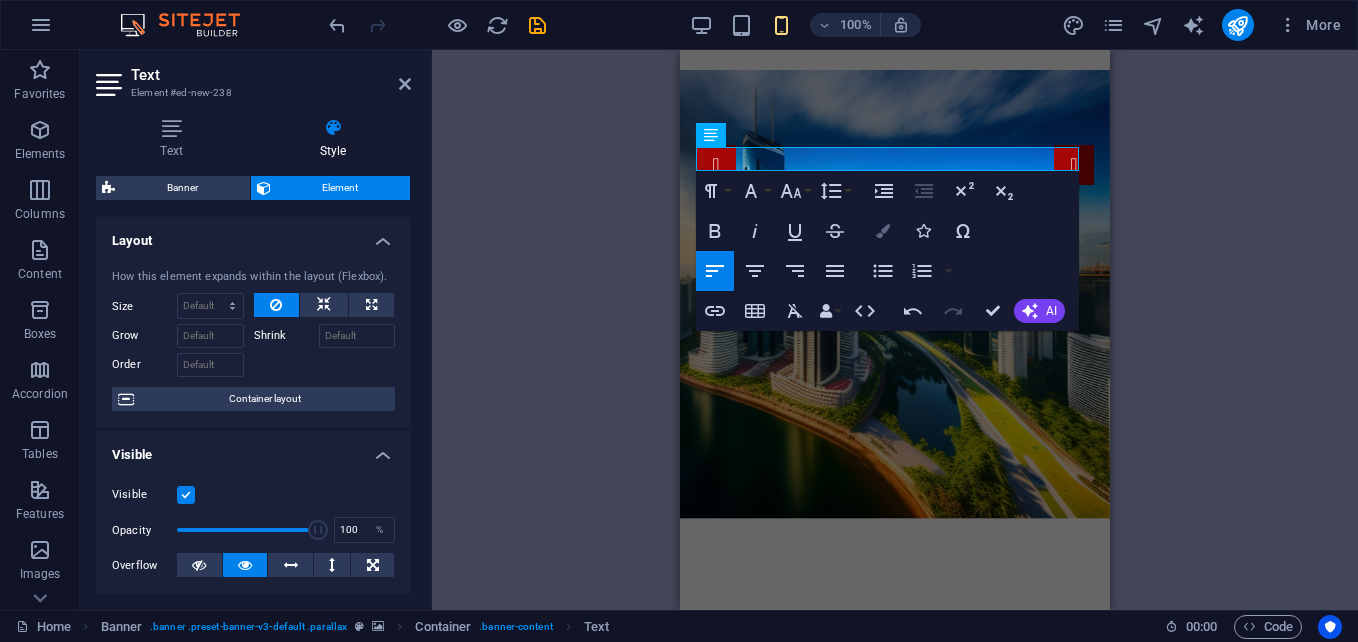 click on "Colors" at bounding box center [883, 231] 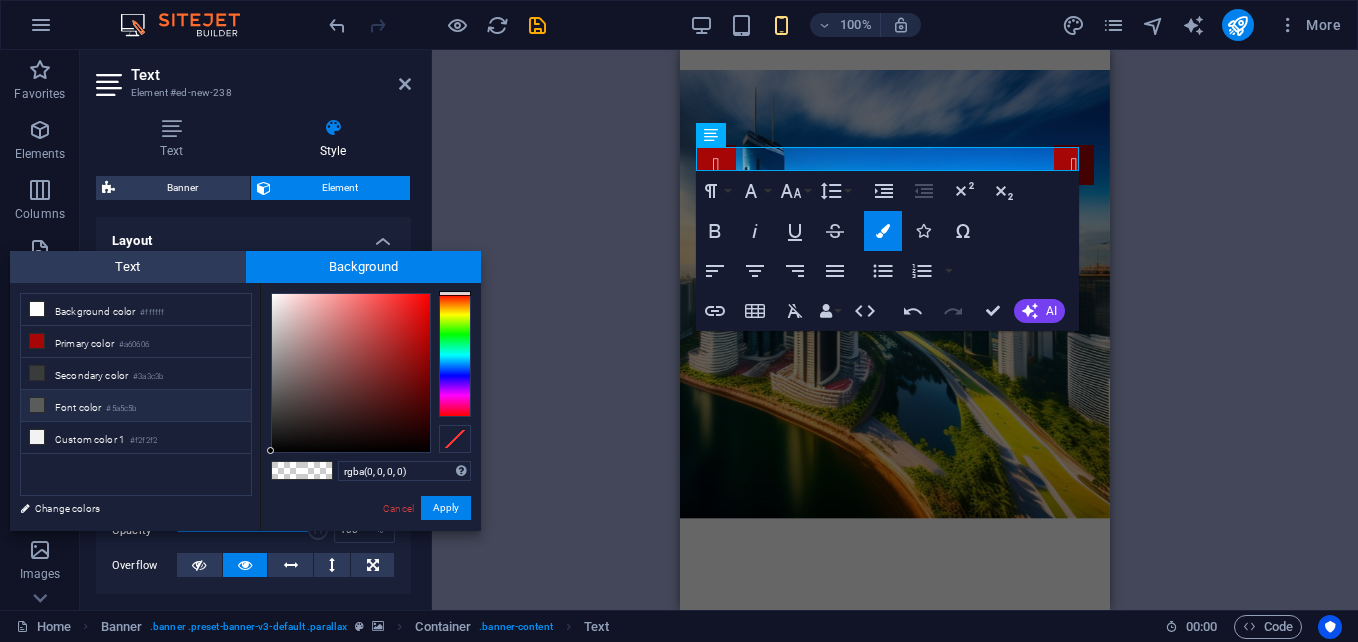 click on "Font color
#5a5c5b" at bounding box center [136, 406] 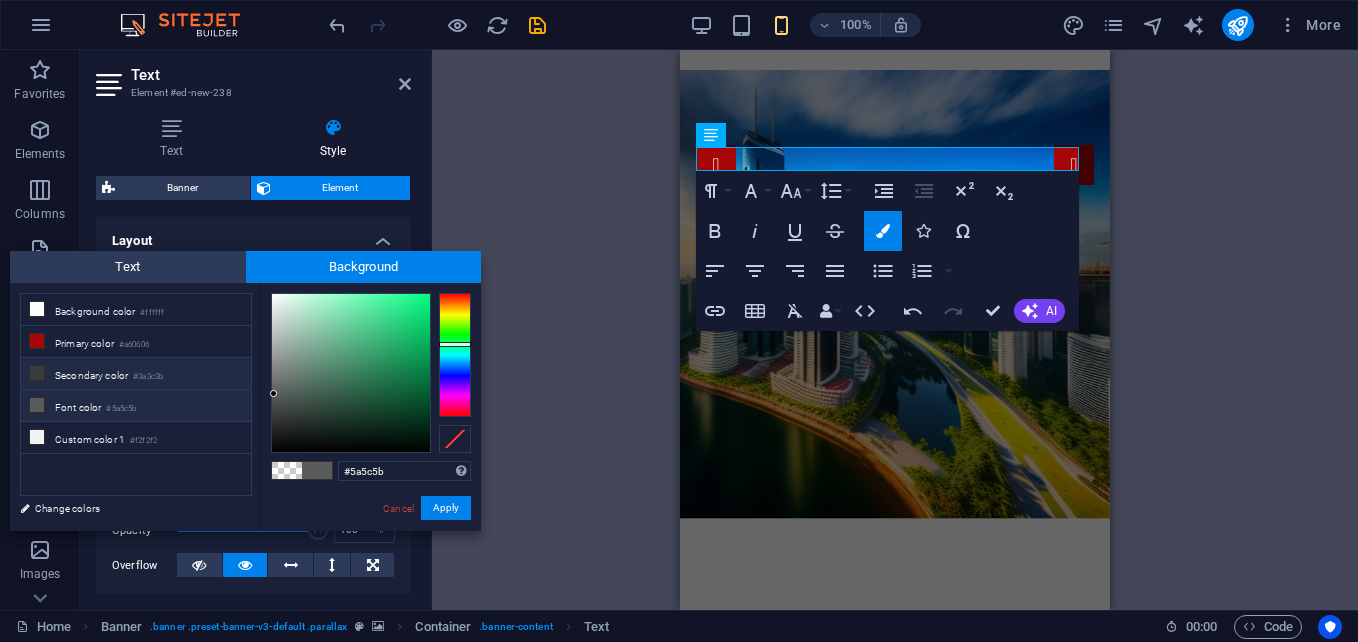 click on "#3a3c3b" at bounding box center [148, 377] 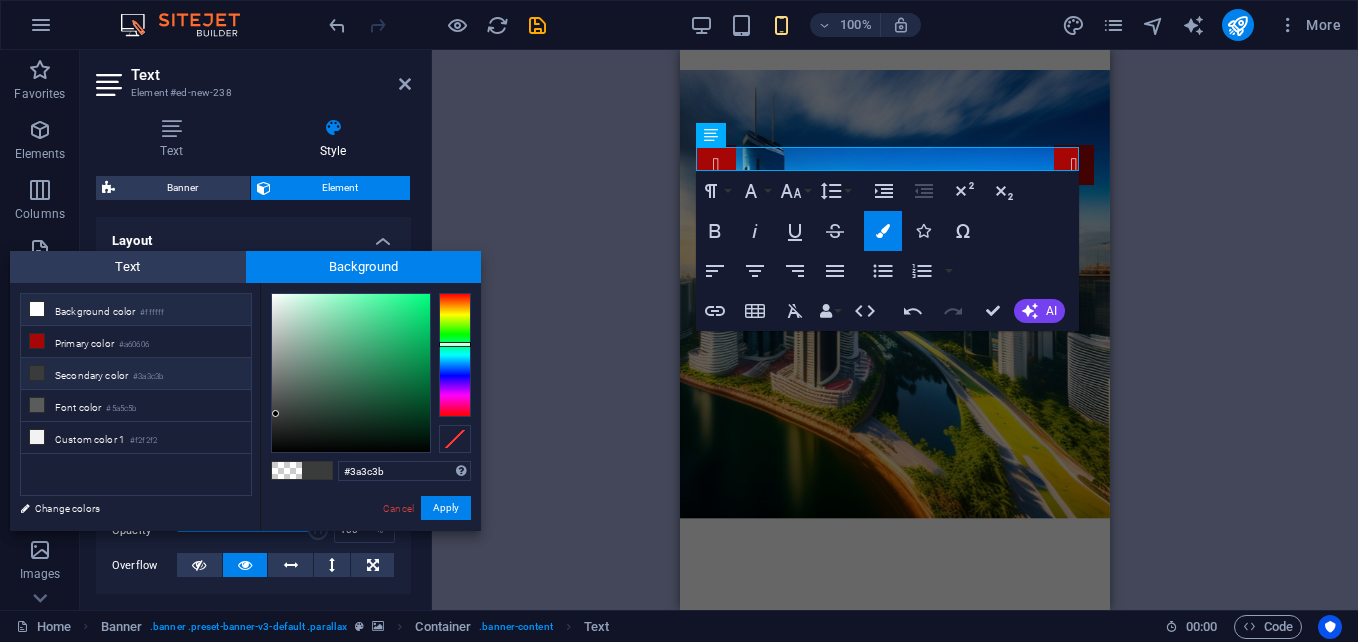 click on "Background color
#ffffff" at bounding box center (136, 310) 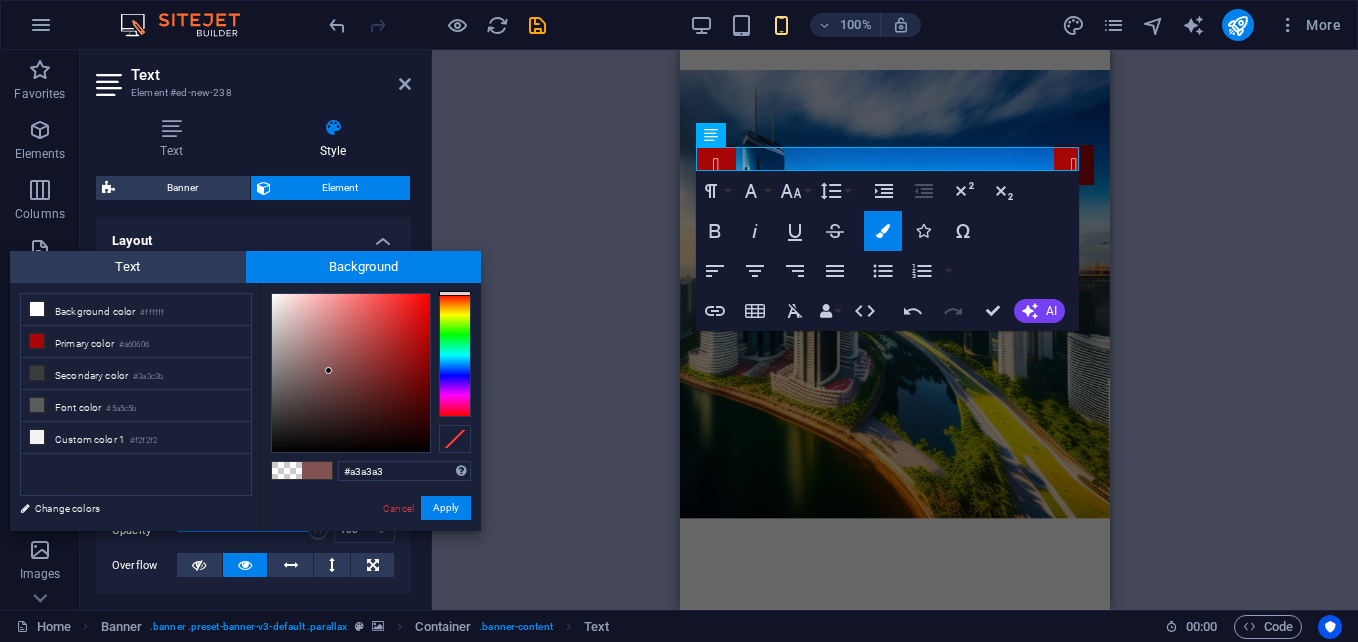 drag, startPoint x: 320, startPoint y: 374, endPoint x: 254, endPoint y: 350, distance: 70.2282 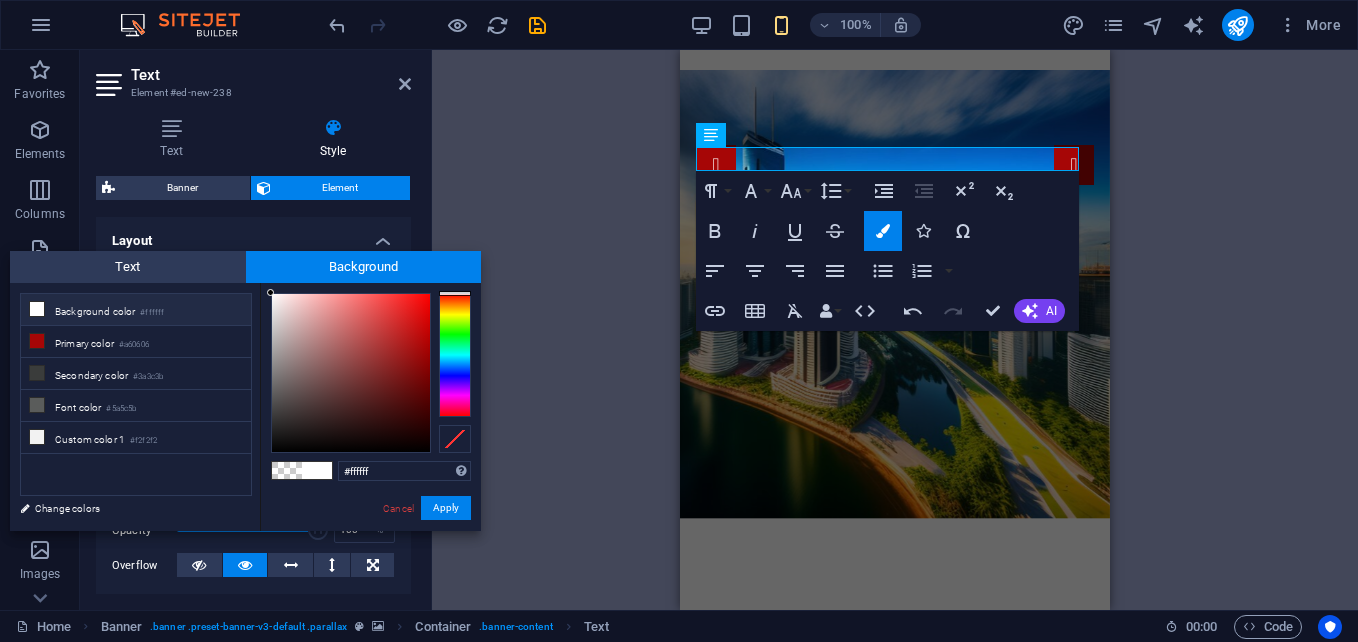 drag, startPoint x: 253, startPoint y: 344, endPoint x: 258, endPoint y: 293, distance: 51.24451 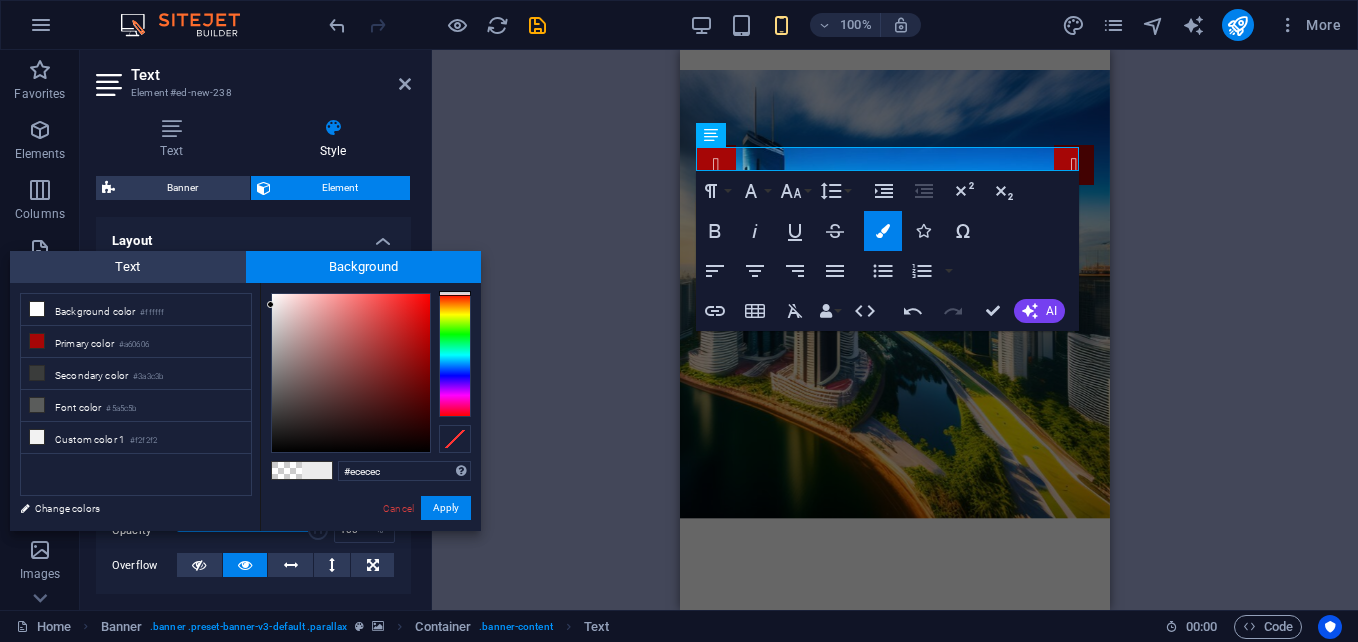 click at bounding box center (270, 304) 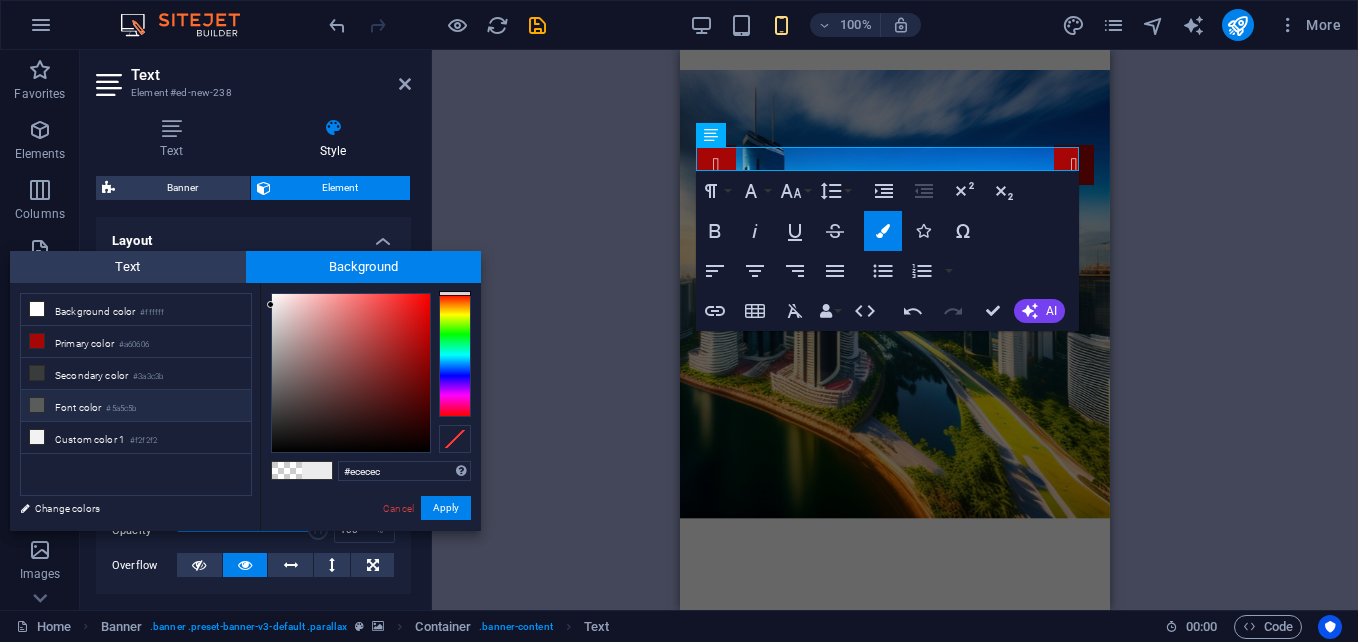 click on "Font color
#5a5c5b" at bounding box center (136, 406) 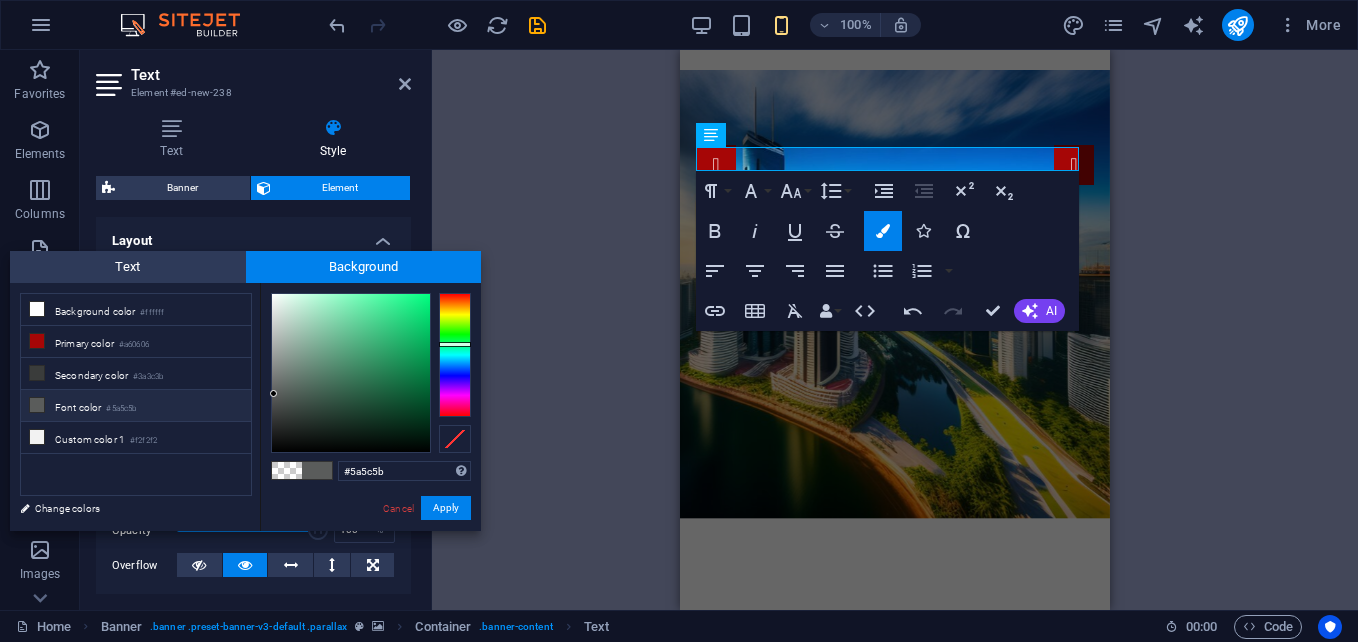 drag, startPoint x: 280, startPoint y: 374, endPoint x: 391, endPoint y: 341, distance: 115.80155 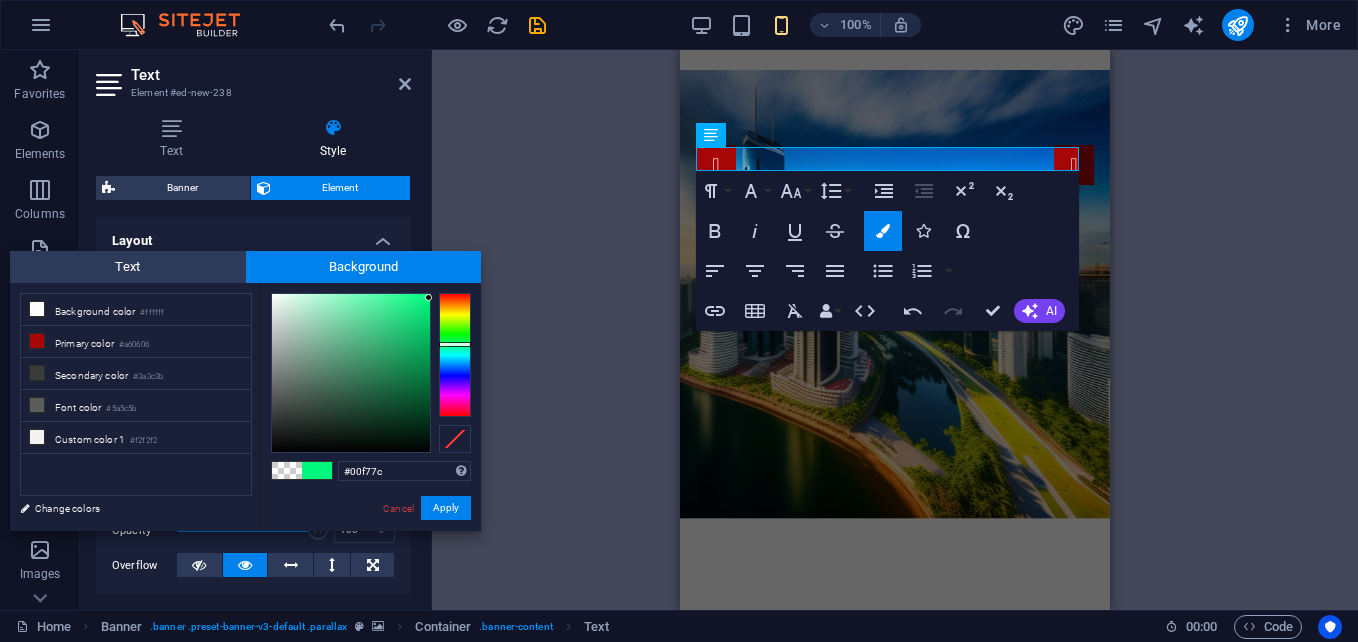 drag, startPoint x: 391, startPoint y: 341, endPoint x: 432, endPoint y: 298, distance: 59.413803 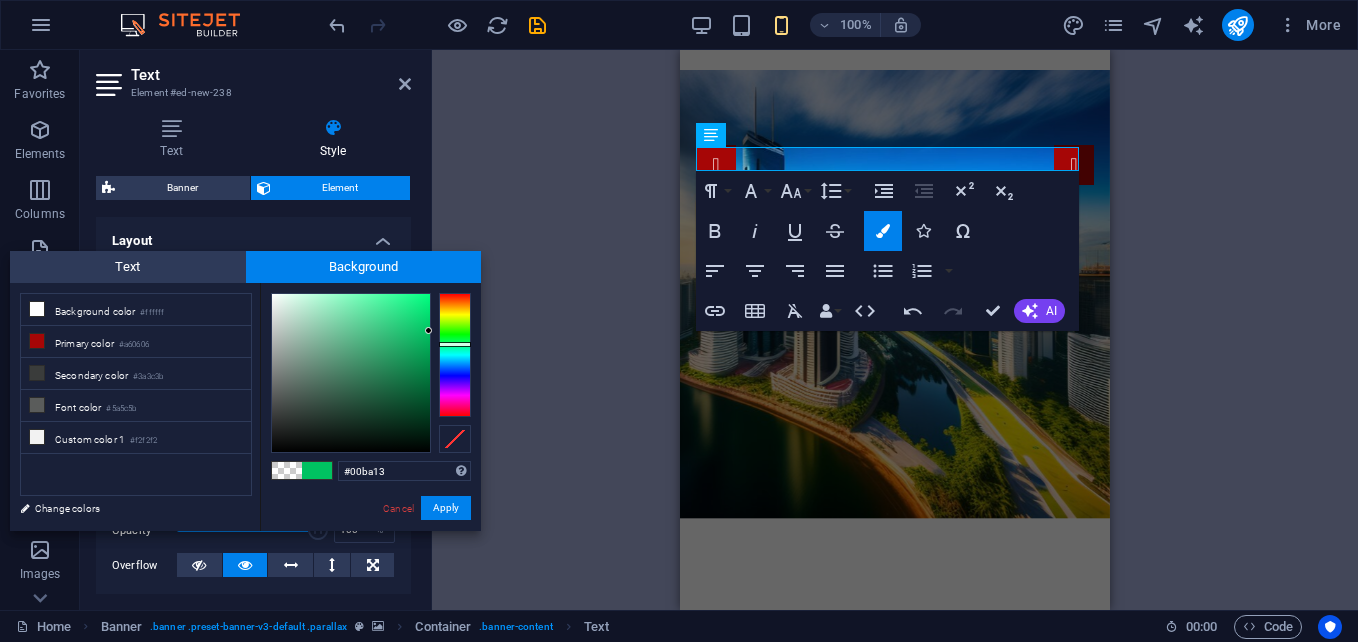 click at bounding box center (455, 355) 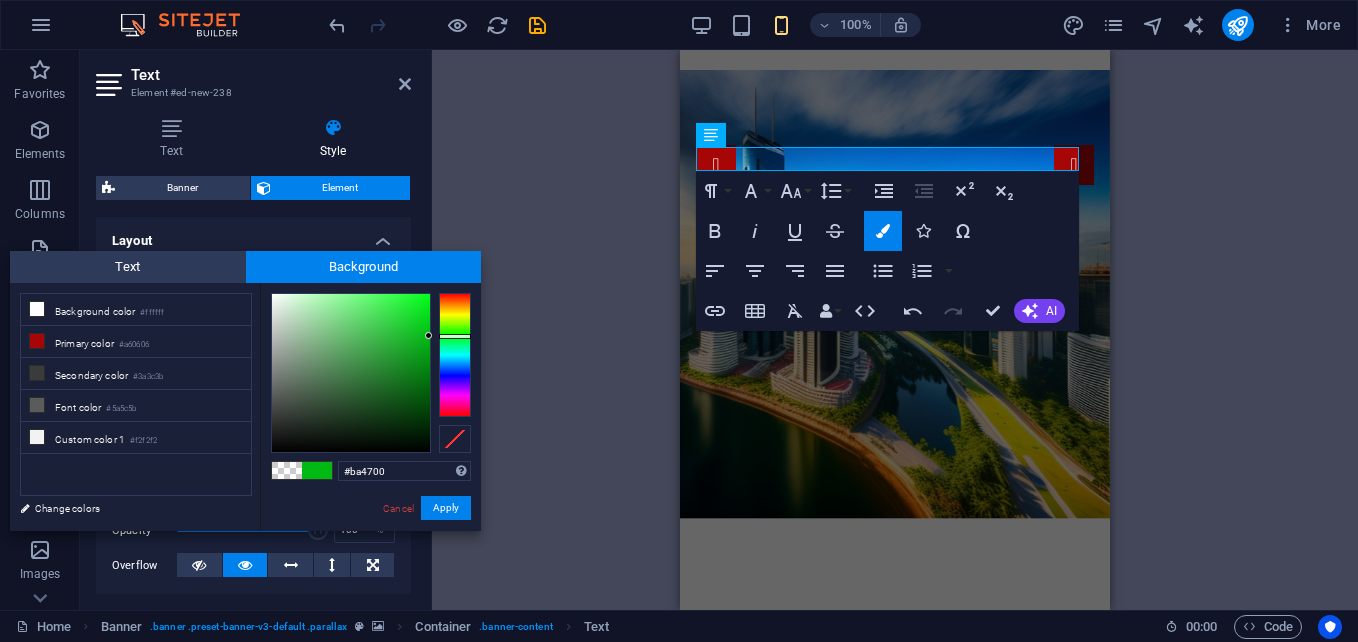click at bounding box center [455, 355] 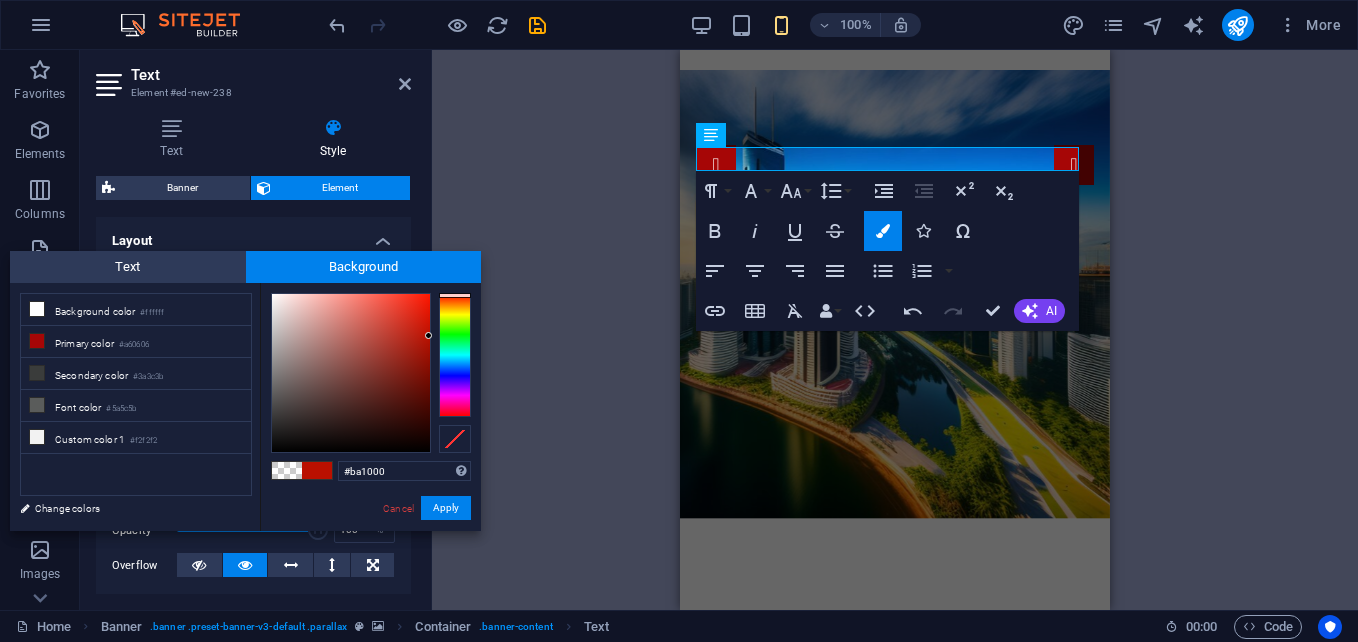 click at bounding box center [455, 295] 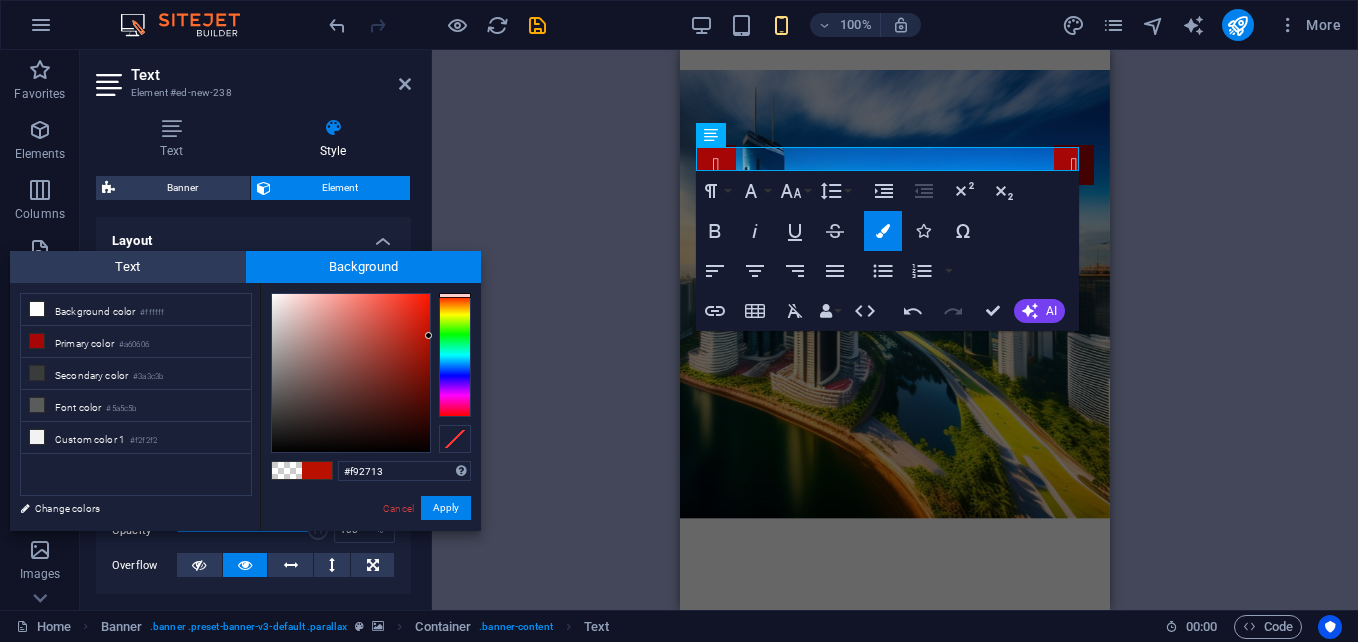 click at bounding box center [351, 373] 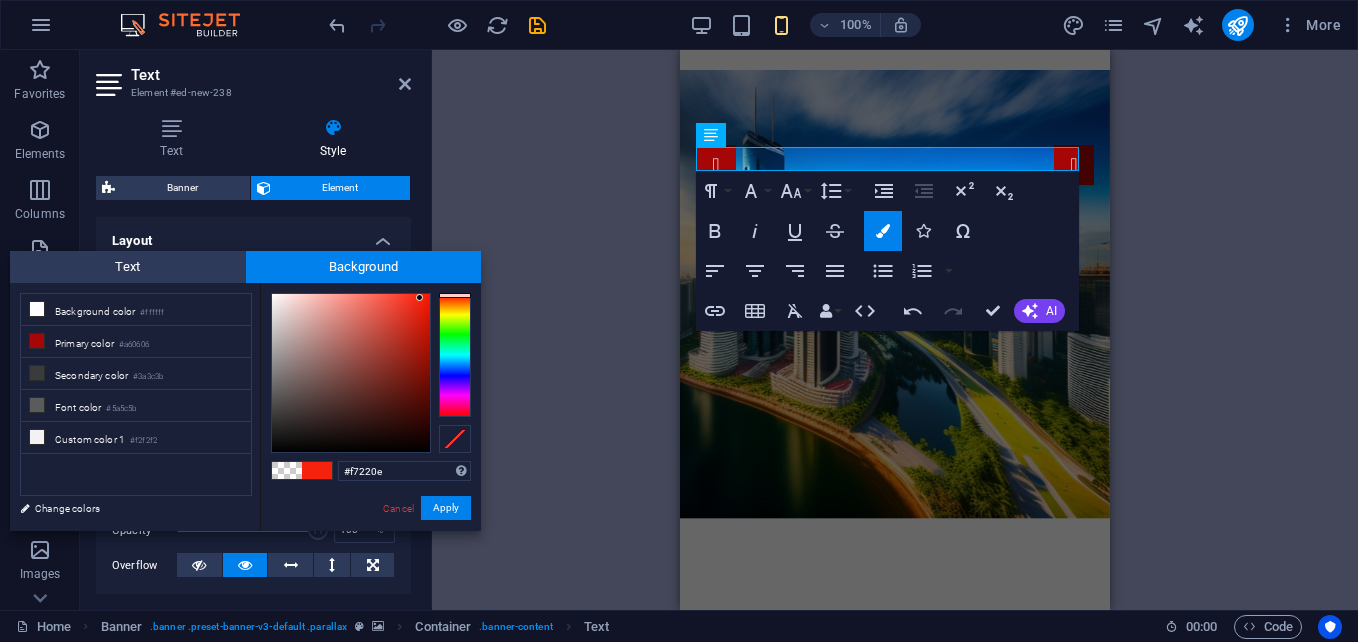click at bounding box center (419, 297) 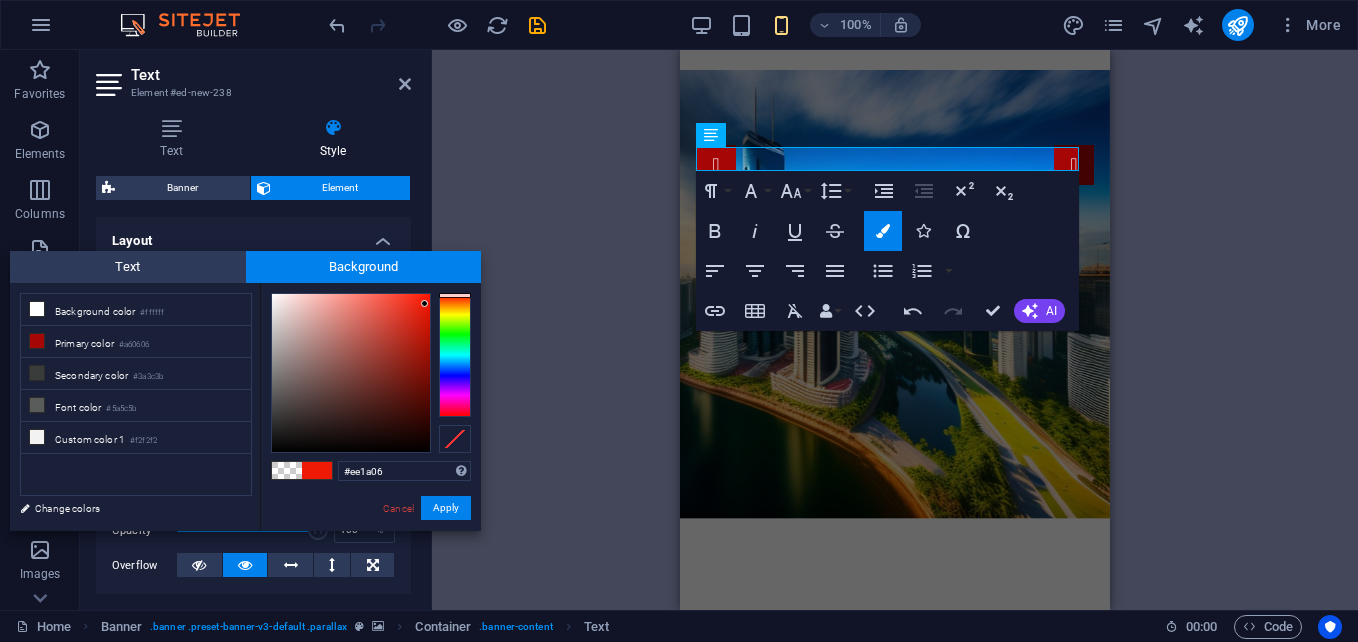 click at bounding box center [424, 303] 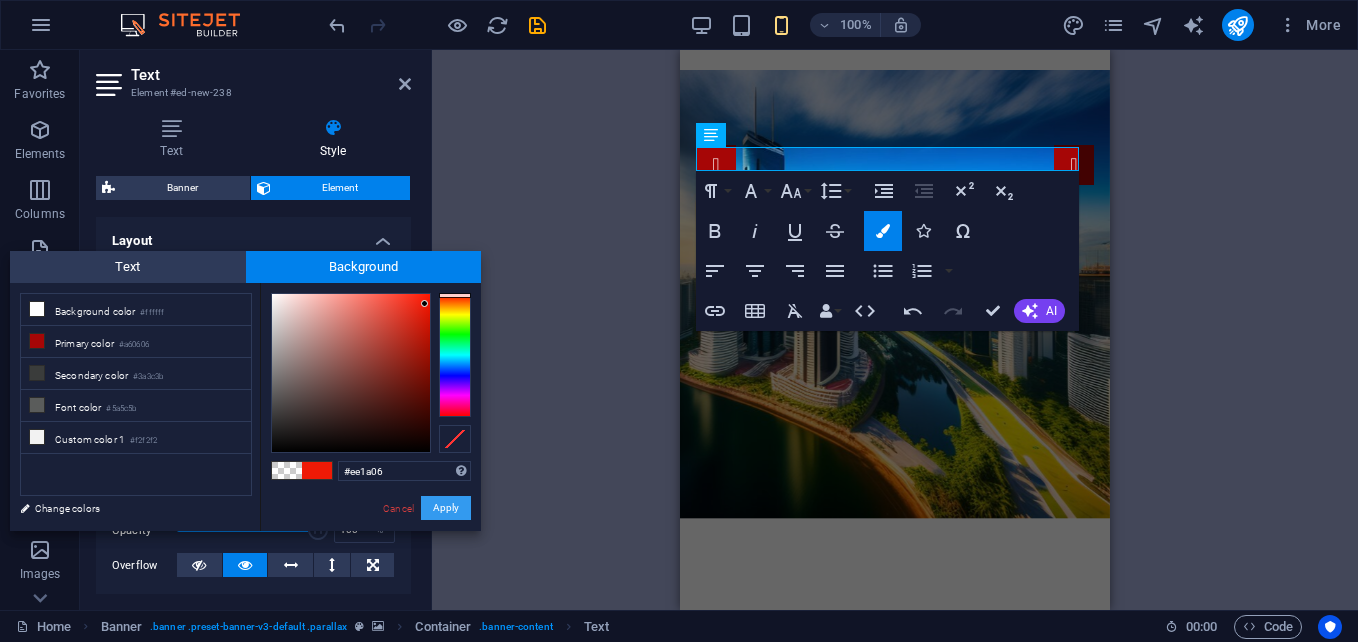 click on "Apply" at bounding box center [446, 508] 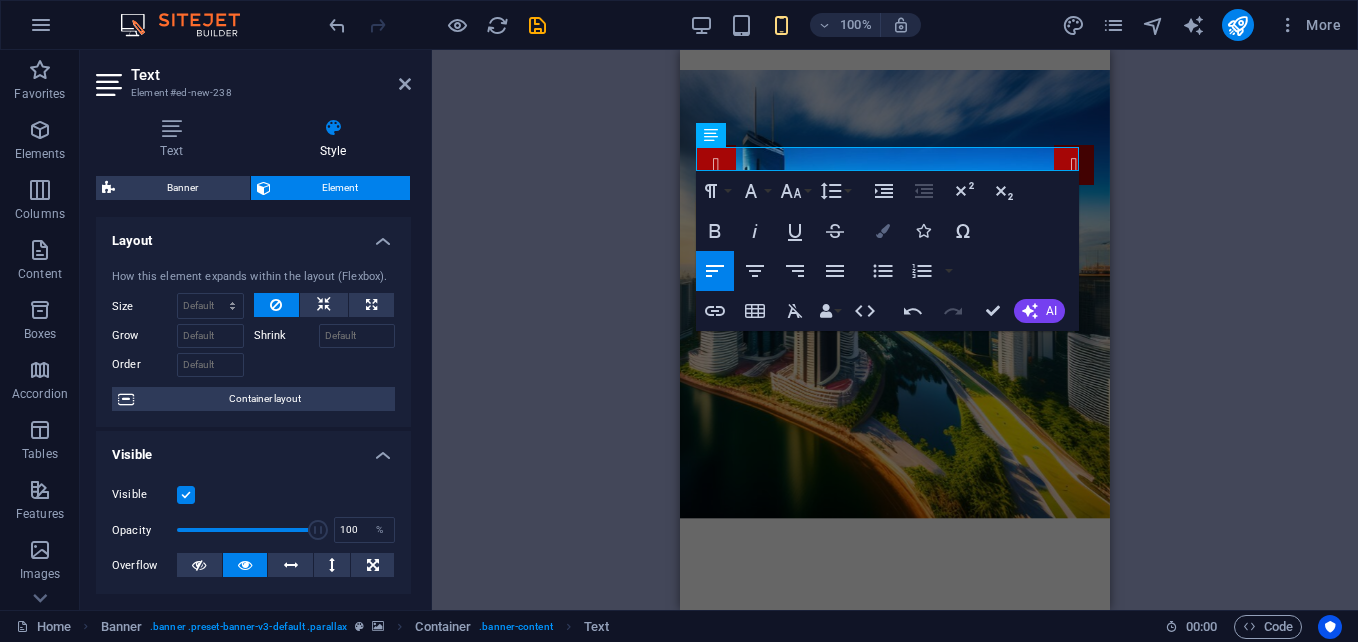 click on "Colors" at bounding box center [883, 231] 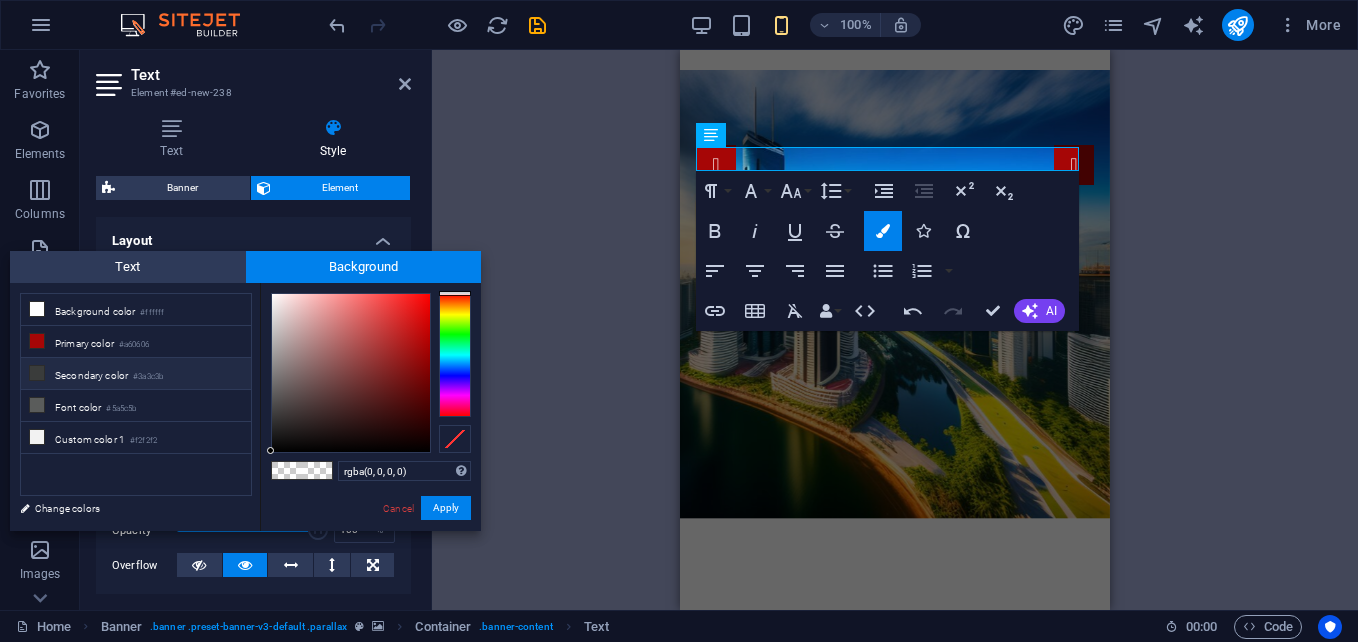 click on "Secondary color
#3a3c3b" at bounding box center (136, 374) 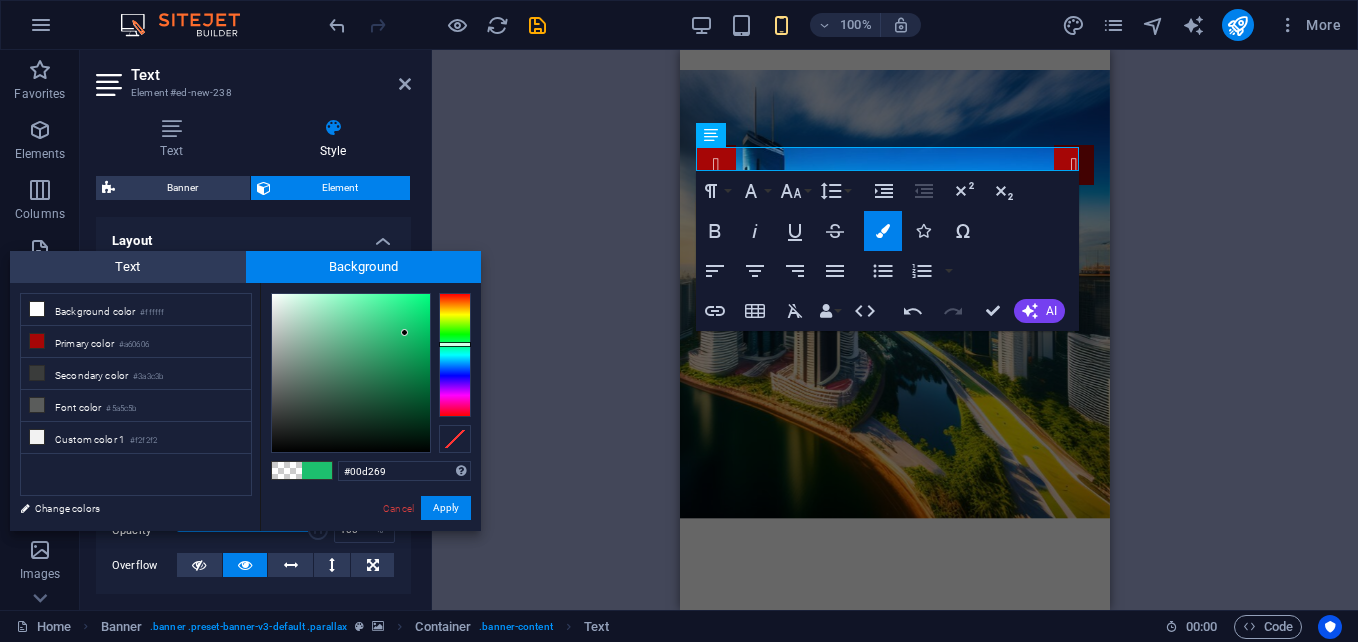 drag, startPoint x: 325, startPoint y: 357, endPoint x: 430, endPoint y: 312, distance: 114.236595 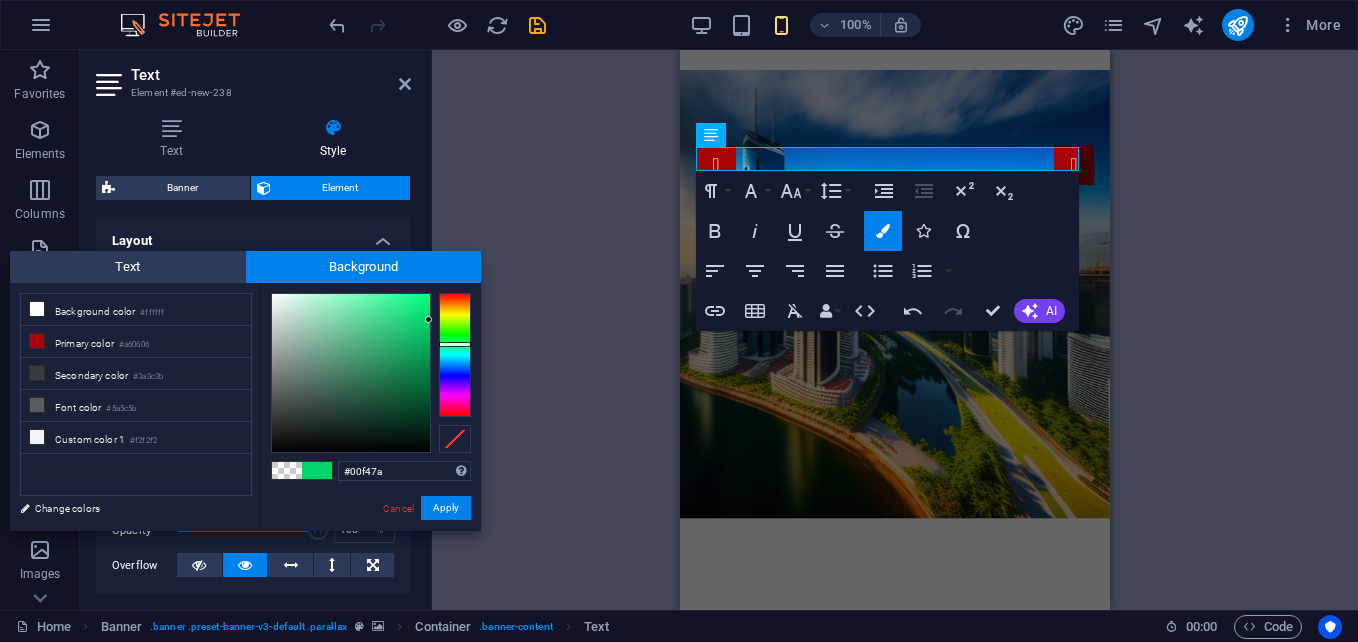 click at bounding box center (351, 373) 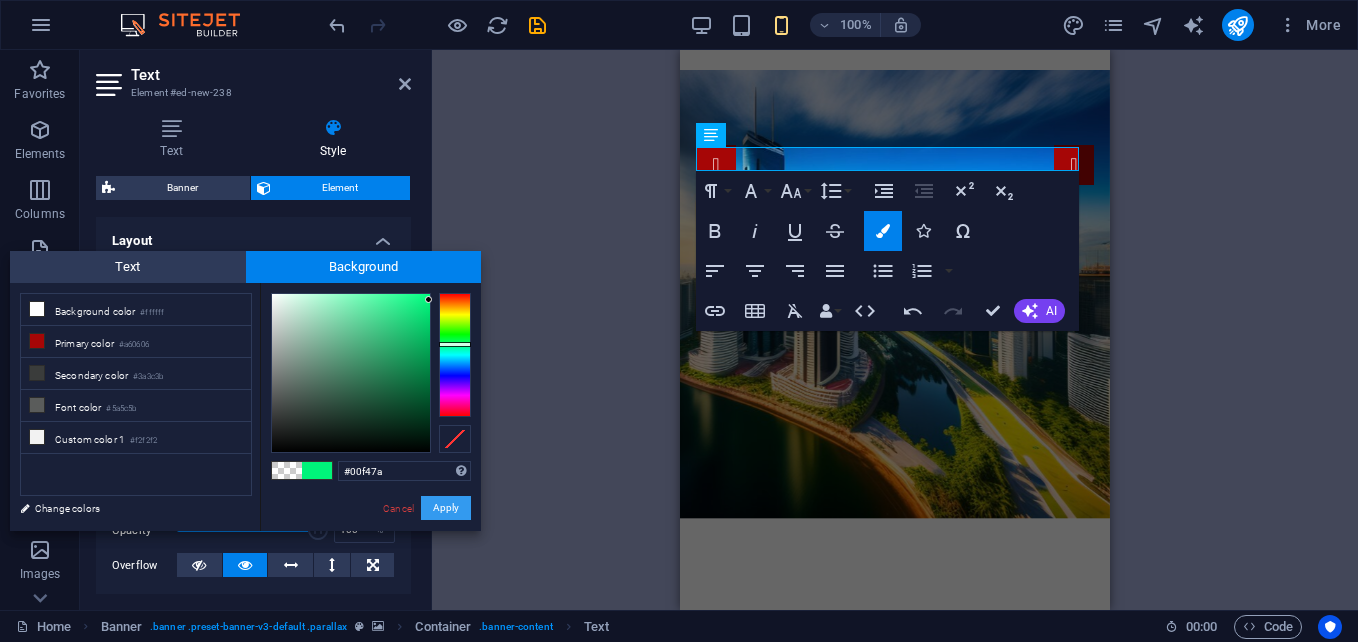 click on "Apply" at bounding box center [446, 508] 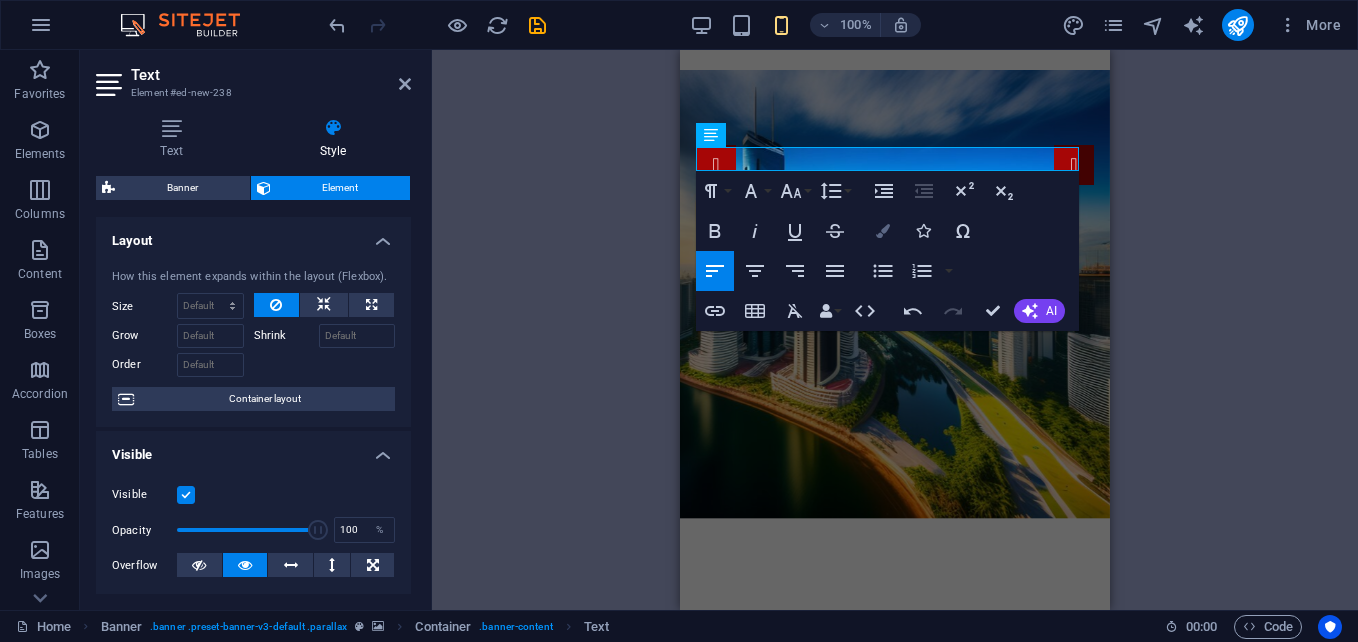 click at bounding box center (883, 231) 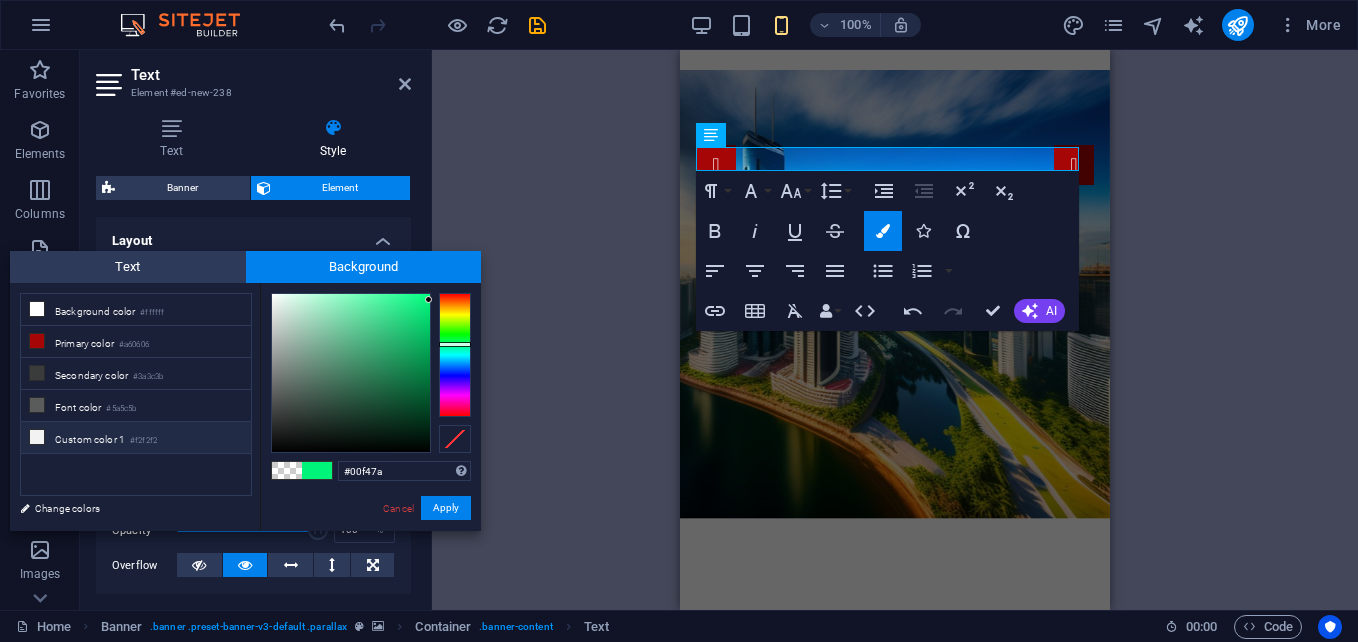click on "Custom color 1
#f2f2f2" at bounding box center [136, 438] 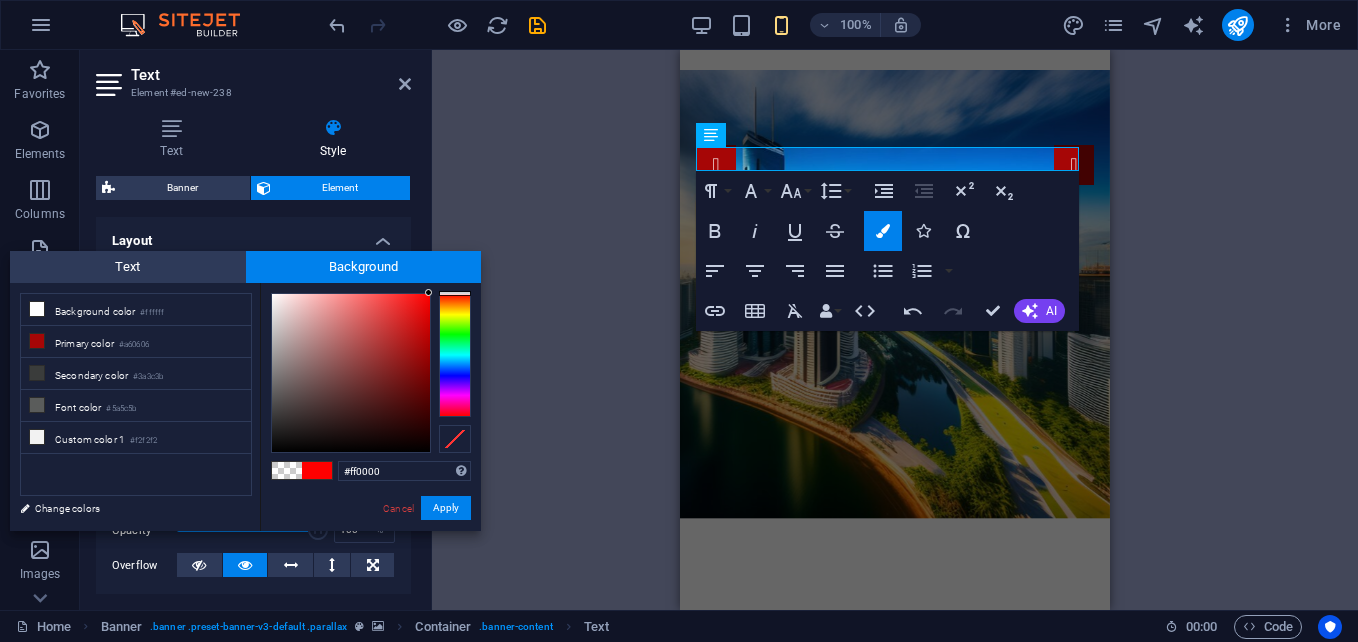 drag, startPoint x: 330, startPoint y: 422, endPoint x: 446, endPoint y: 257, distance: 201.69531 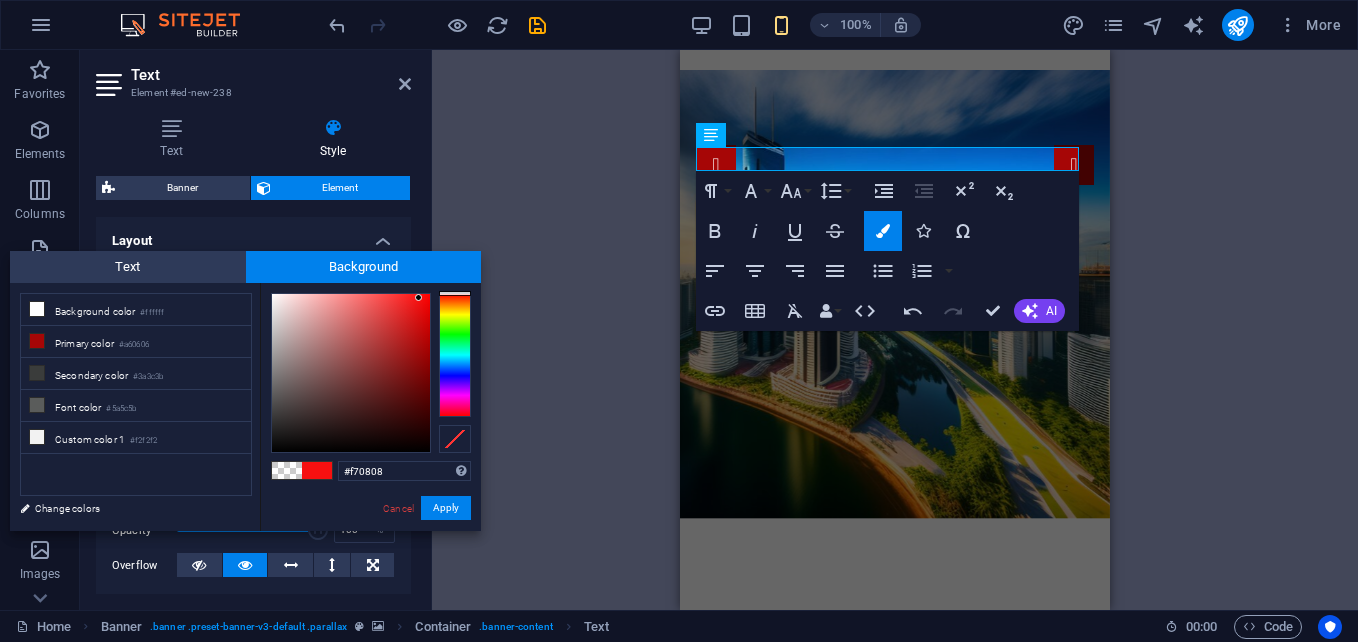 type on "#f70606" 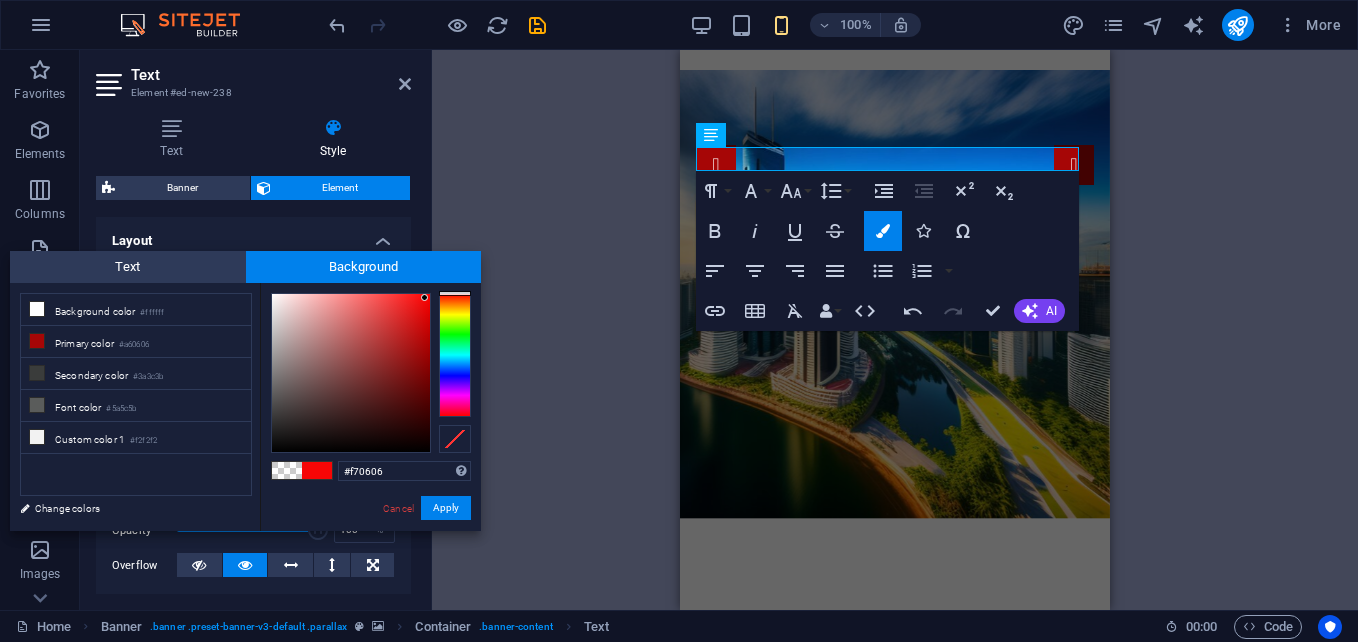 click at bounding box center (424, 297) 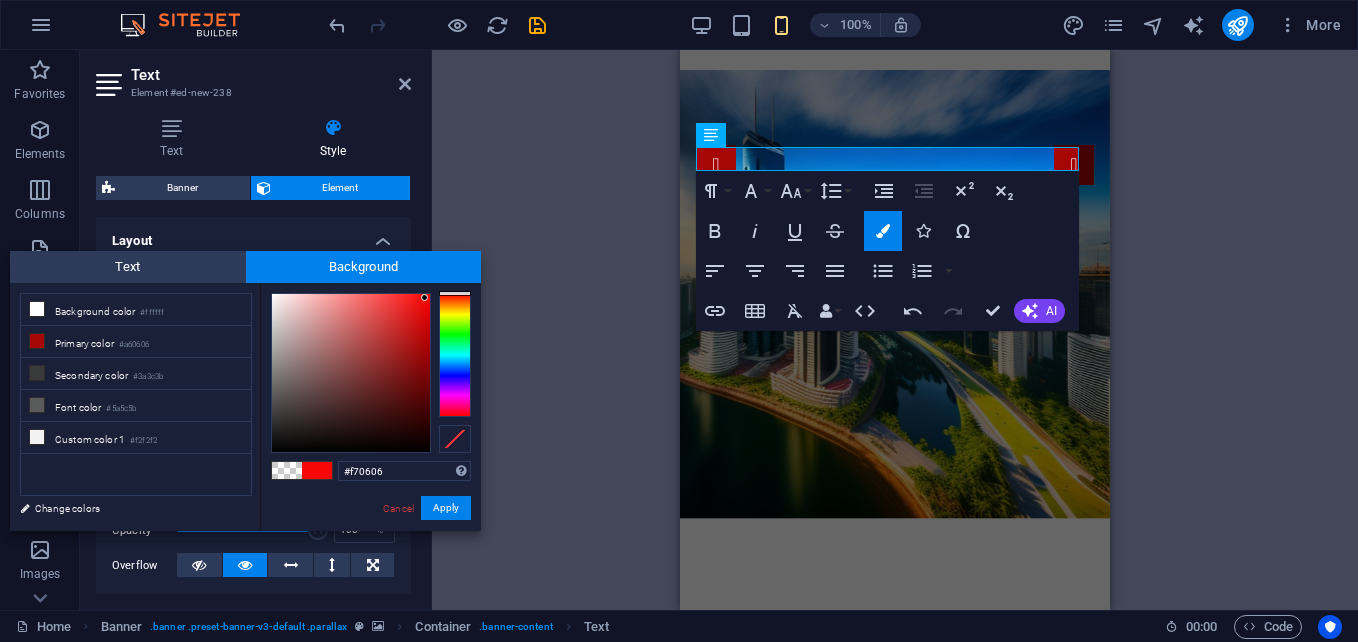 click on "Cancel Apply" at bounding box center [426, 508] 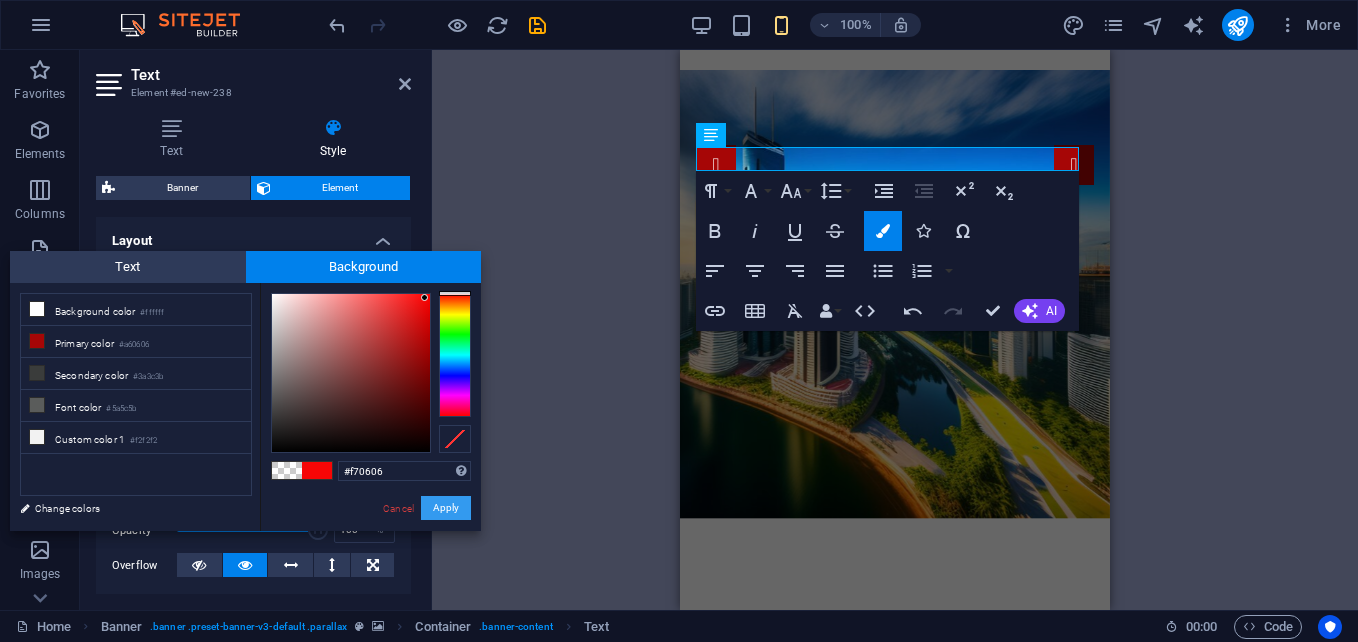 click on "Apply" at bounding box center (446, 508) 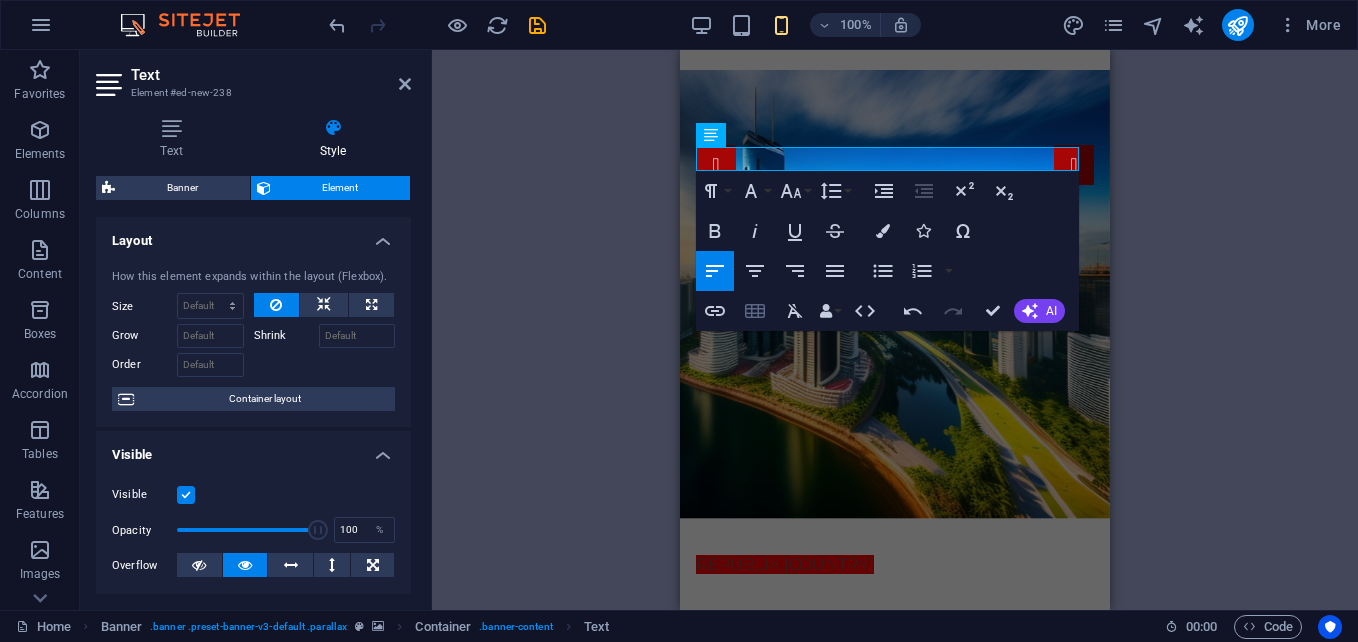 click 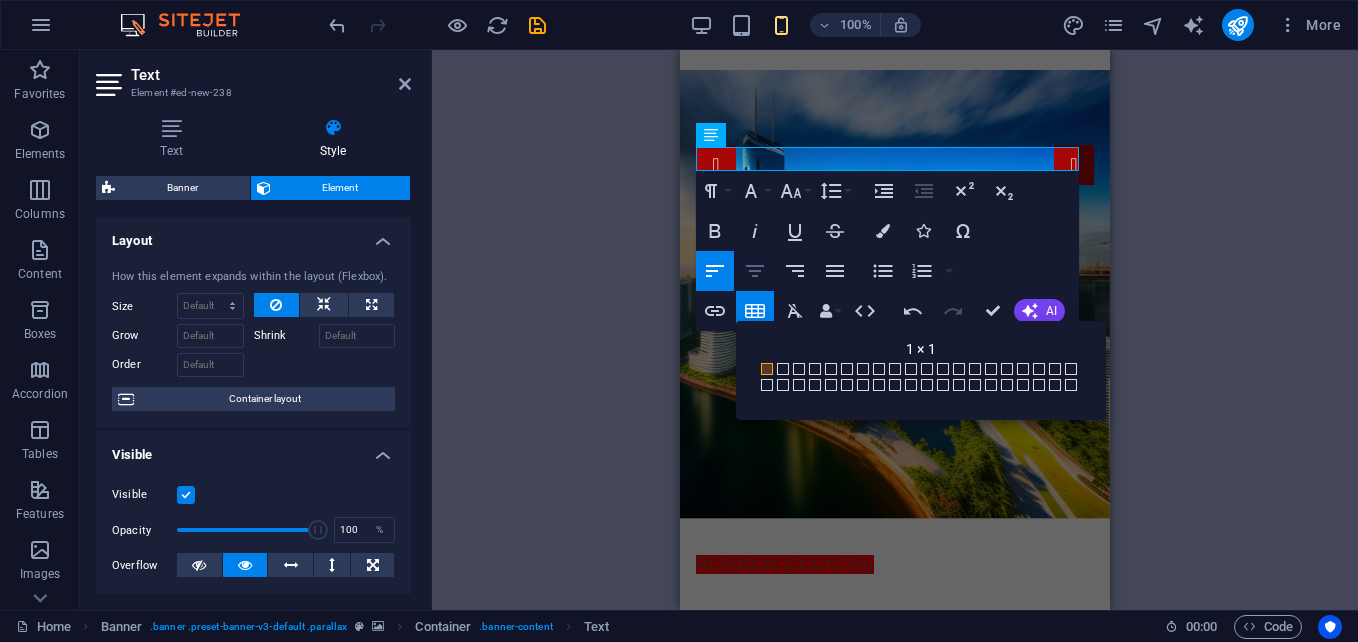 click 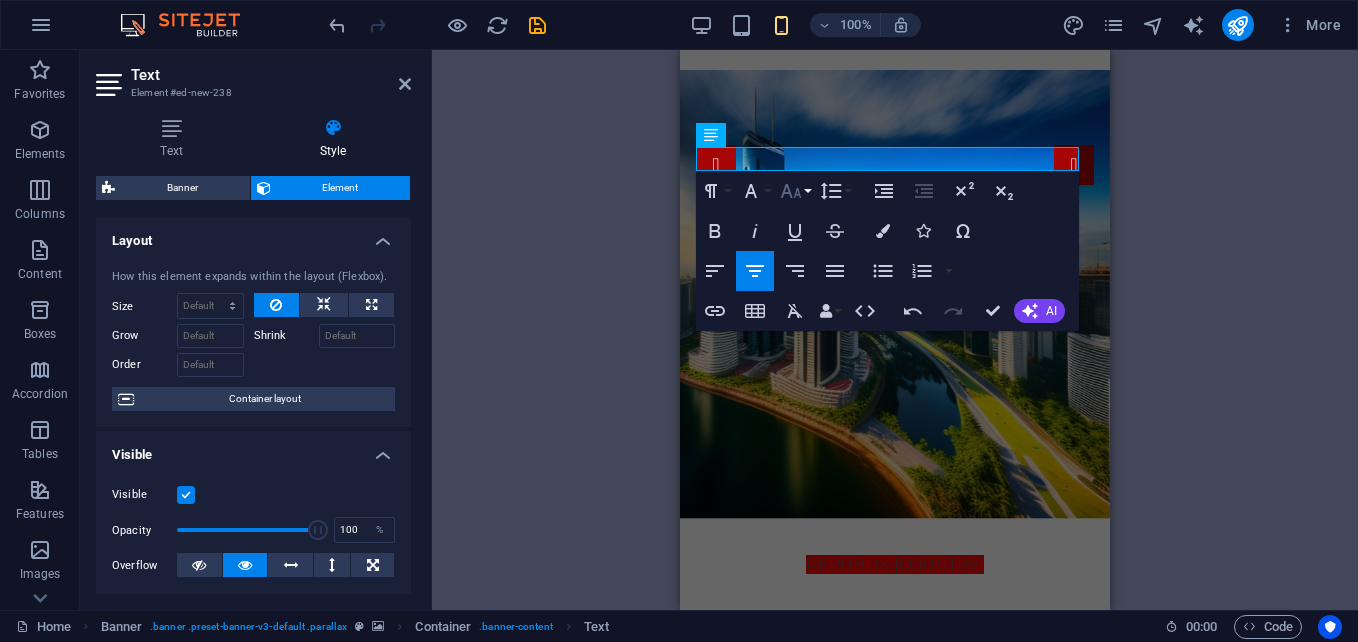 click 